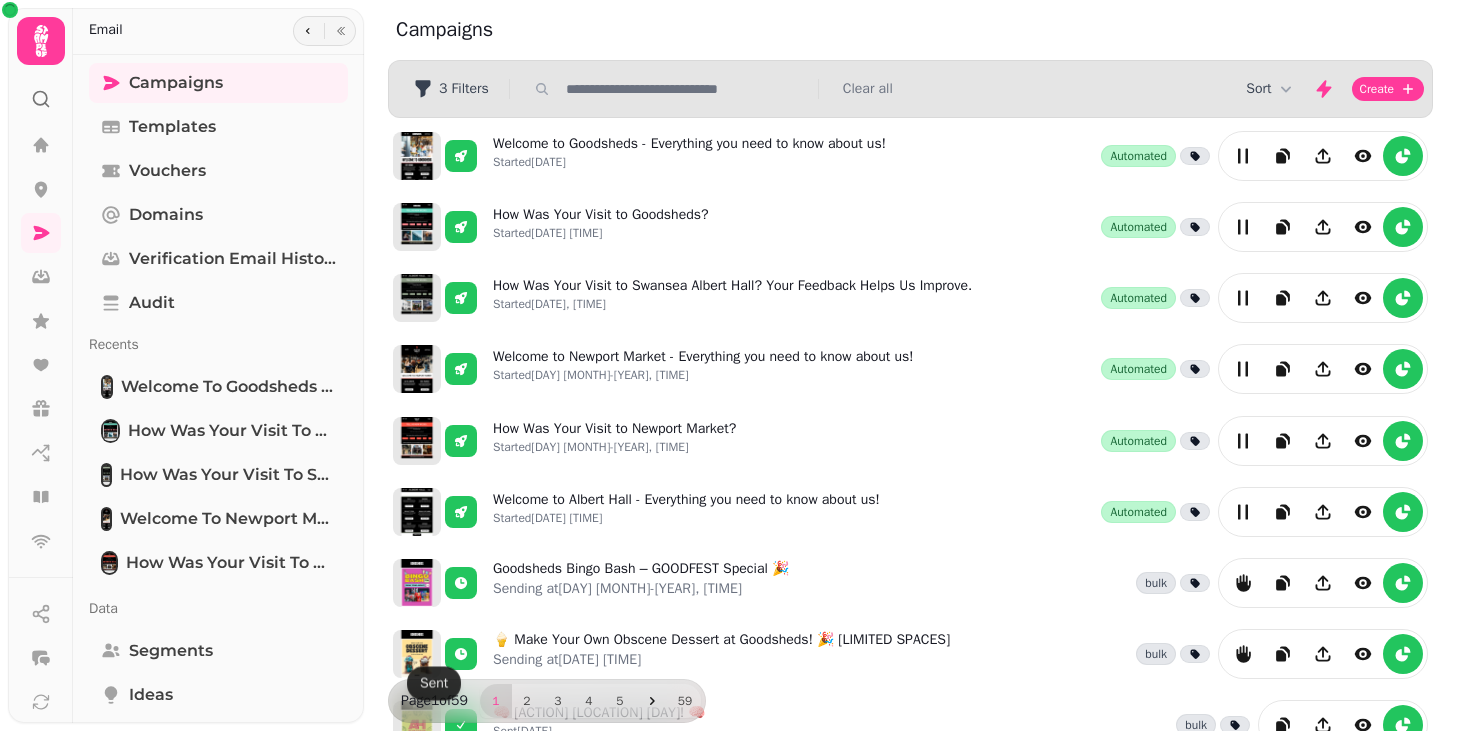 scroll, scrollTop: 0, scrollLeft: 0, axis: both 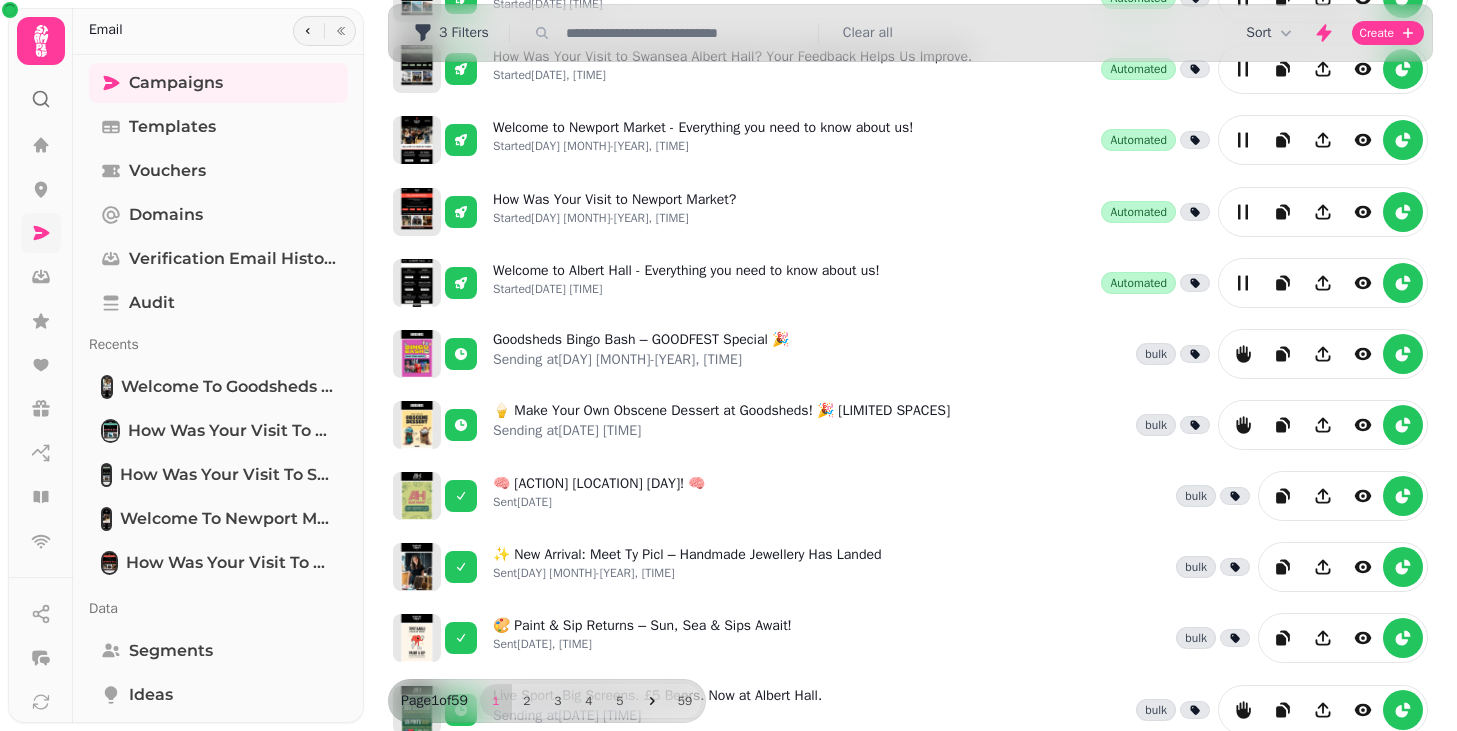 click at bounding box center (41, 233) 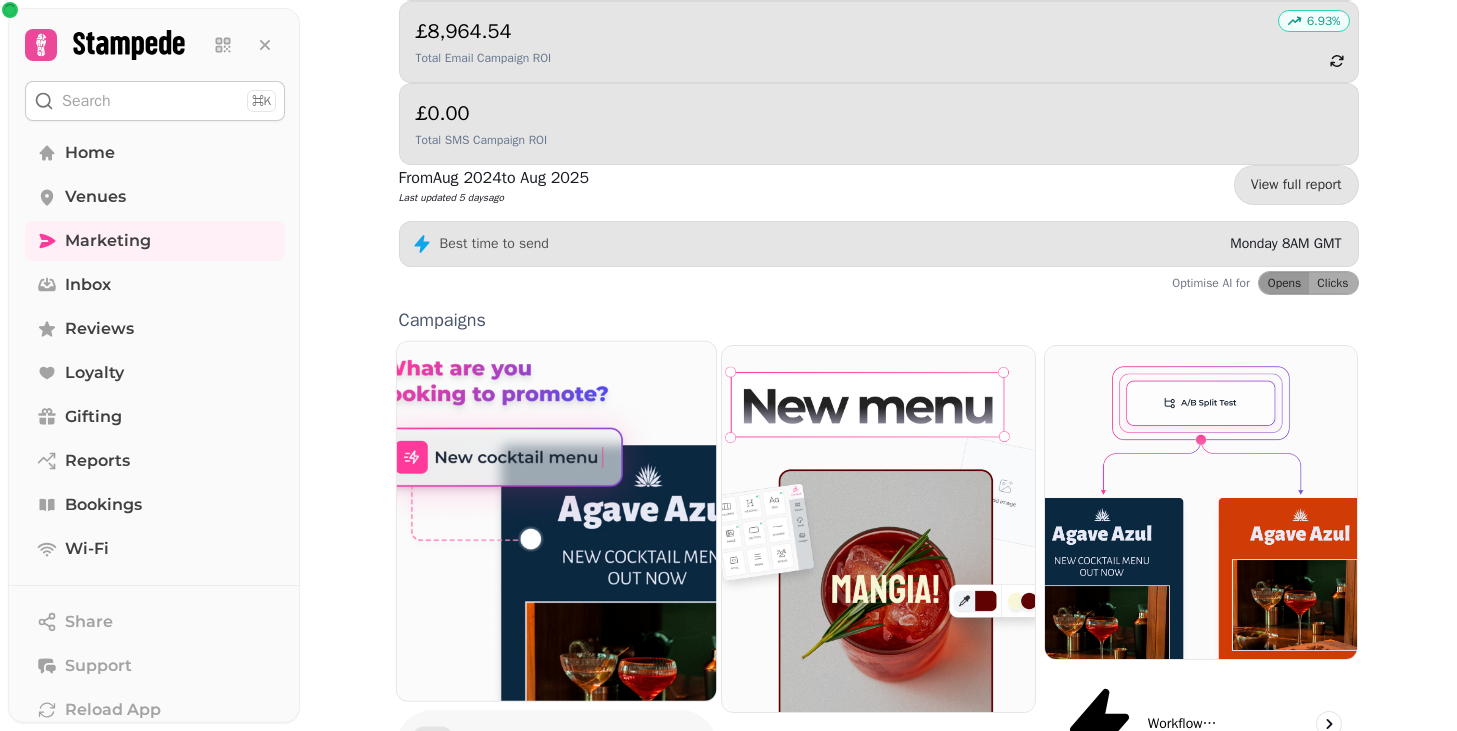 scroll, scrollTop: 322, scrollLeft: 0, axis: vertical 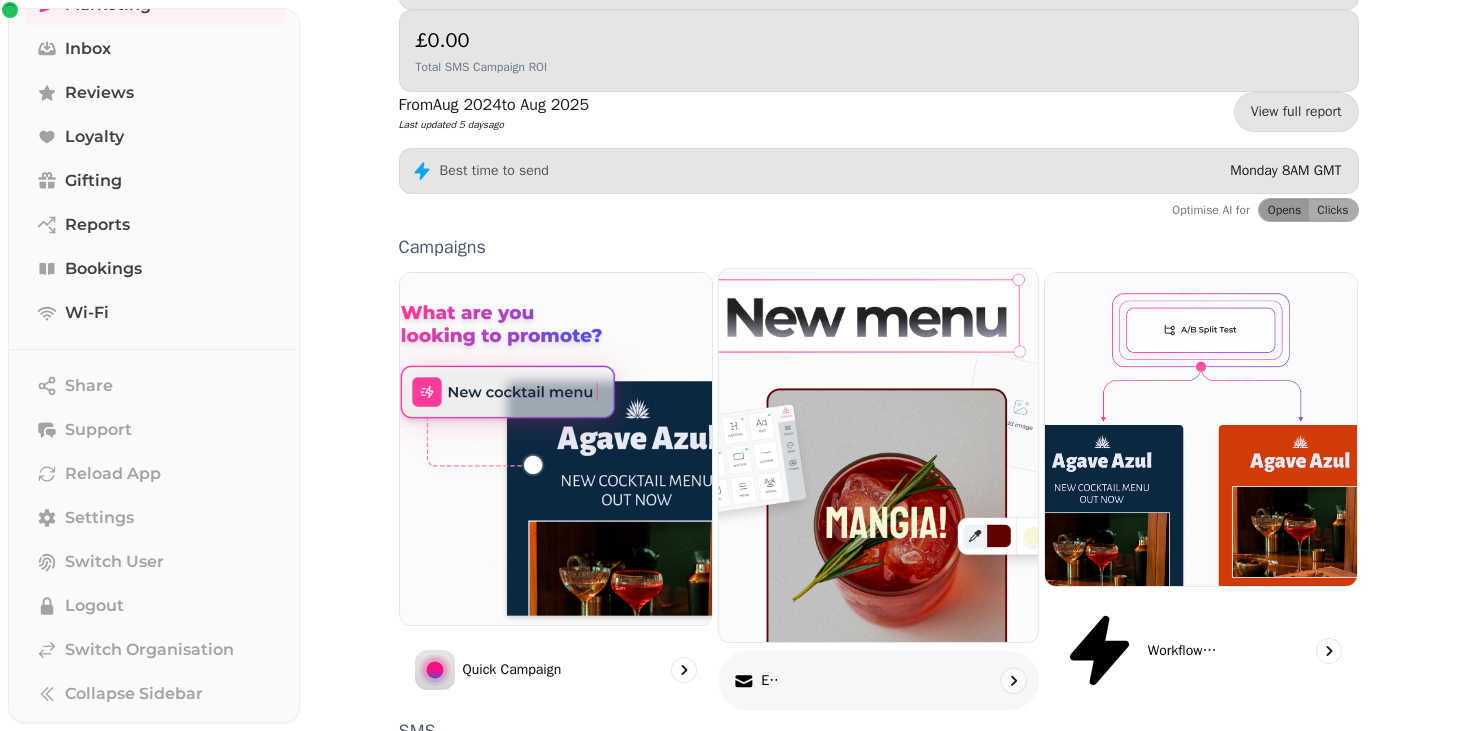 click on "Email" at bounding box center (878, 681) 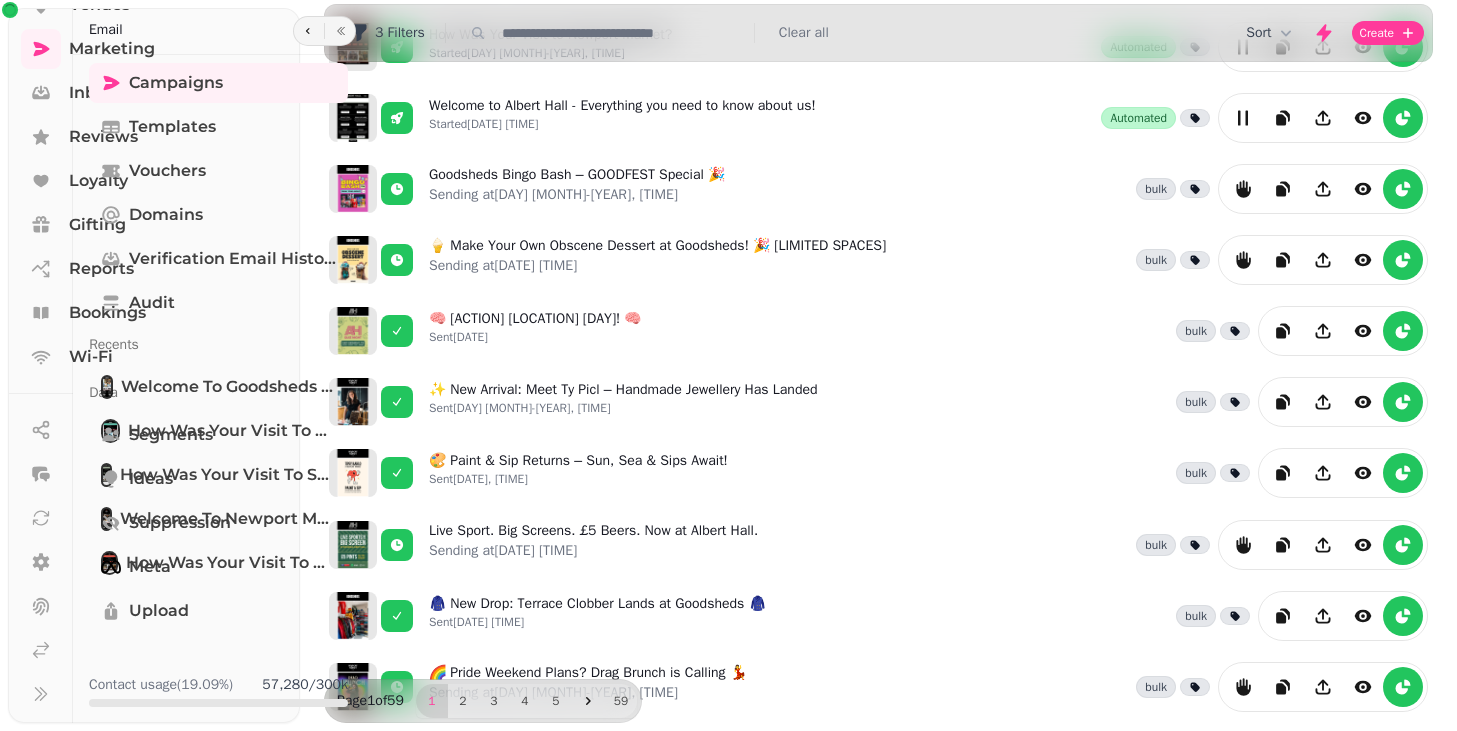 scroll, scrollTop: 407, scrollLeft: 0, axis: vertical 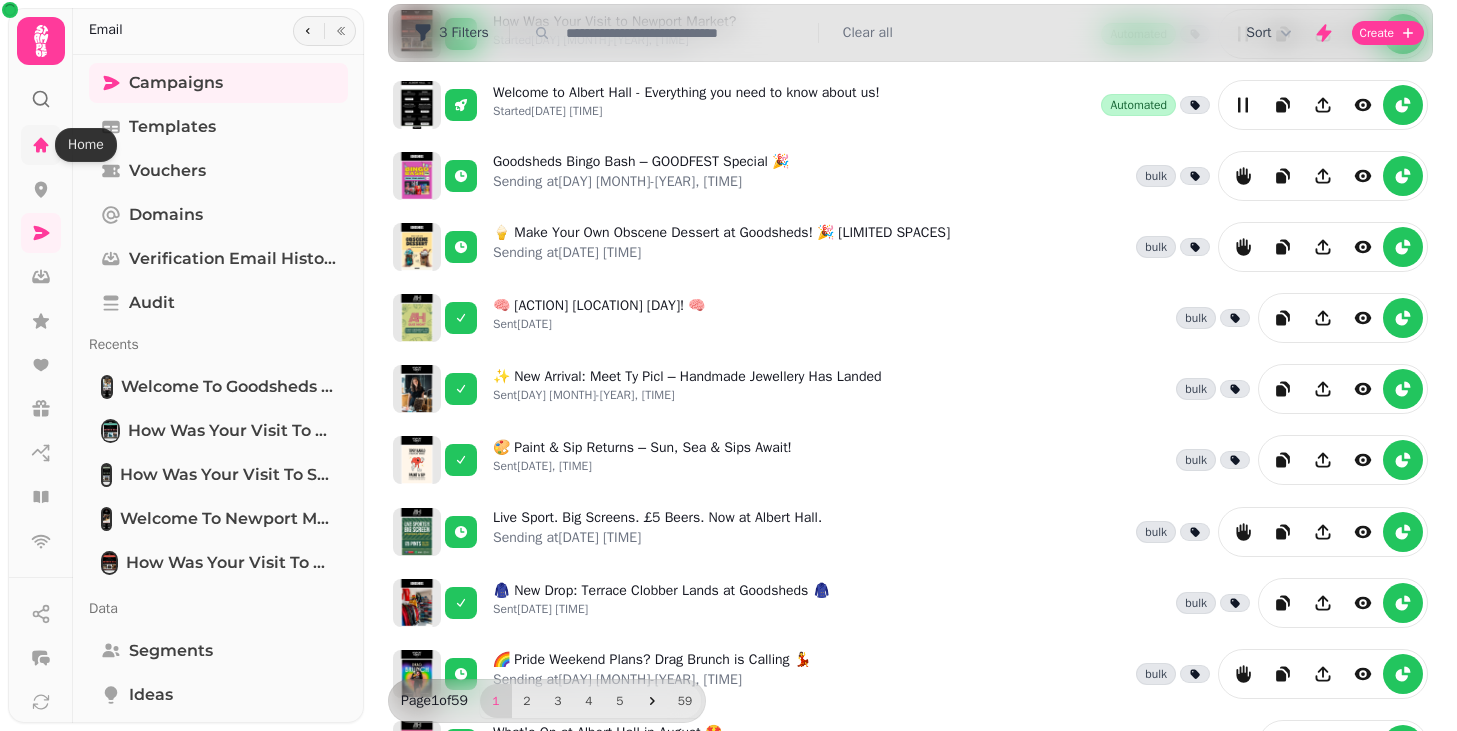click 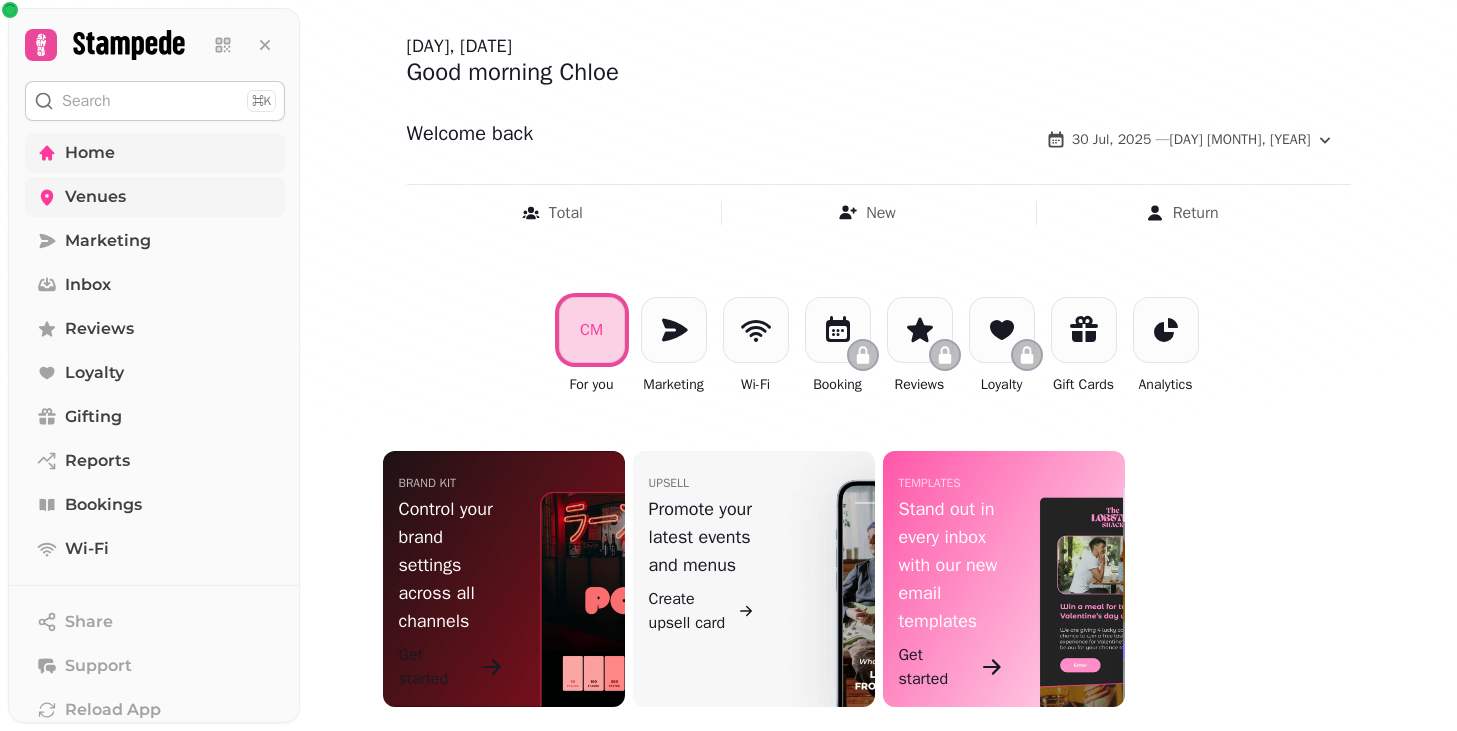 scroll, scrollTop: 112, scrollLeft: 0, axis: vertical 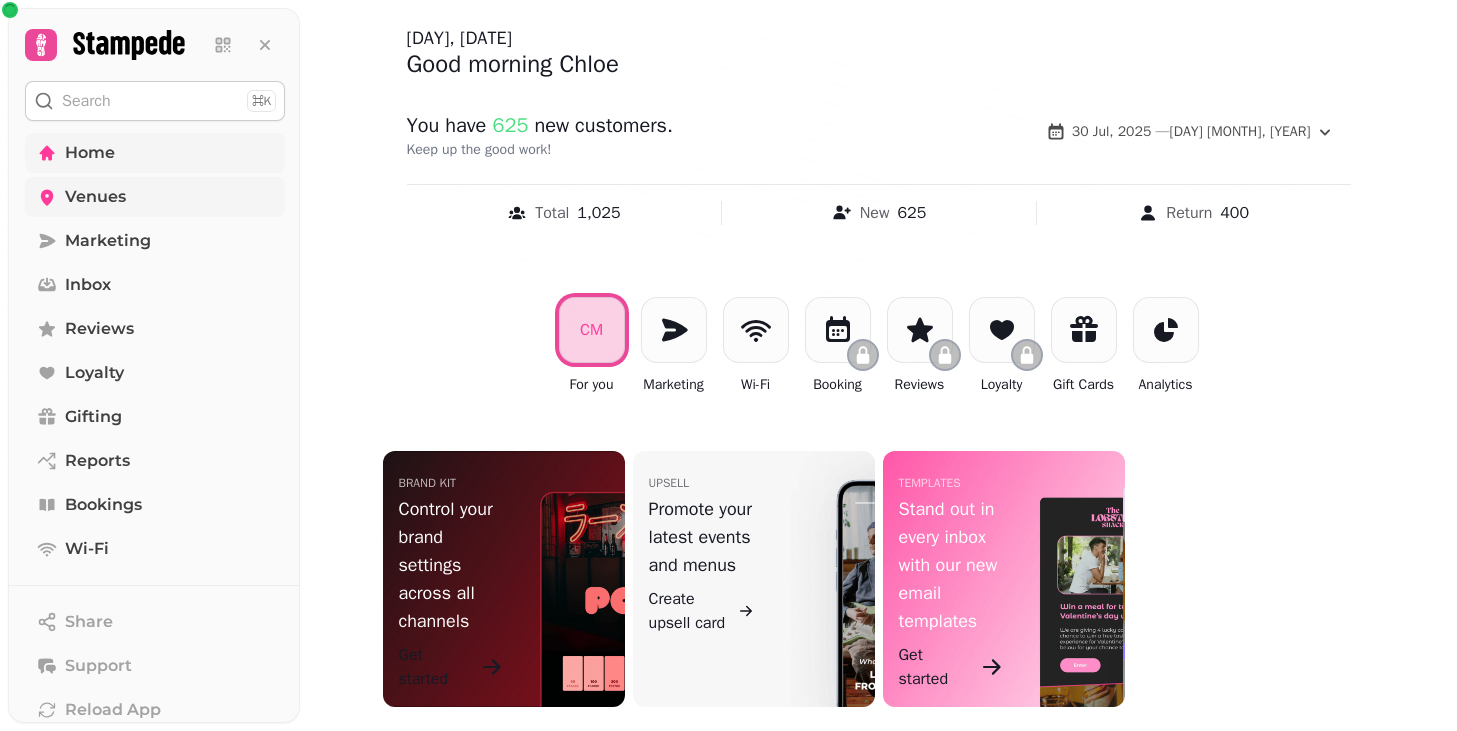 click 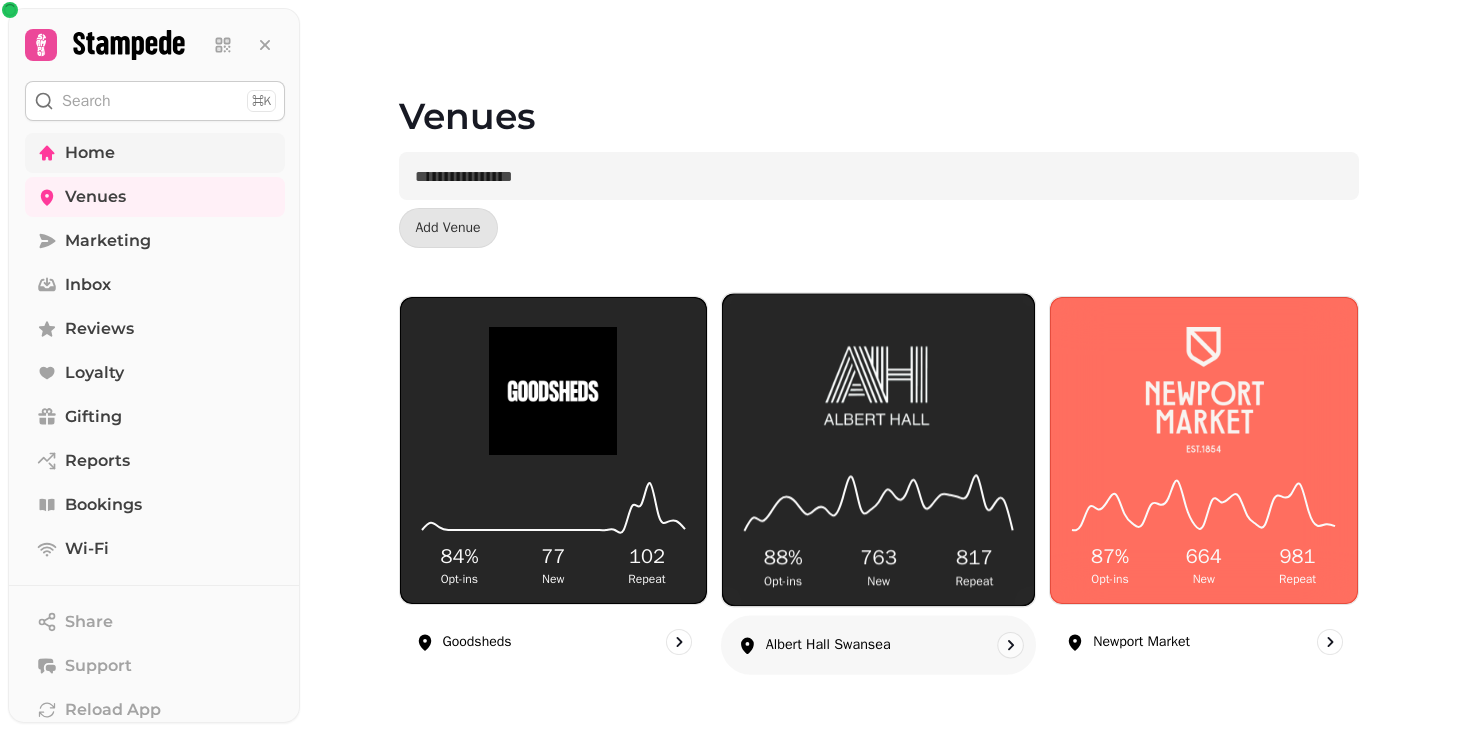 click on "88 % Opt-ins 763 New 817 Repeat" at bounding box center [878, 449] 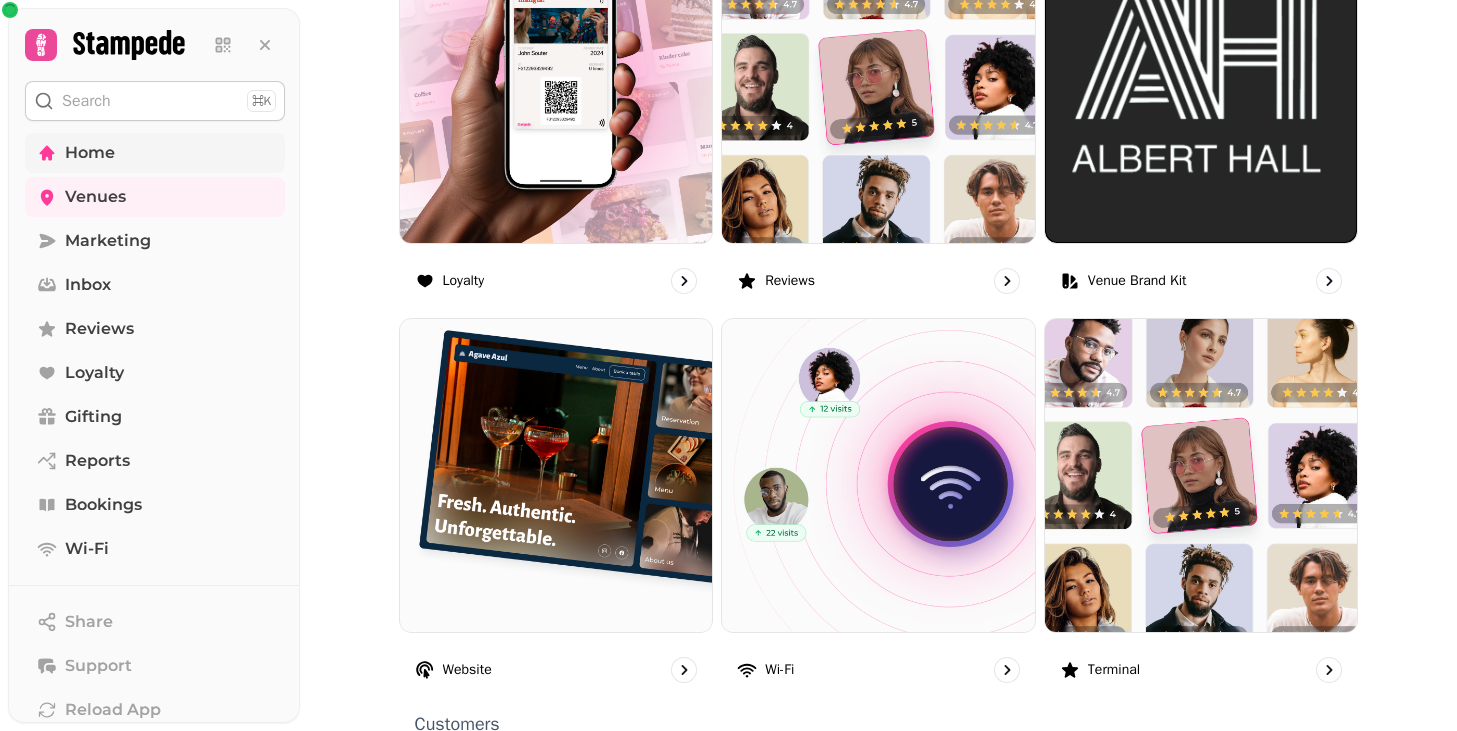 scroll, scrollTop: 1300, scrollLeft: 0, axis: vertical 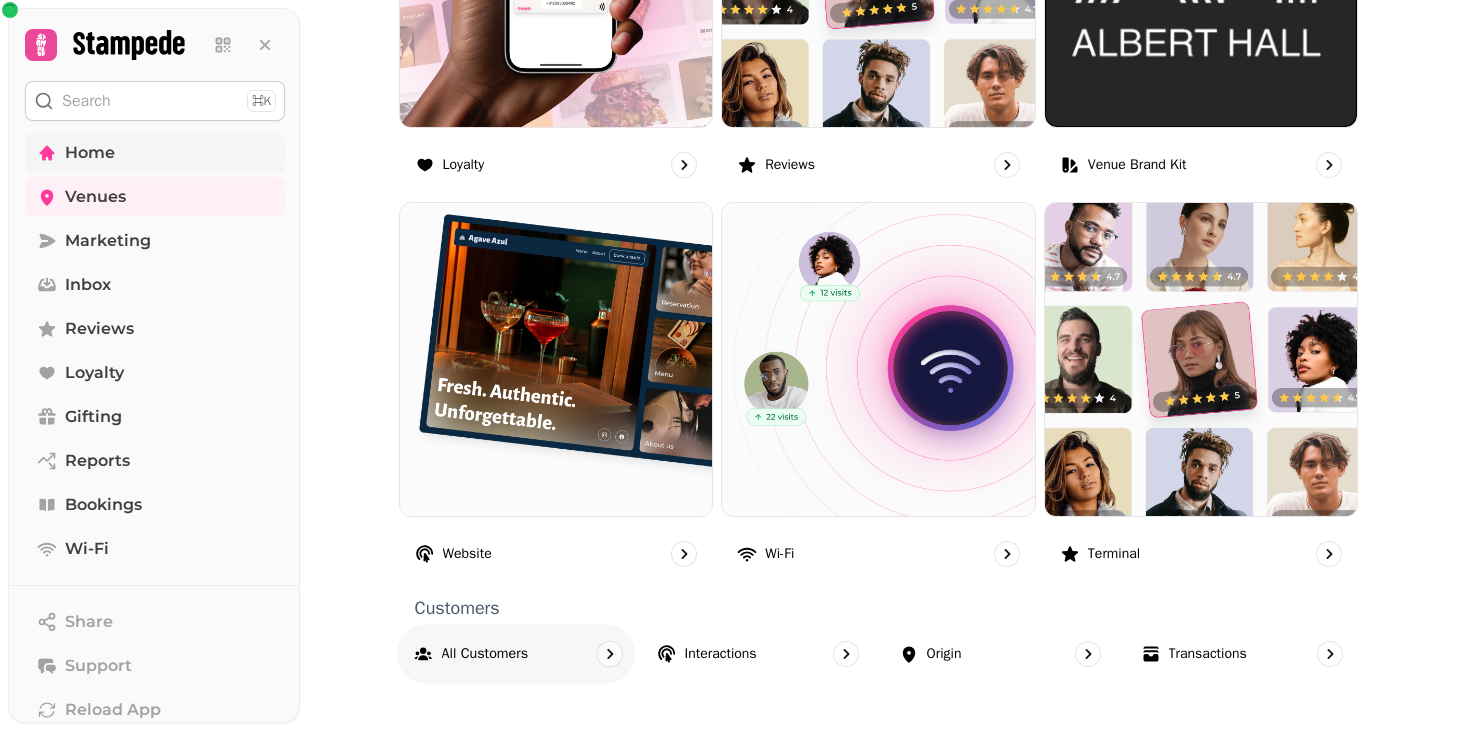 click on "All customers" at bounding box center (484, 654) 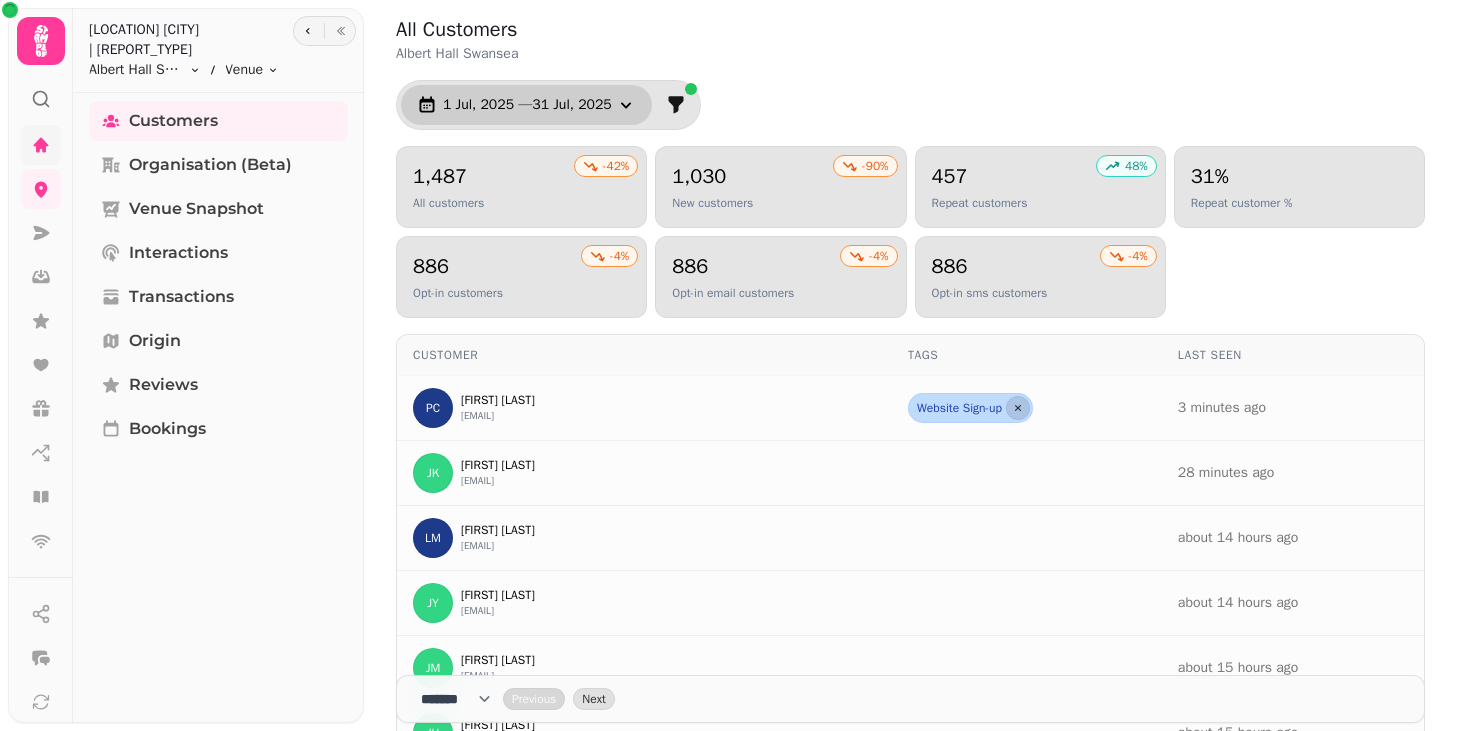 click on "1 Jul, 2025    —  31 Jul, 2025" at bounding box center [526, 105] 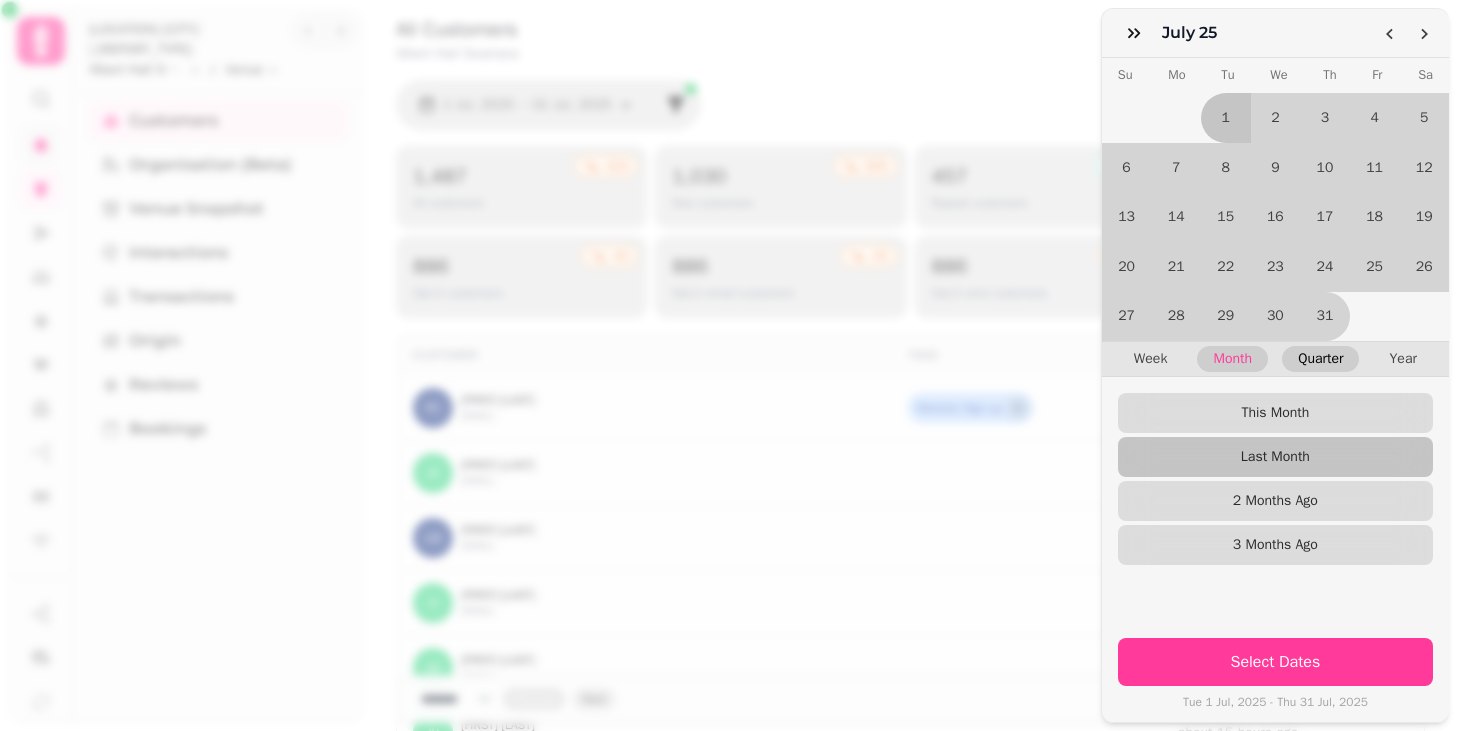 click on "Quarter" at bounding box center [1320, 359] 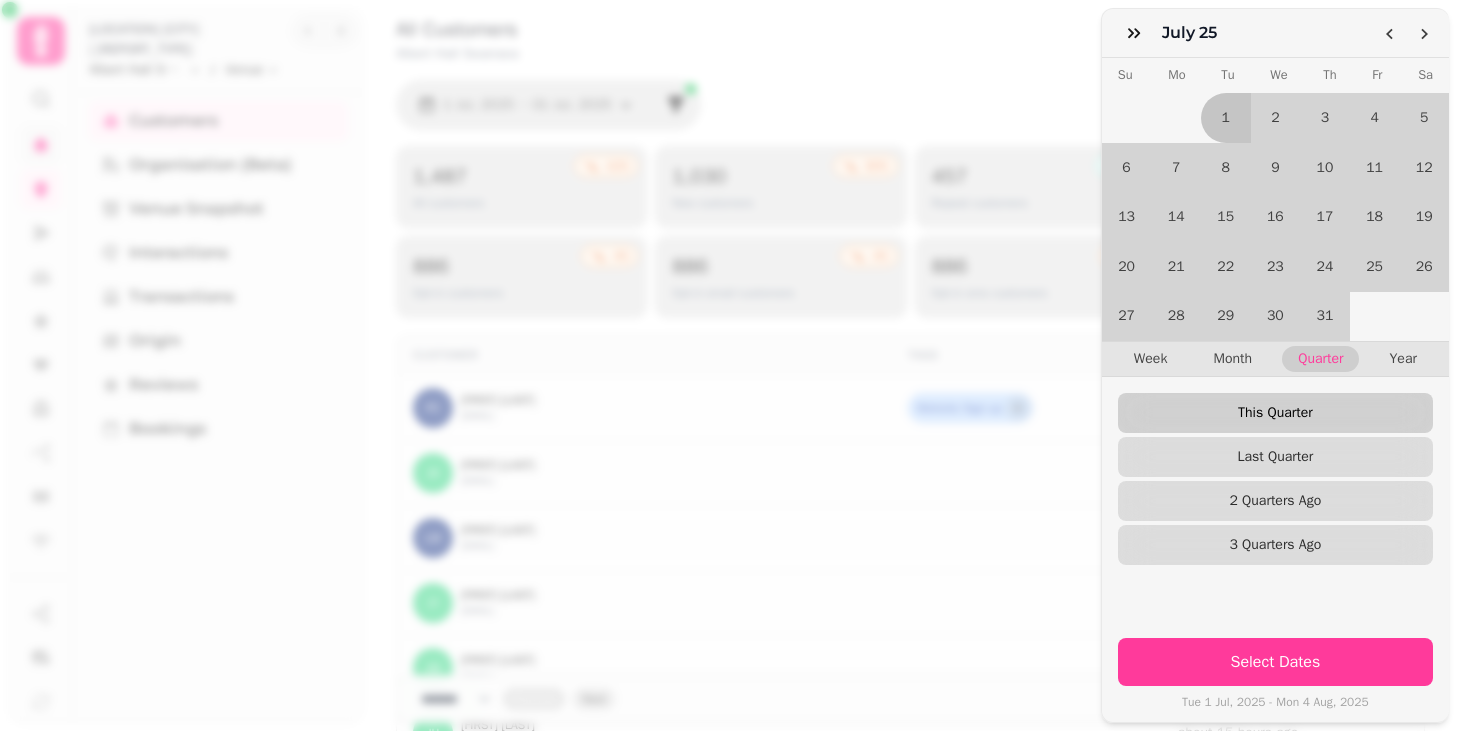 click on "This Quarter" at bounding box center [1275, 413] 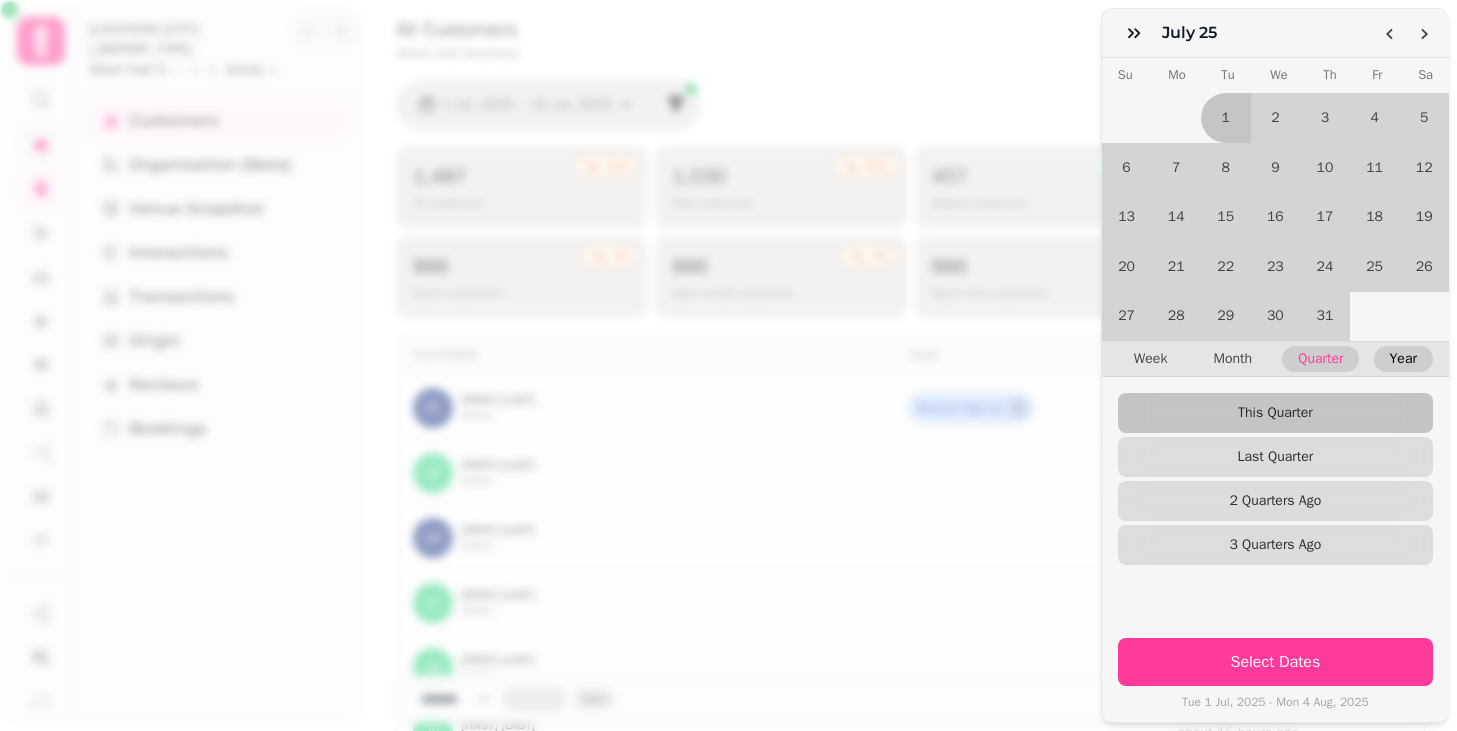 click on "Year" at bounding box center (1403, 359) 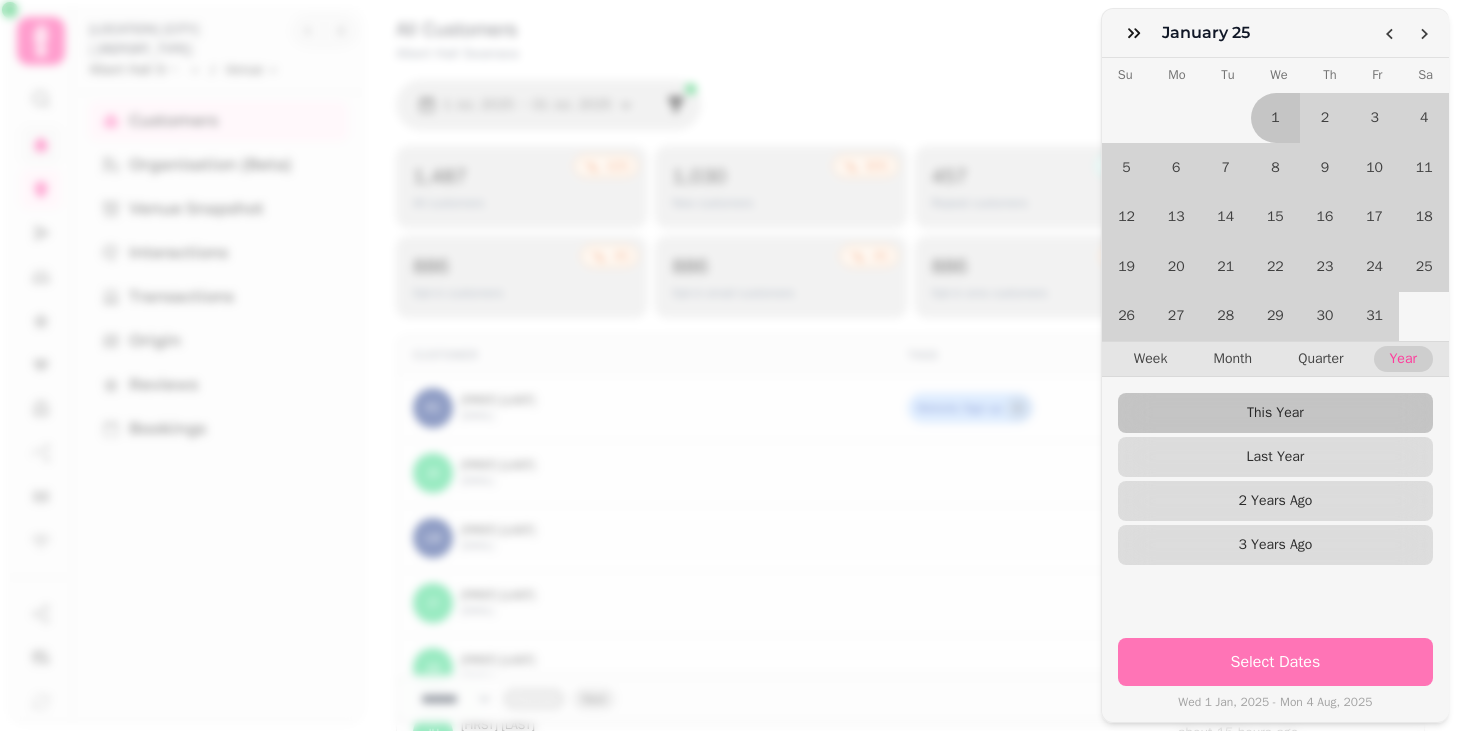click on "Select Dates" at bounding box center (1275, 662) 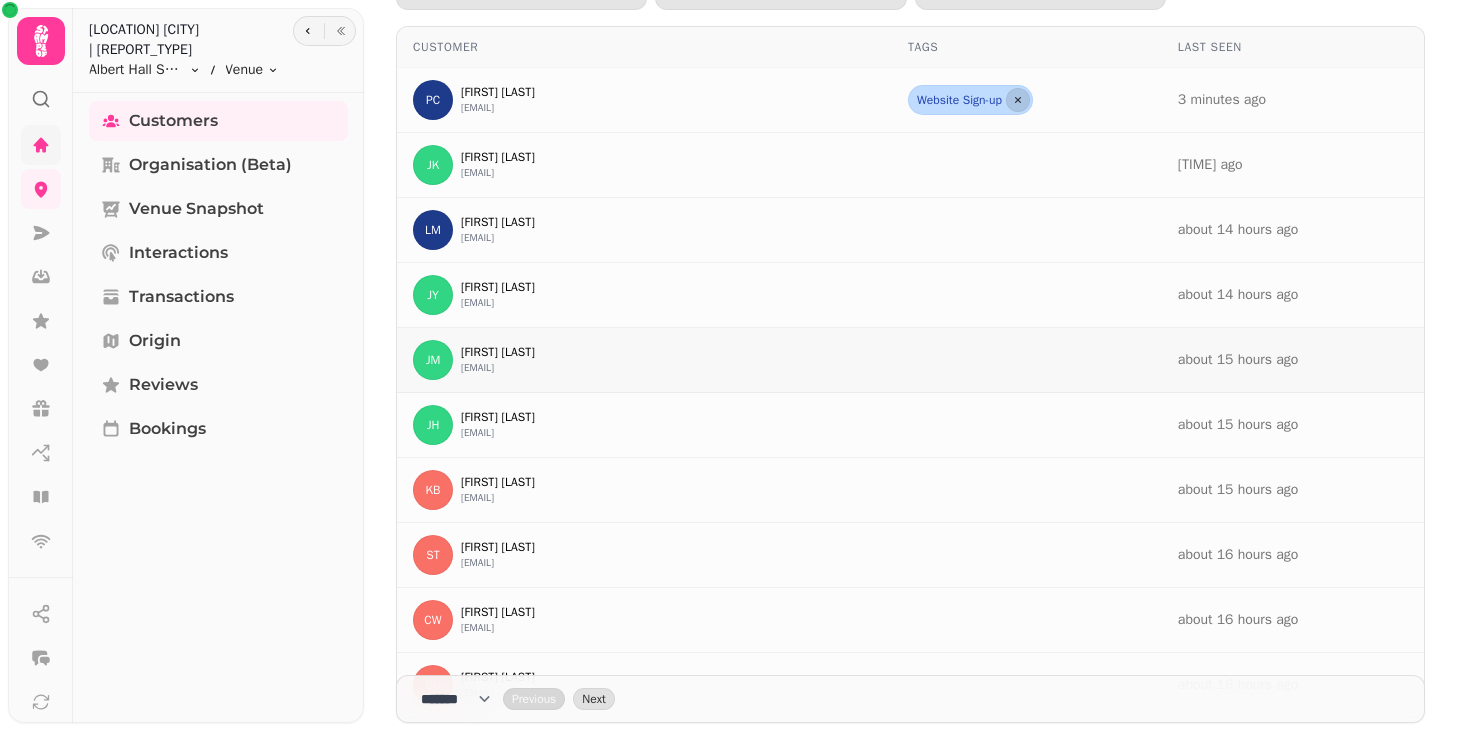 scroll, scrollTop: 375, scrollLeft: 0, axis: vertical 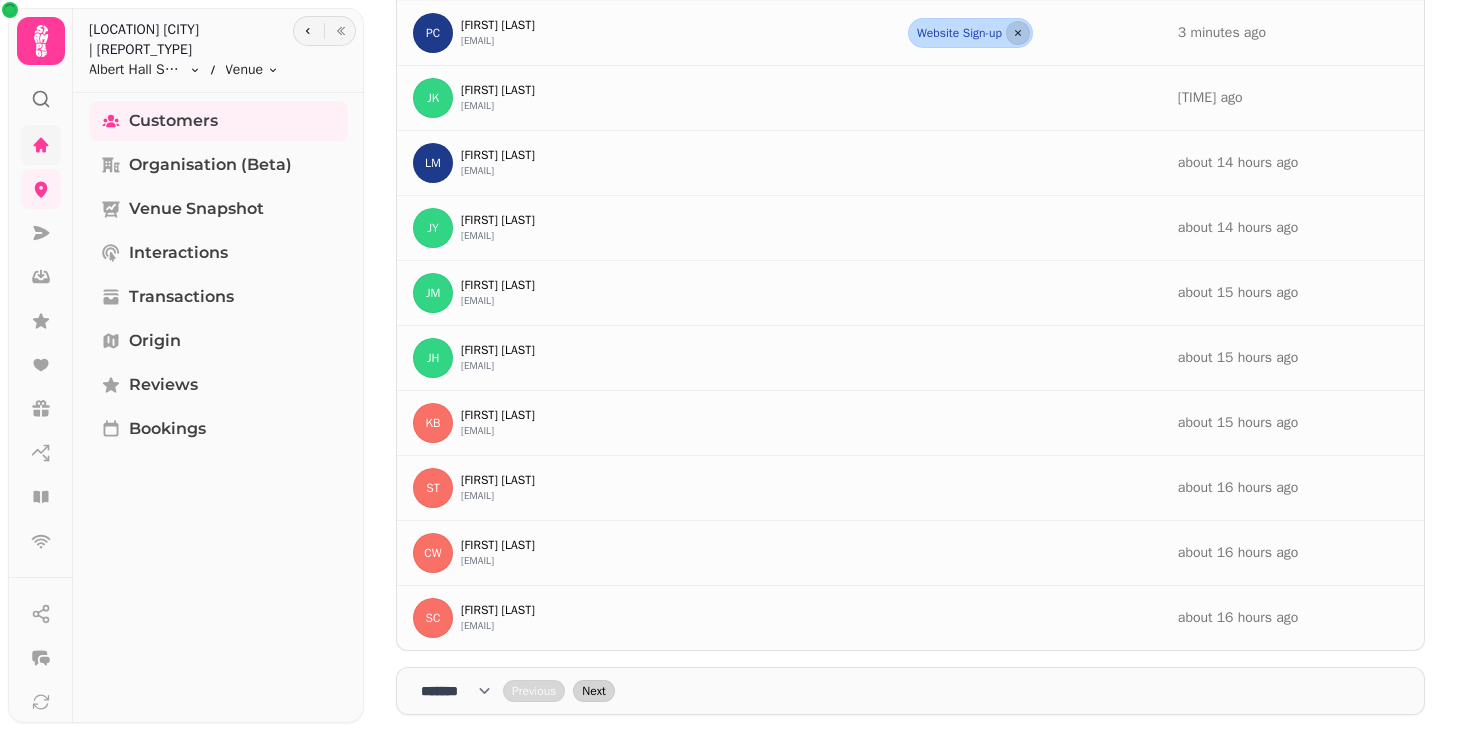 click on "Next" at bounding box center (593, 691) 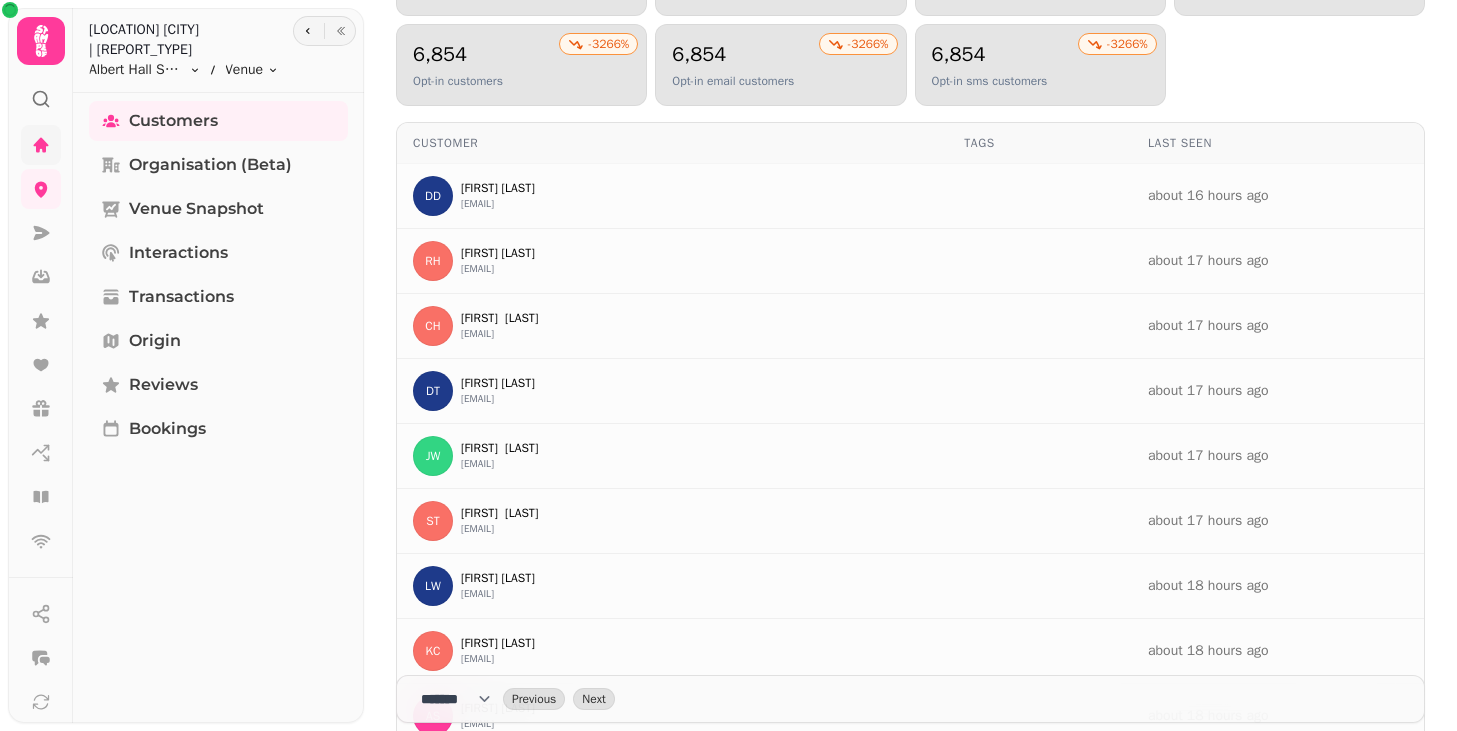 scroll, scrollTop: 214, scrollLeft: 0, axis: vertical 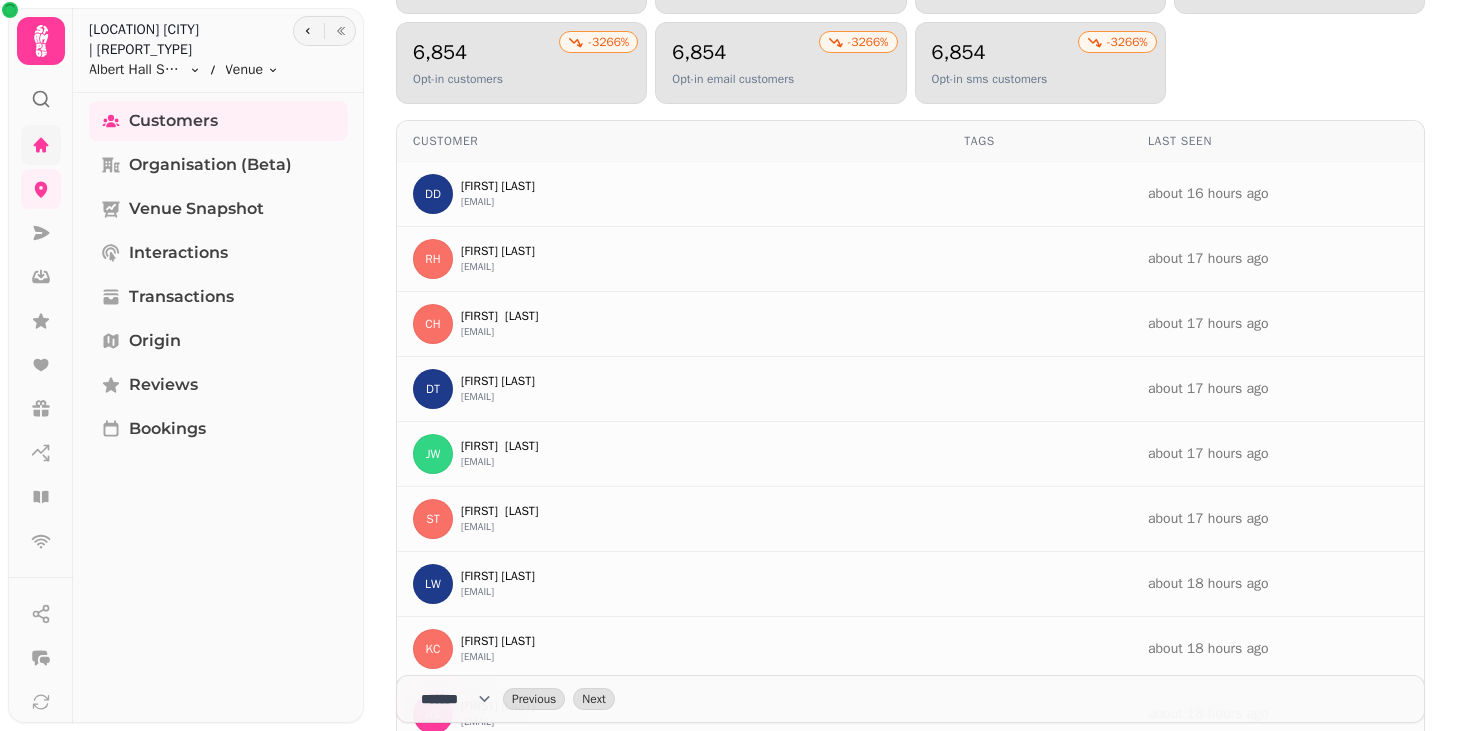 click on "**** * **** ** **** ** **** ** **** *** **** *** **** ***" at bounding box center (462, 699) 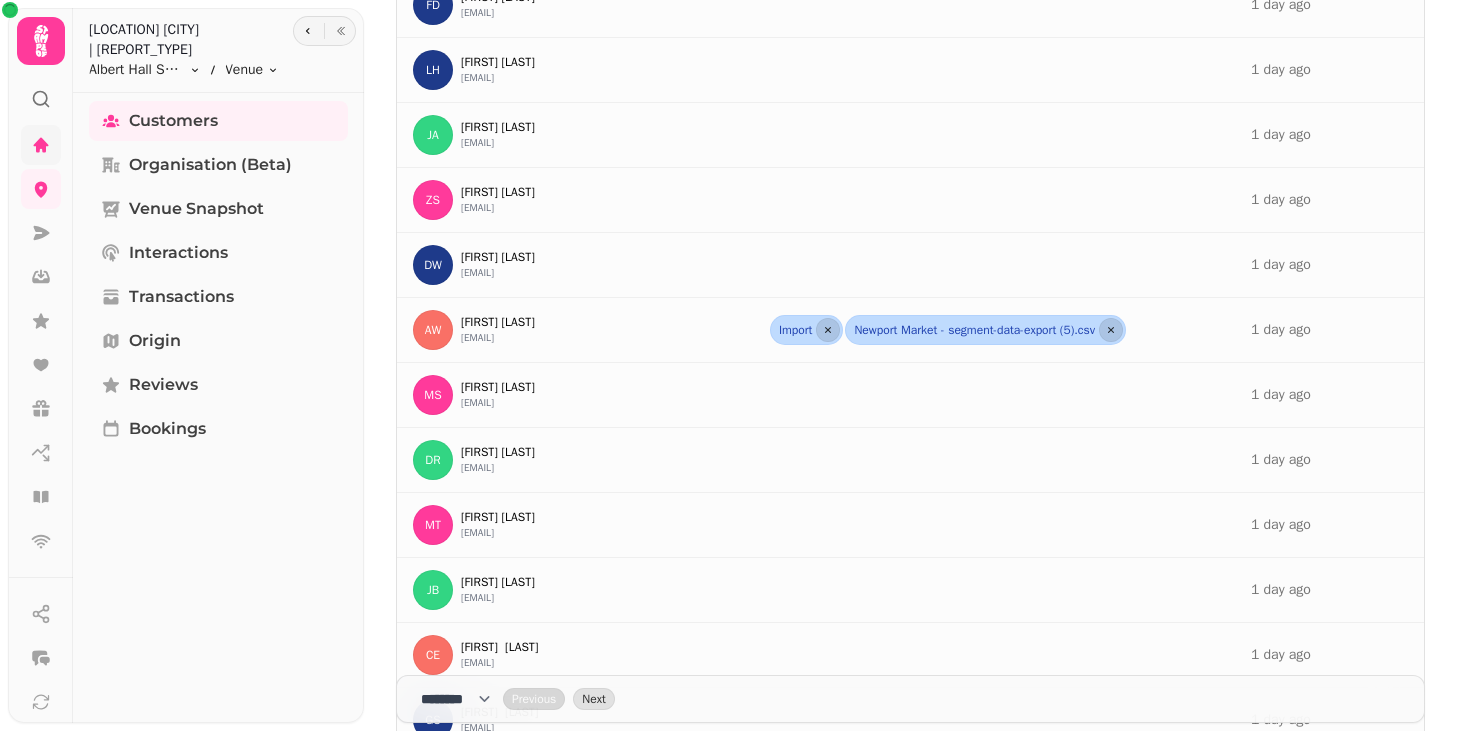 scroll, scrollTop: 4687, scrollLeft: 0, axis: vertical 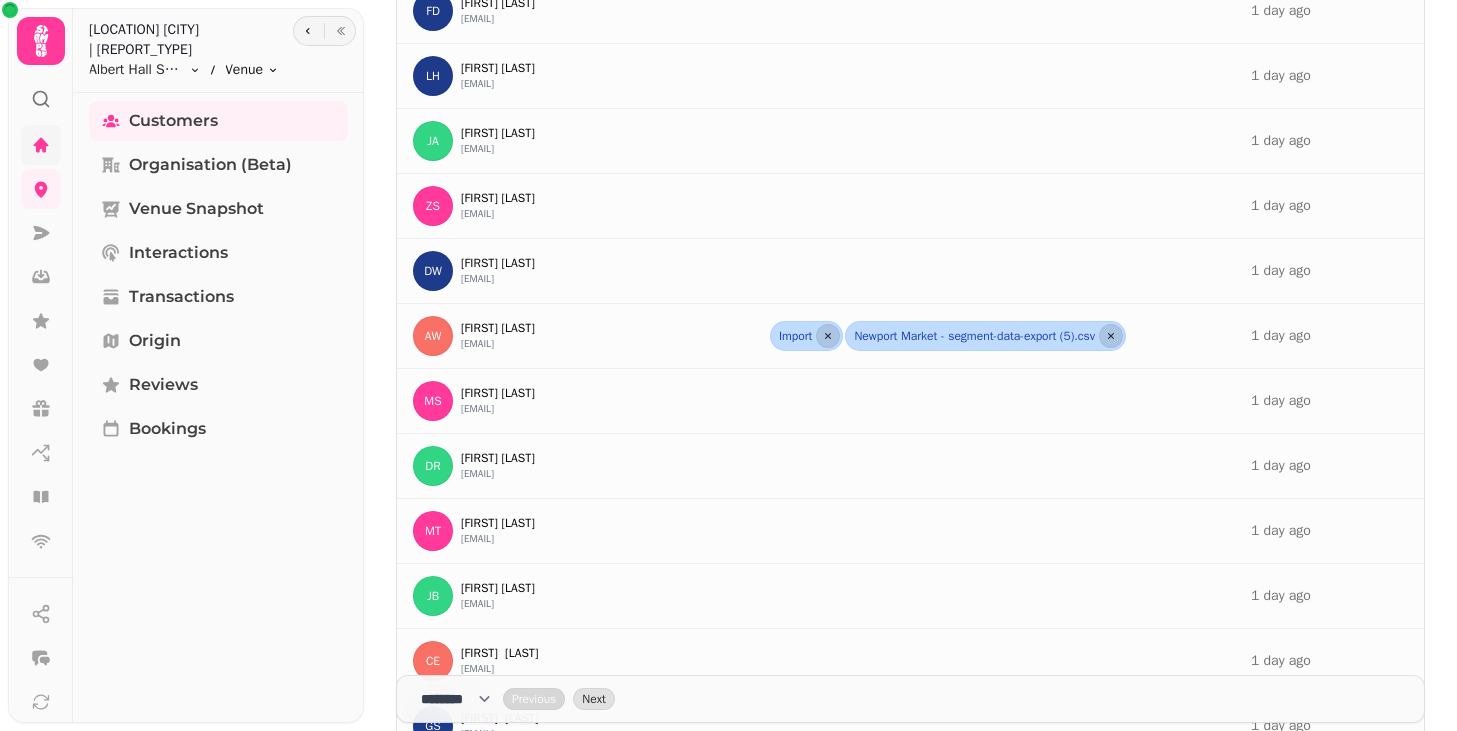 click on "All Customers Albert Hall Swansea 1 Jan, 2025    —  4 Aug, 2025   -1015 % 10,456 All customers   -5039 % 8,463 New customers   4024 % 1,993 Repeat customers 19% Repeat customer %   -3266 % 6,854 Opt-in customers   -3266 % 6,854 Opt-in email customers   -3266 % 6,854 Opt-in sms customers Customer Tags Last Seen PC Paul  Carmichael paulcarmichaeltravel@gmail.com Website Sign-up 3 minutes ago JK Joseph  Knight joeymorrisknight@yahoo.com 29 minutes ago LM Louis Martin louis.mj@icloud.com about 14 hours ago JY Joel Stephen Yates joel.yates18@gmail.com about 14 hours ago JM Jak Marshall jakmarshall162@gmail.com about 15 hours ago JH Jay Hopkins jh4359551@gmail.com about 15 hours ago KB Keith Byrne keithob63@gmail.com about 15 hours ago ST Samantha Thomas samantha.thomas21@icloud.com about 16 hours ago CW Carys Ward carysward13@gmail.com about 16 hours ago SC Sierra Cheung sierracheunghkg@gmail.com about 16 hours ago DD Delia Davies  delia_davies@yahoo.co.uk about 16 hours ago RH Rhys Harries CH b" at bounding box center (728, 365) 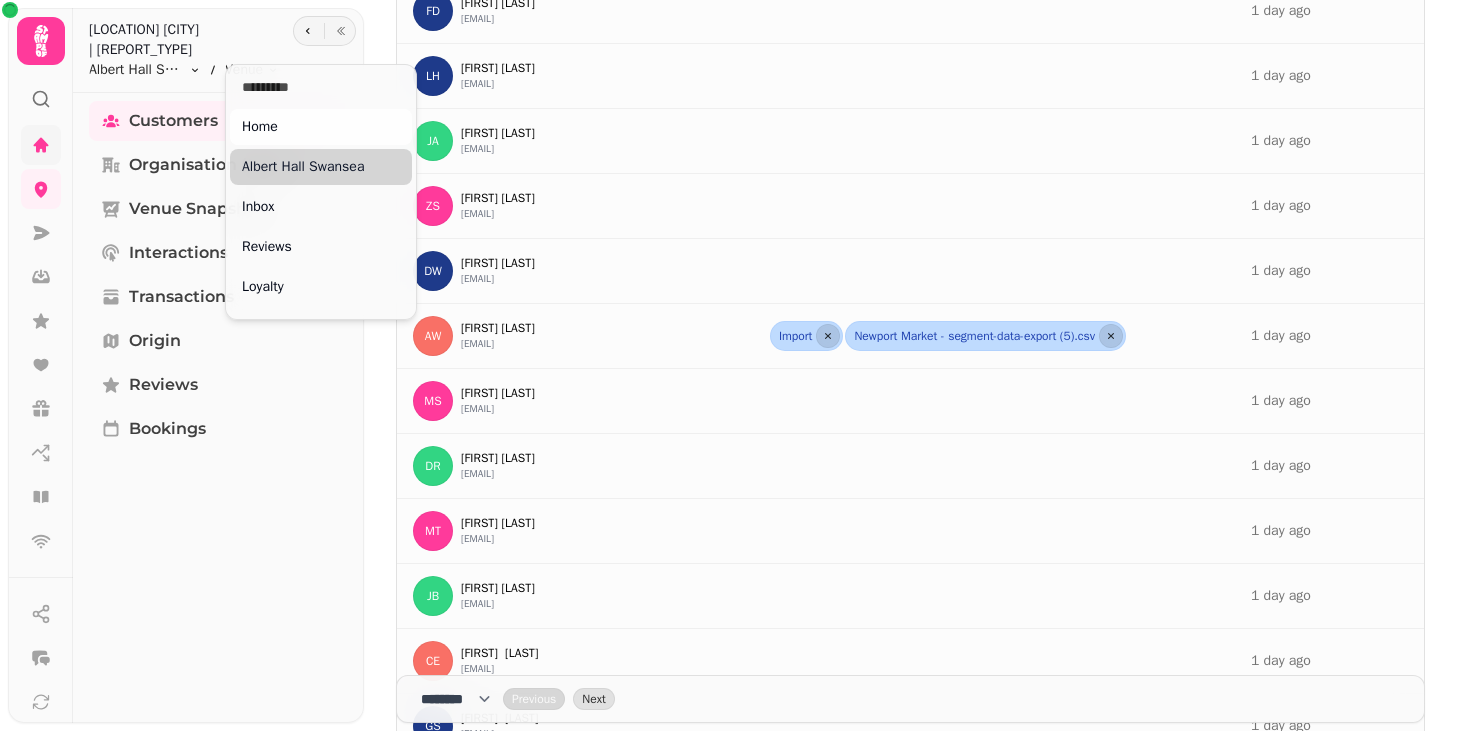 click on "Albert Hall Swansea" at bounding box center (321, 167) 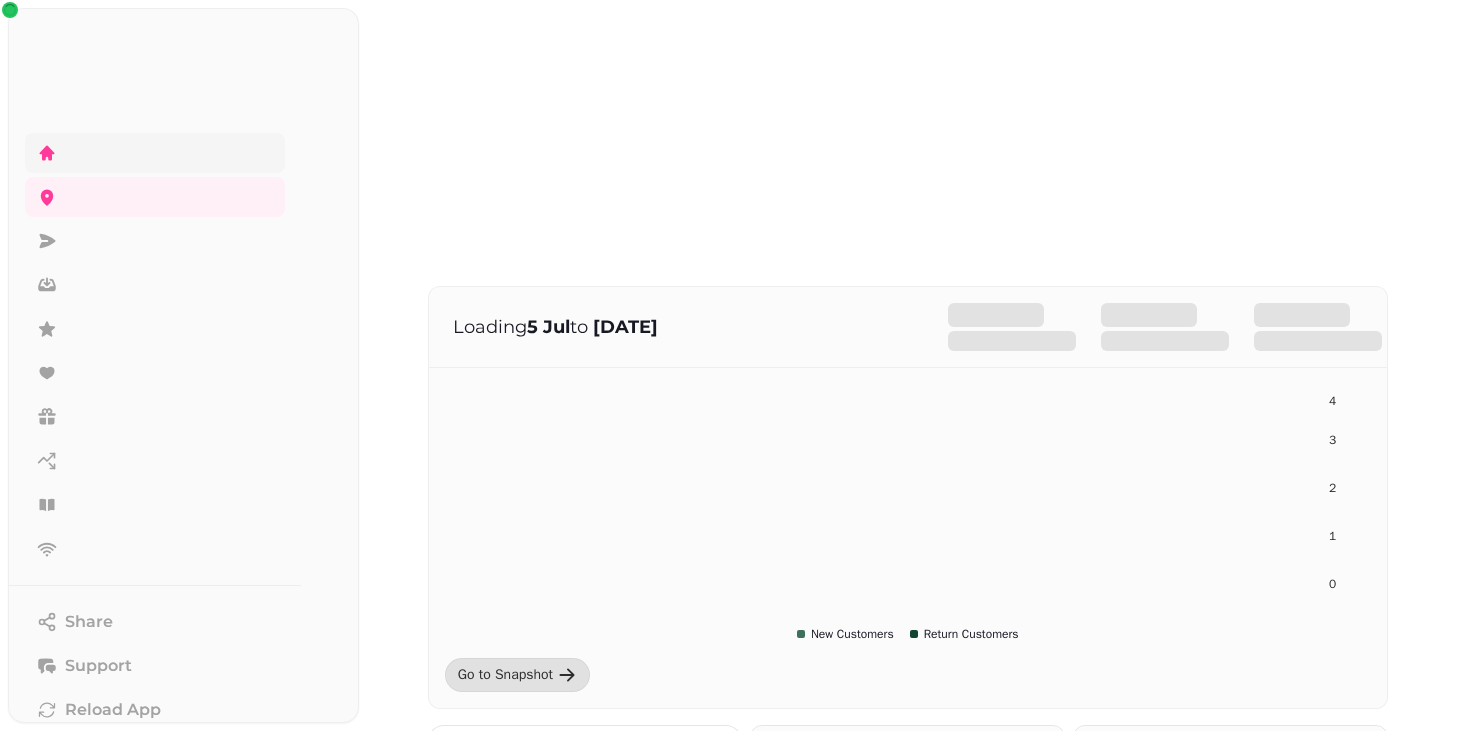 scroll, scrollTop: 0, scrollLeft: 0, axis: both 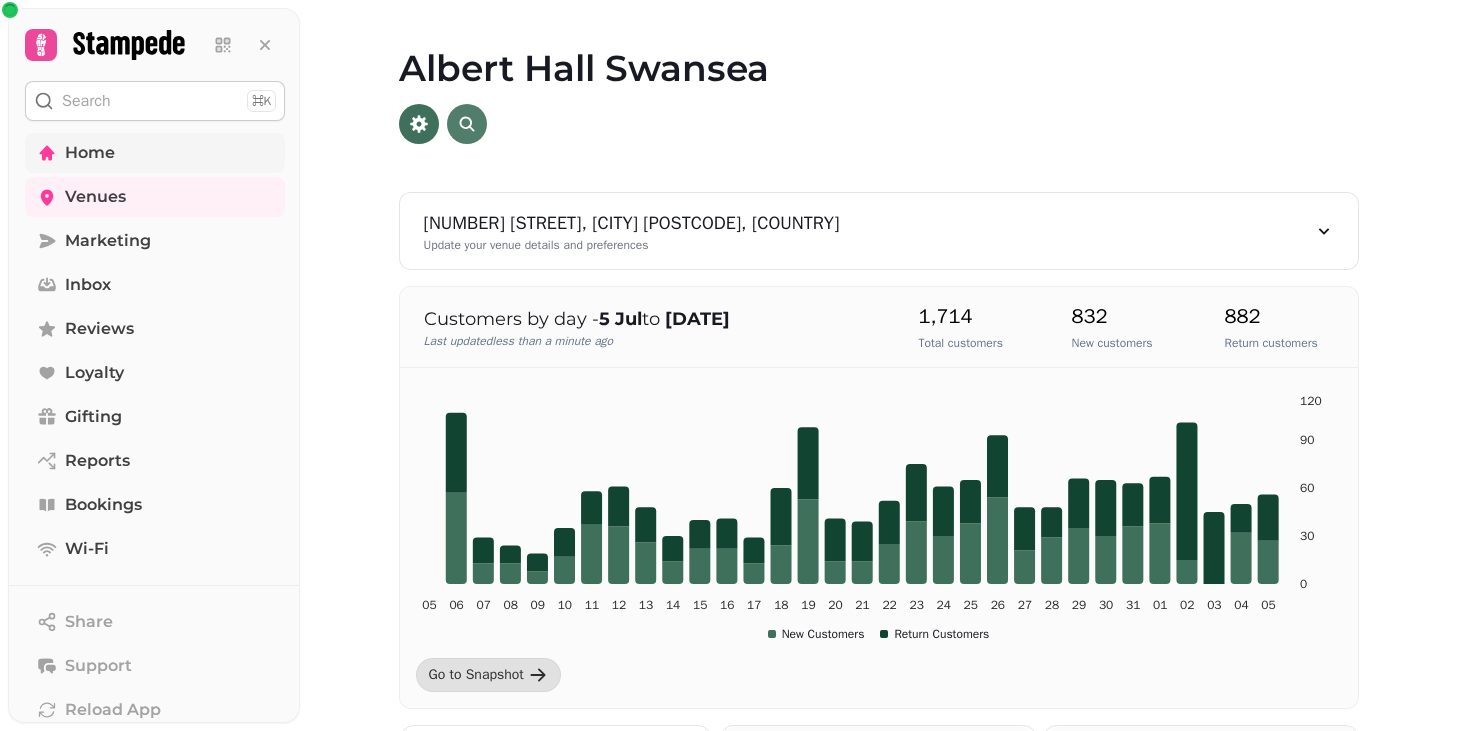 click at bounding box center [467, 124] 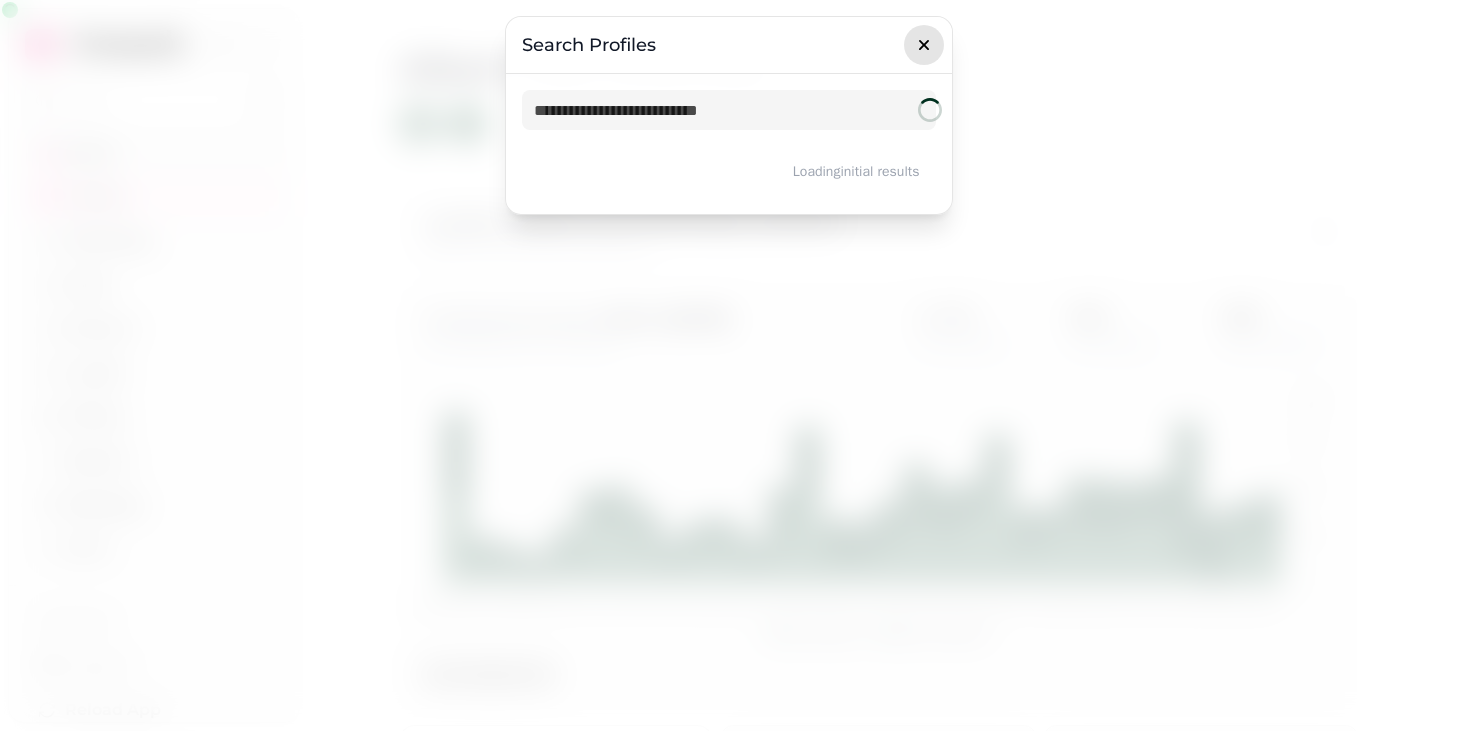 click 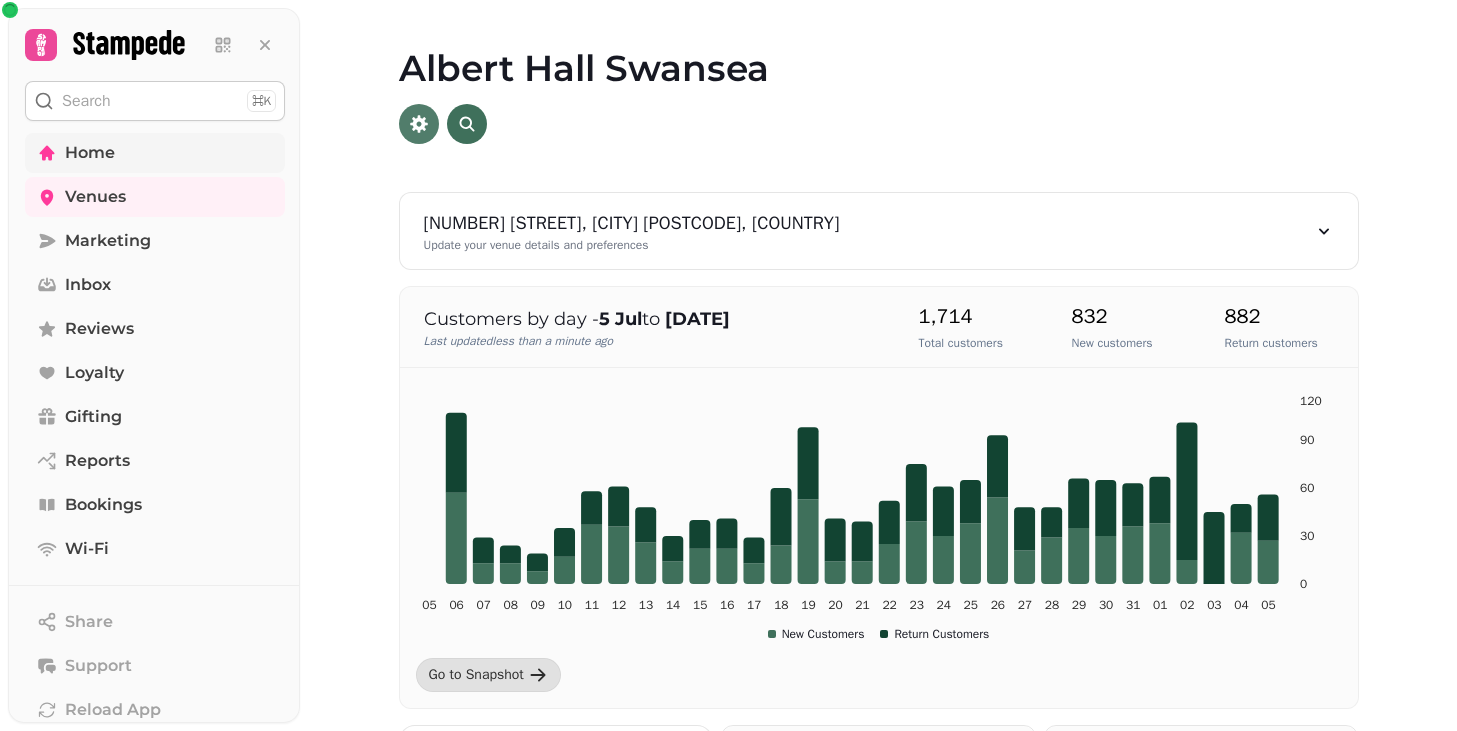 click 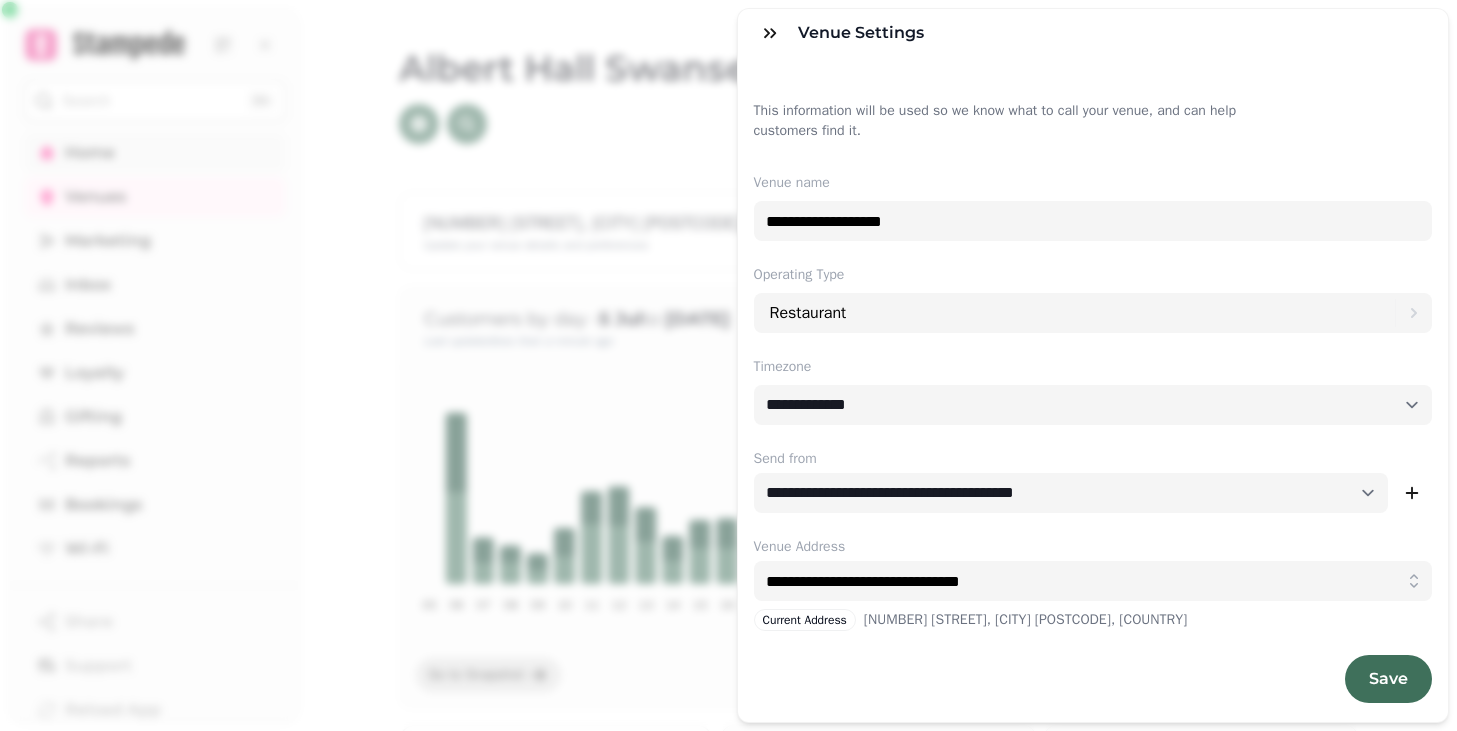 scroll, scrollTop: 21, scrollLeft: 0, axis: vertical 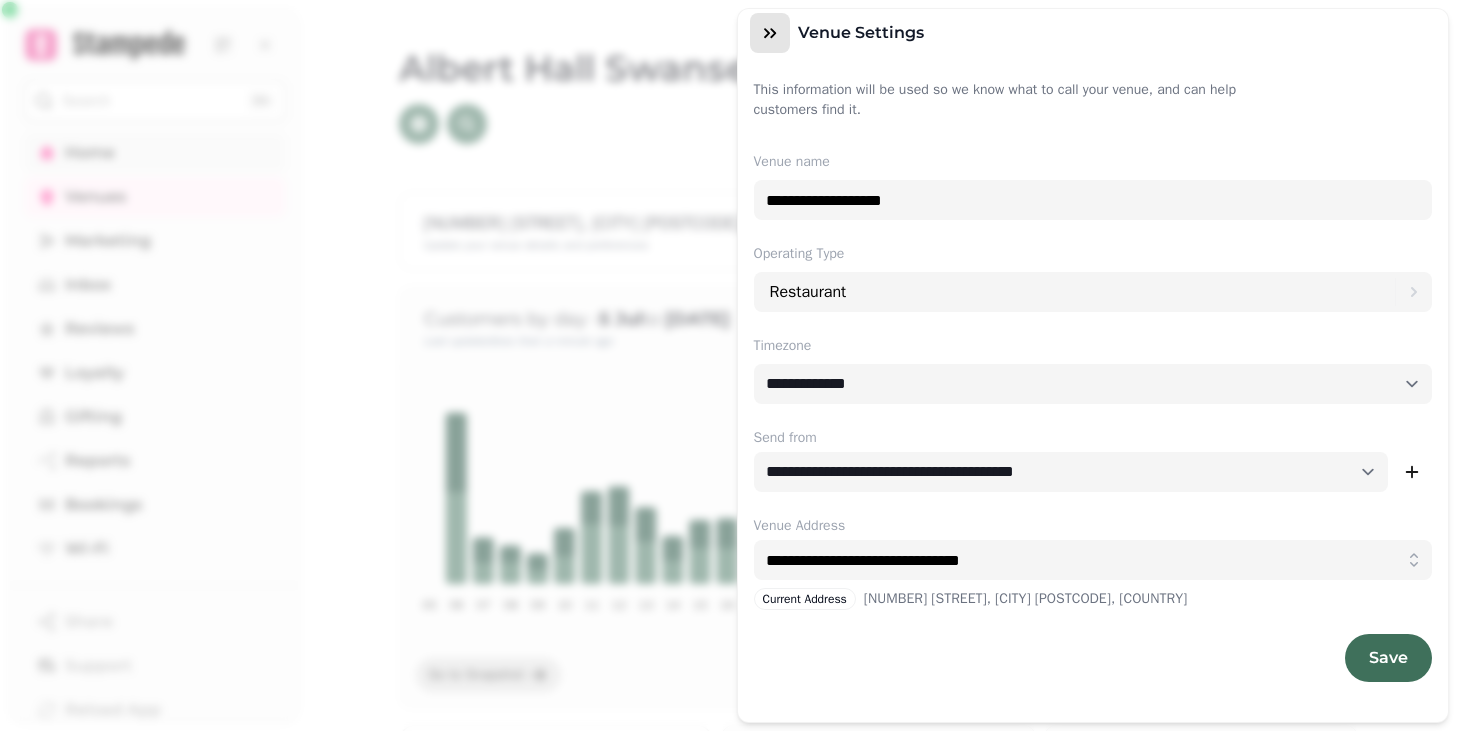 click 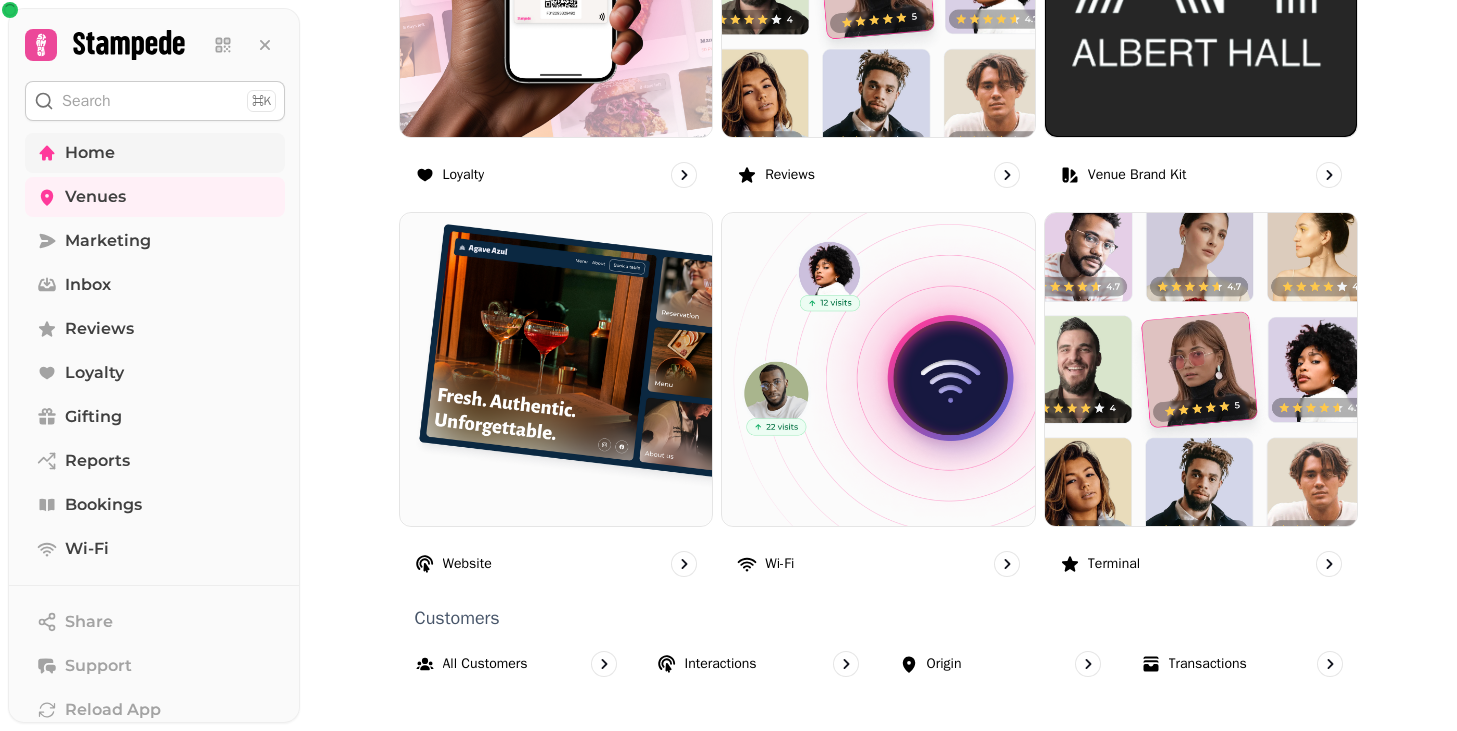 scroll, scrollTop: 1300, scrollLeft: 0, axis: vertical 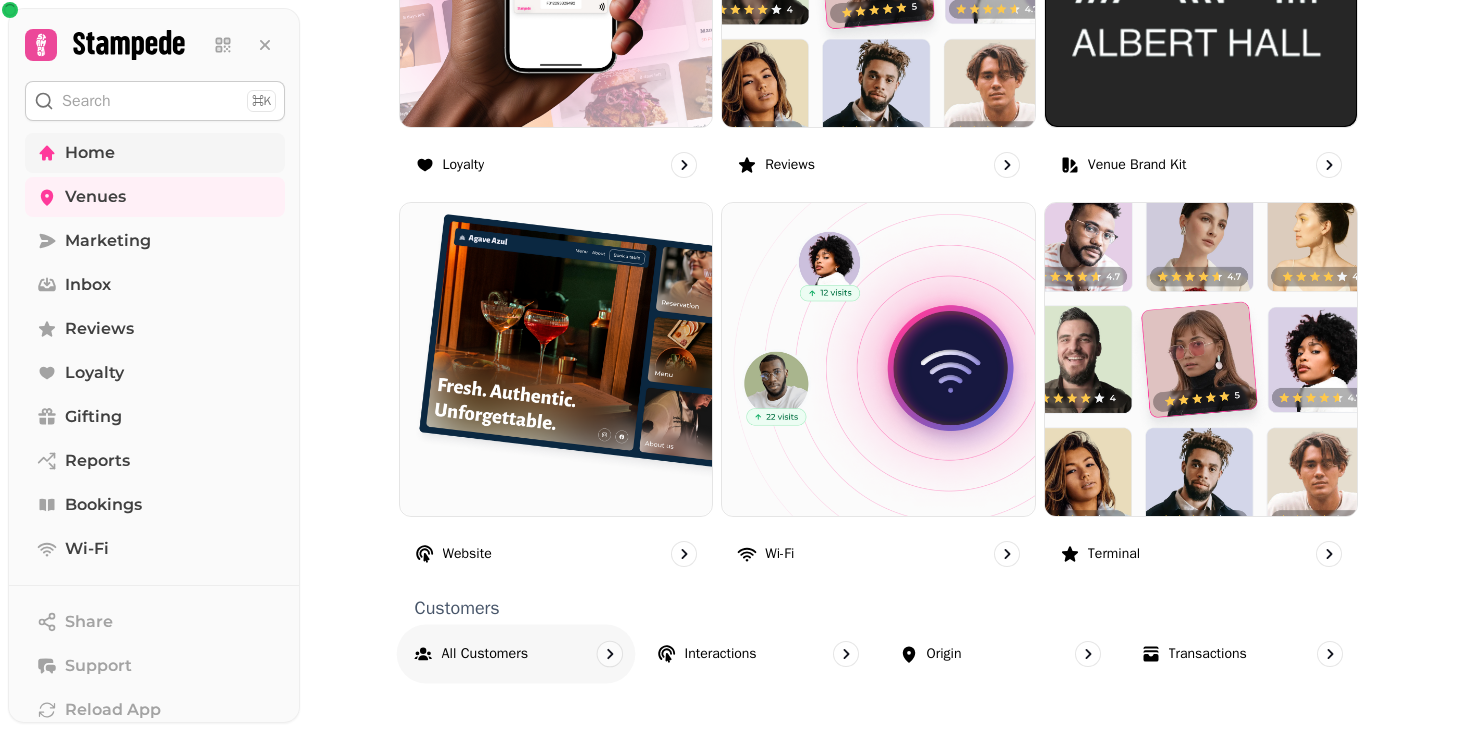 click on "All customers" at bounding box center (484, 654) 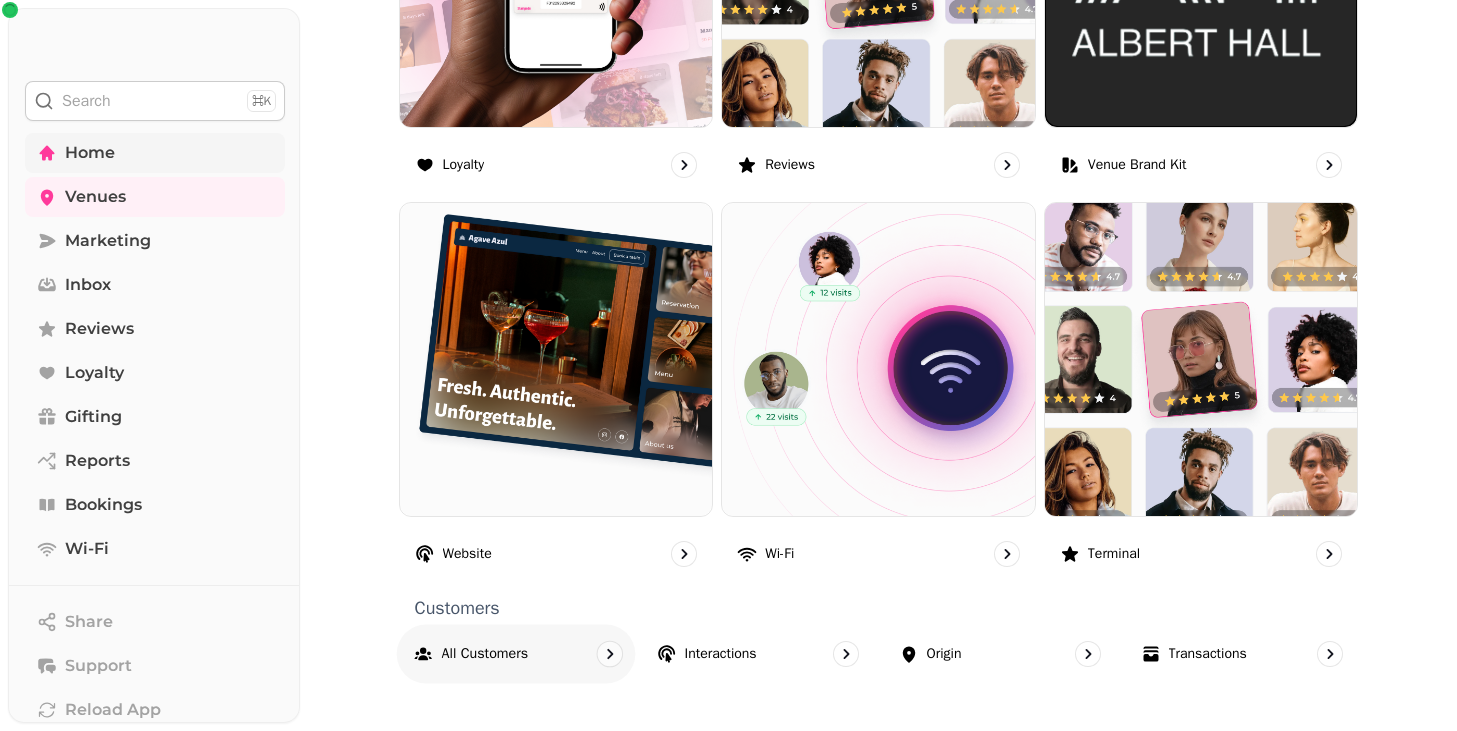 select on "**" 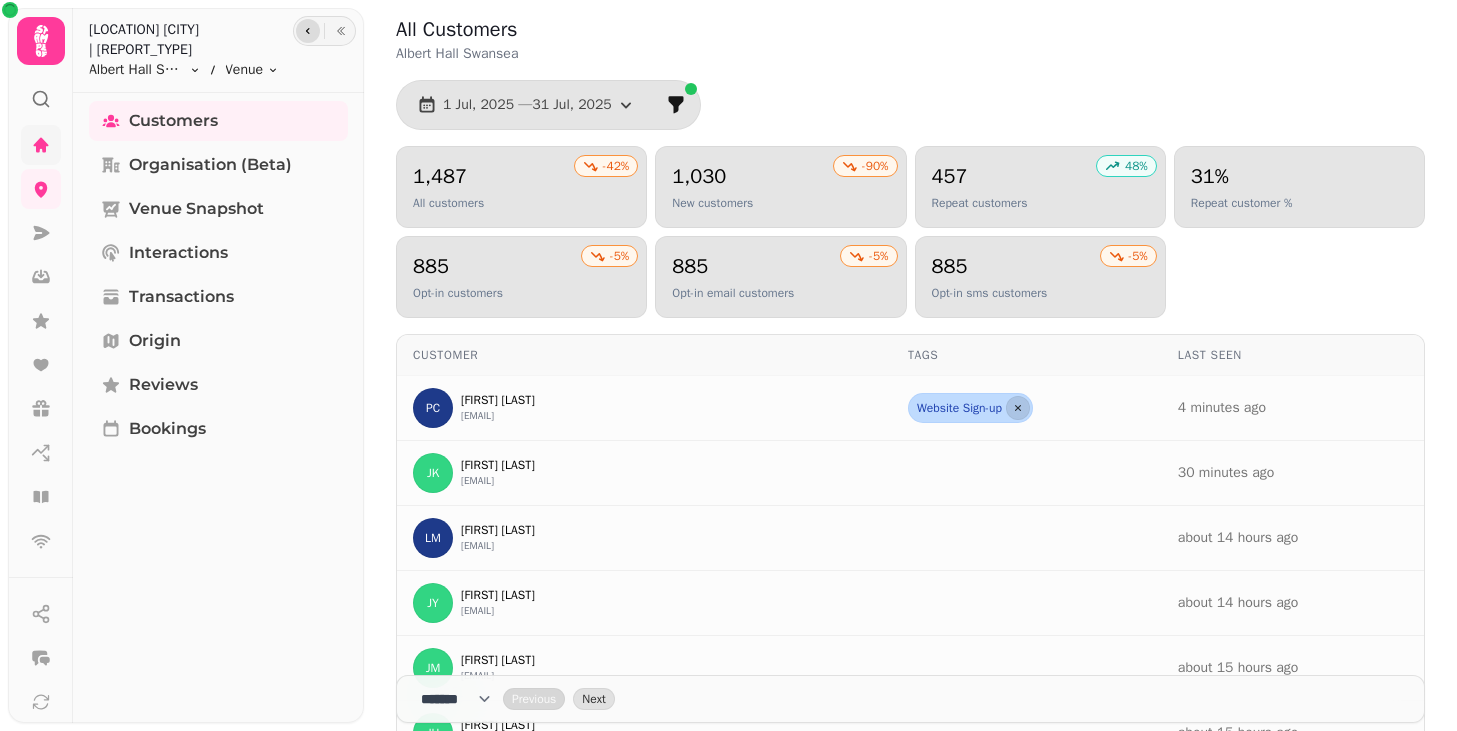 click 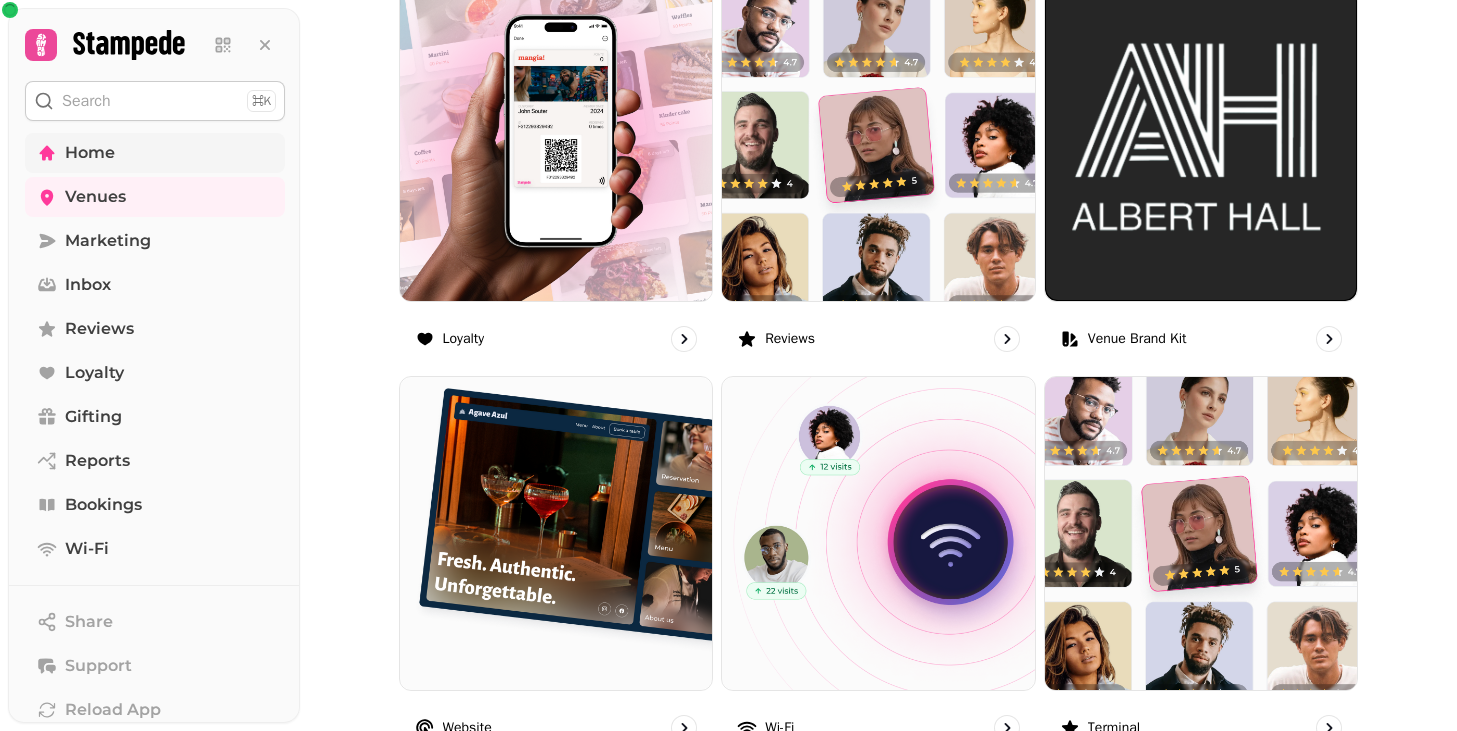 scroll, scrollTop: 1300, scrollLeft: 0, axis: vertical 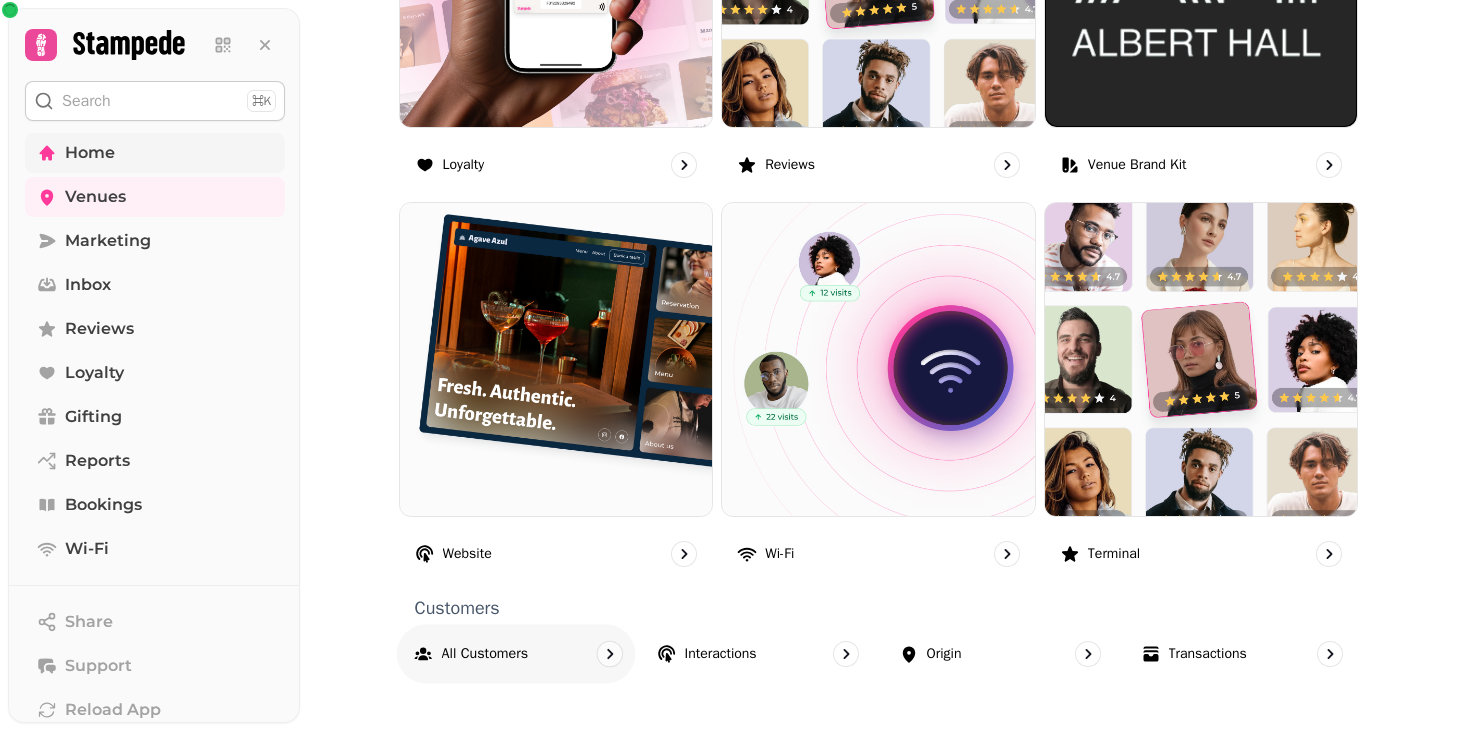 click on "All customers" at bounding box center (515, 653) 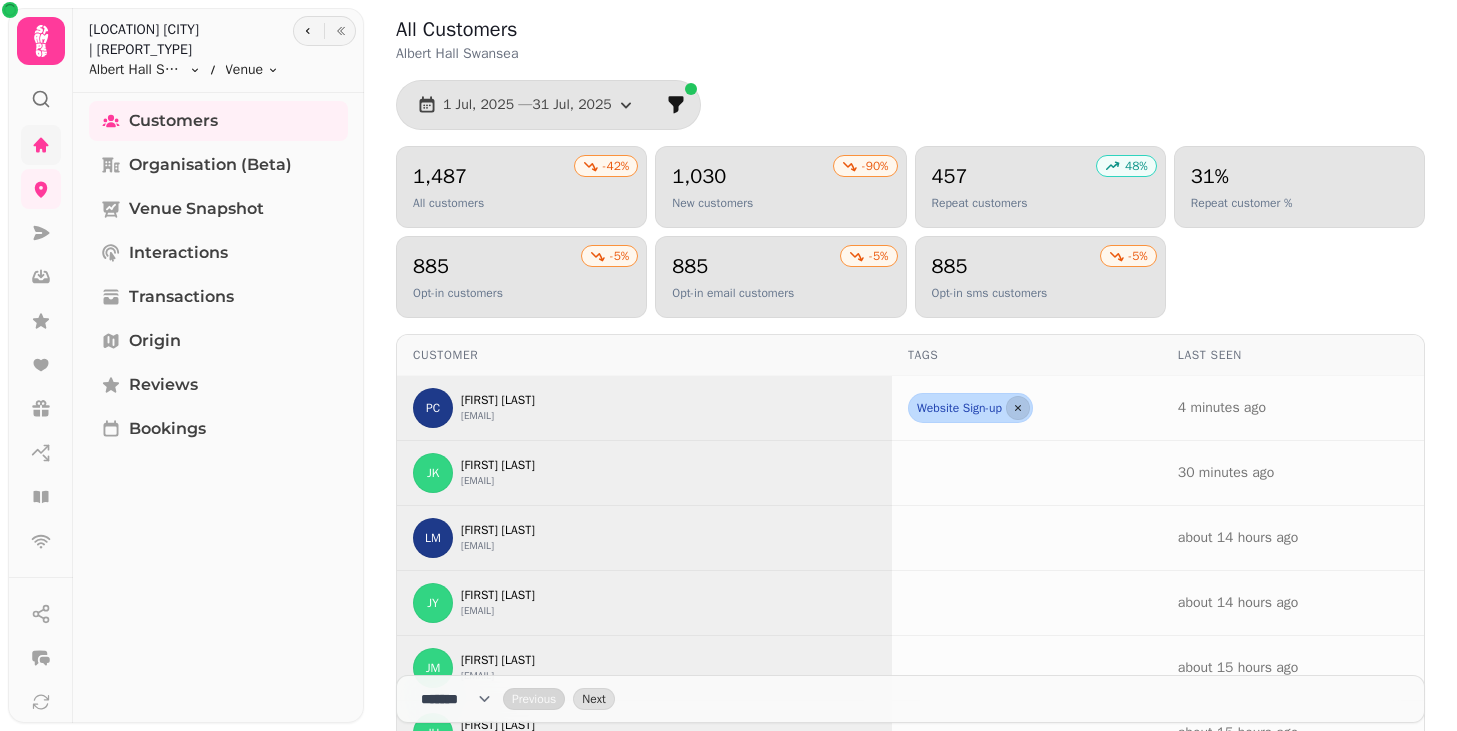 click on "Customer" at bounding box center [644, 355] 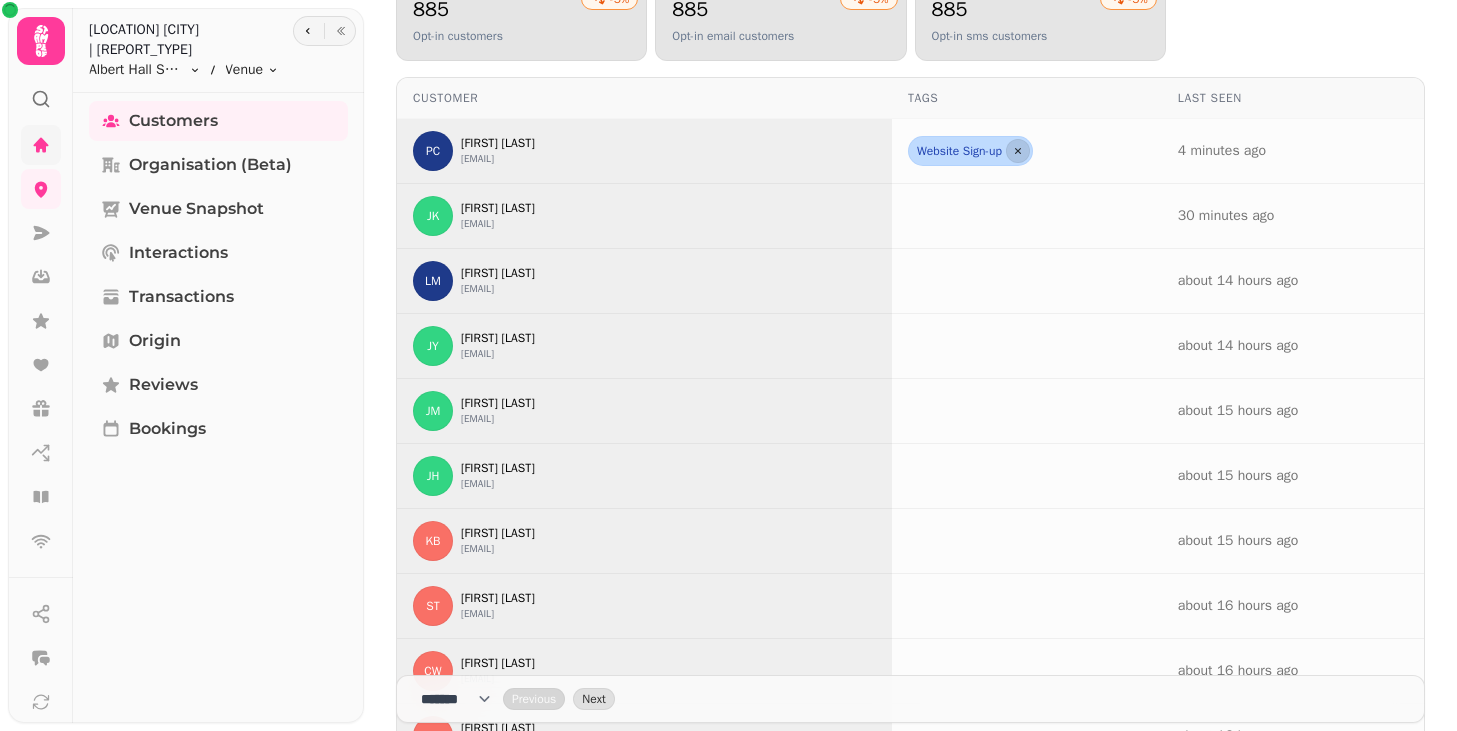 scroll, scrollTop: 263, scrollLeft: 0, axis: vertical 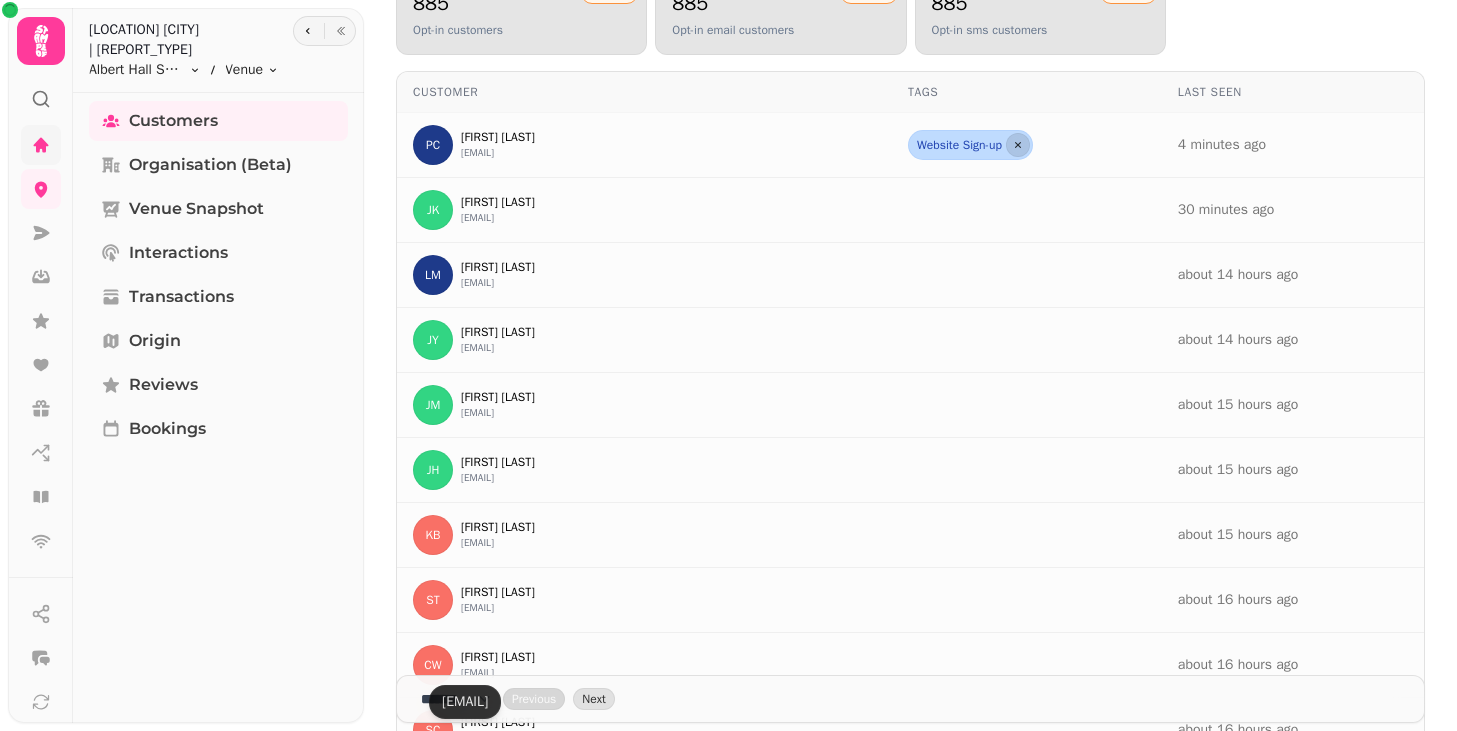 click on "**** * **** ** **** ** **** ** **** *** **** *** **** *** Previous Next" at bounding box center (910, 699) 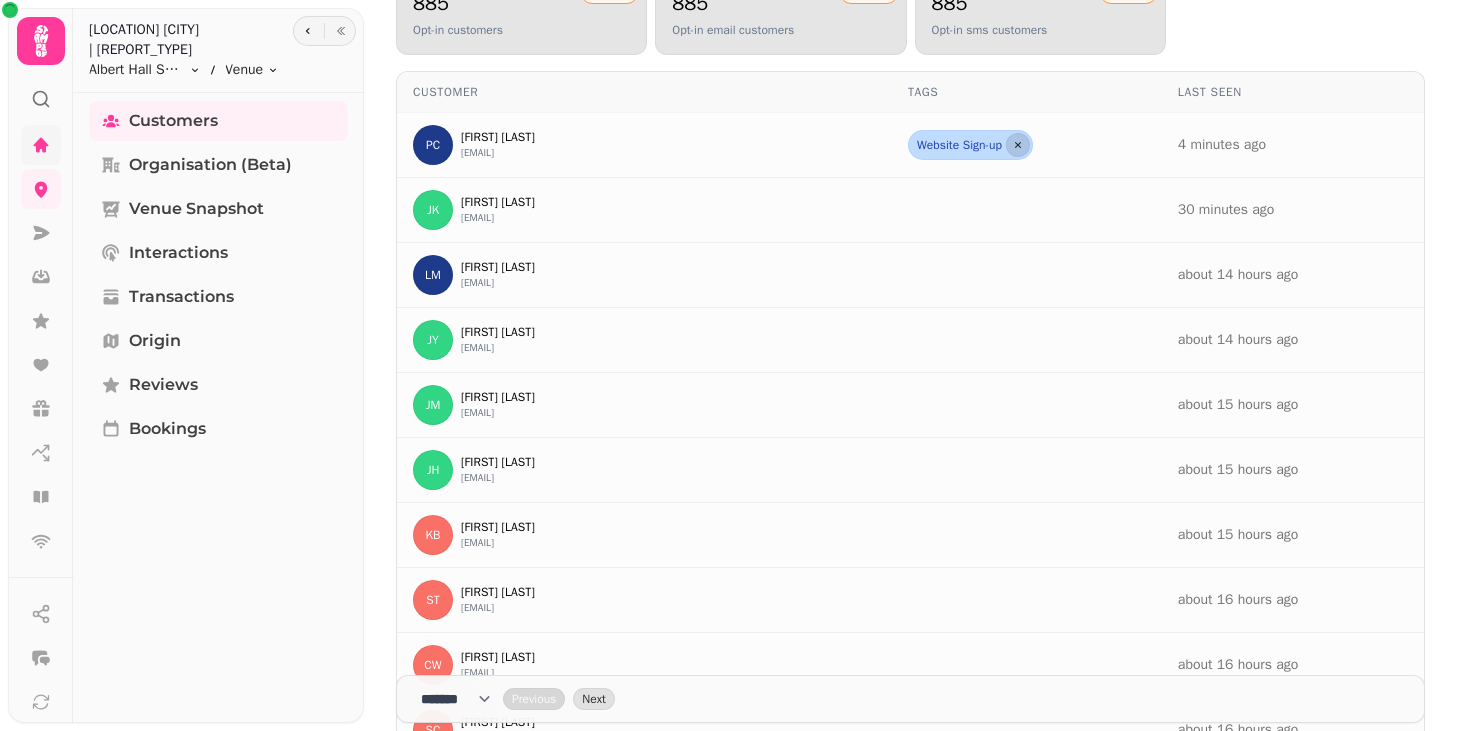 click on "**** * **** ** **** ** **** ** **** *** **** *** **** ***" at bounding box center (462, 699) 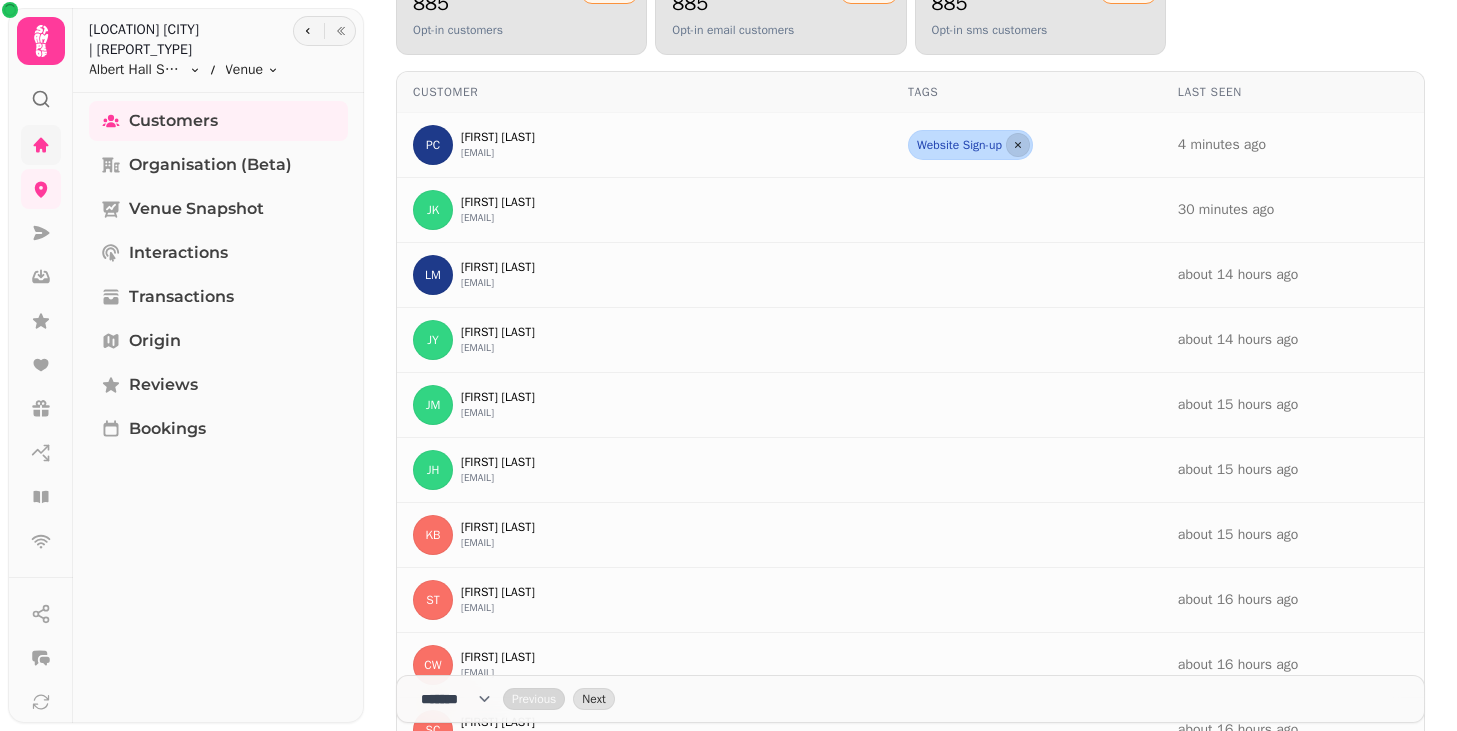 select on "***" 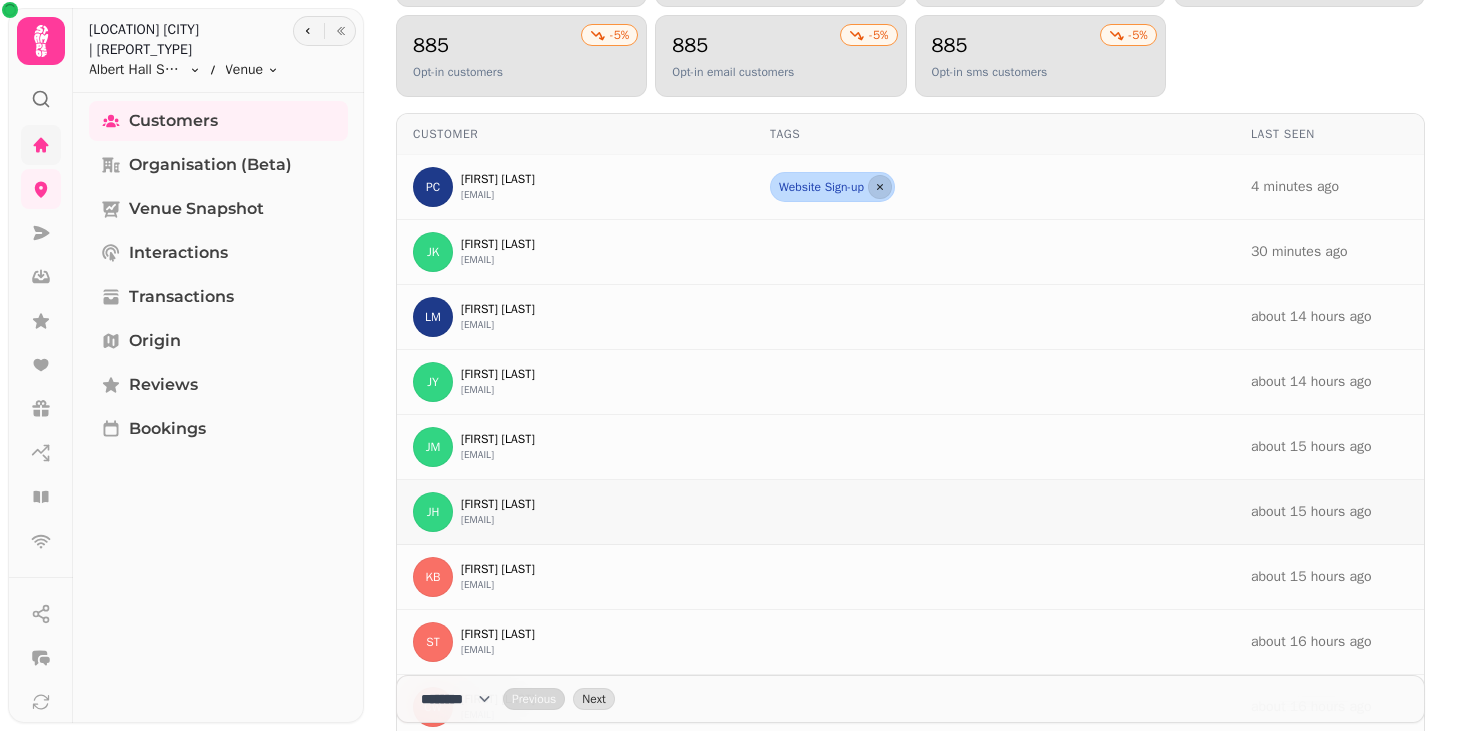 scroll, scrollTop: 0, scrollLeft: 0, axis: both 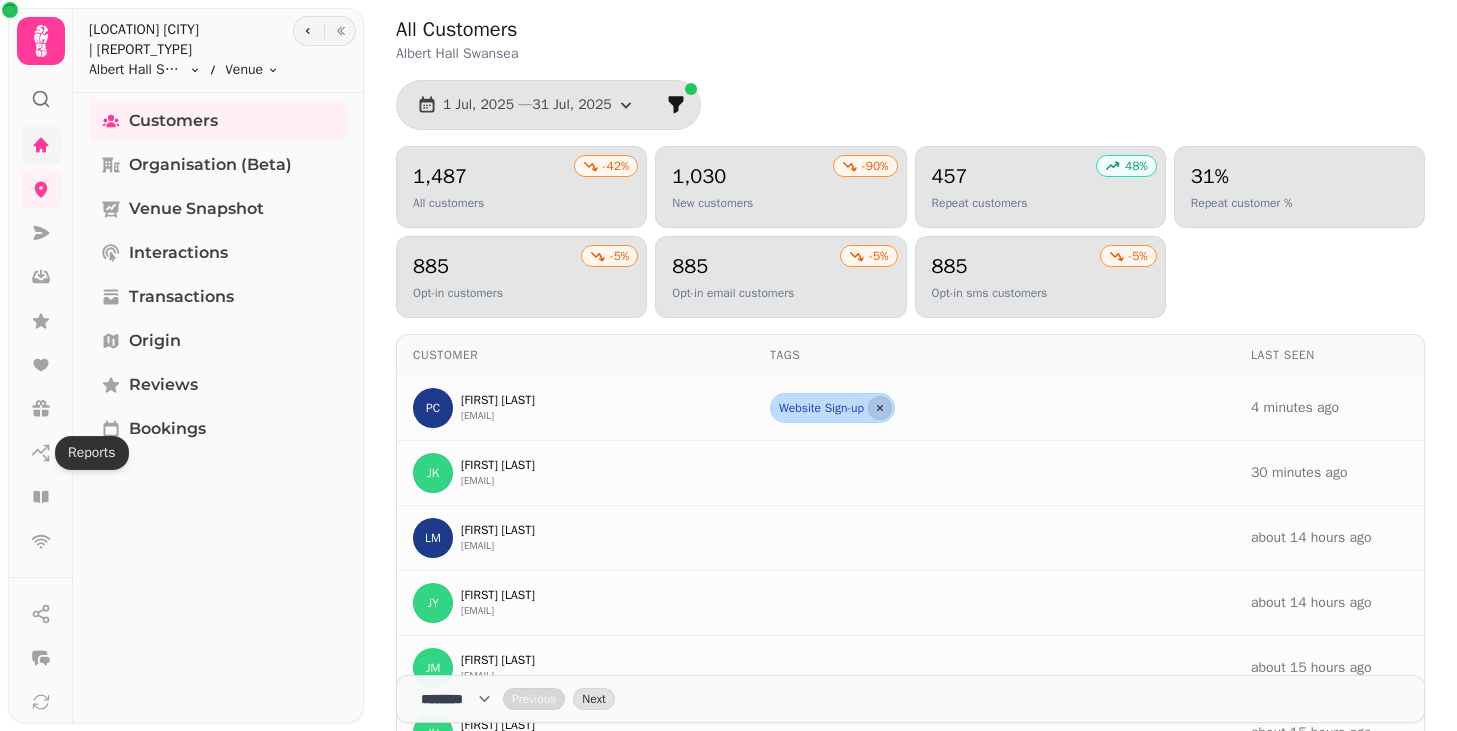 click 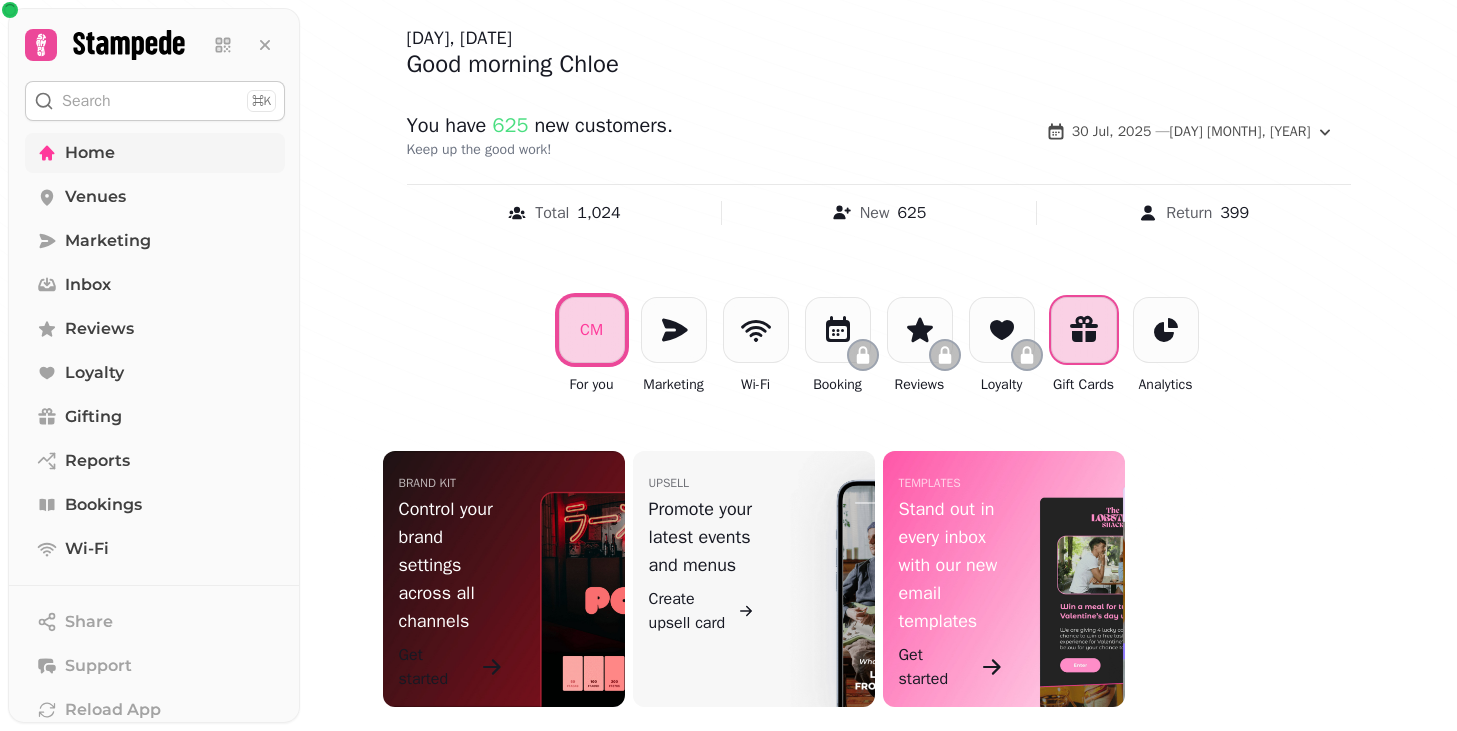 scroll, scrollTop: 0, scrollLeft: 0, axis: both 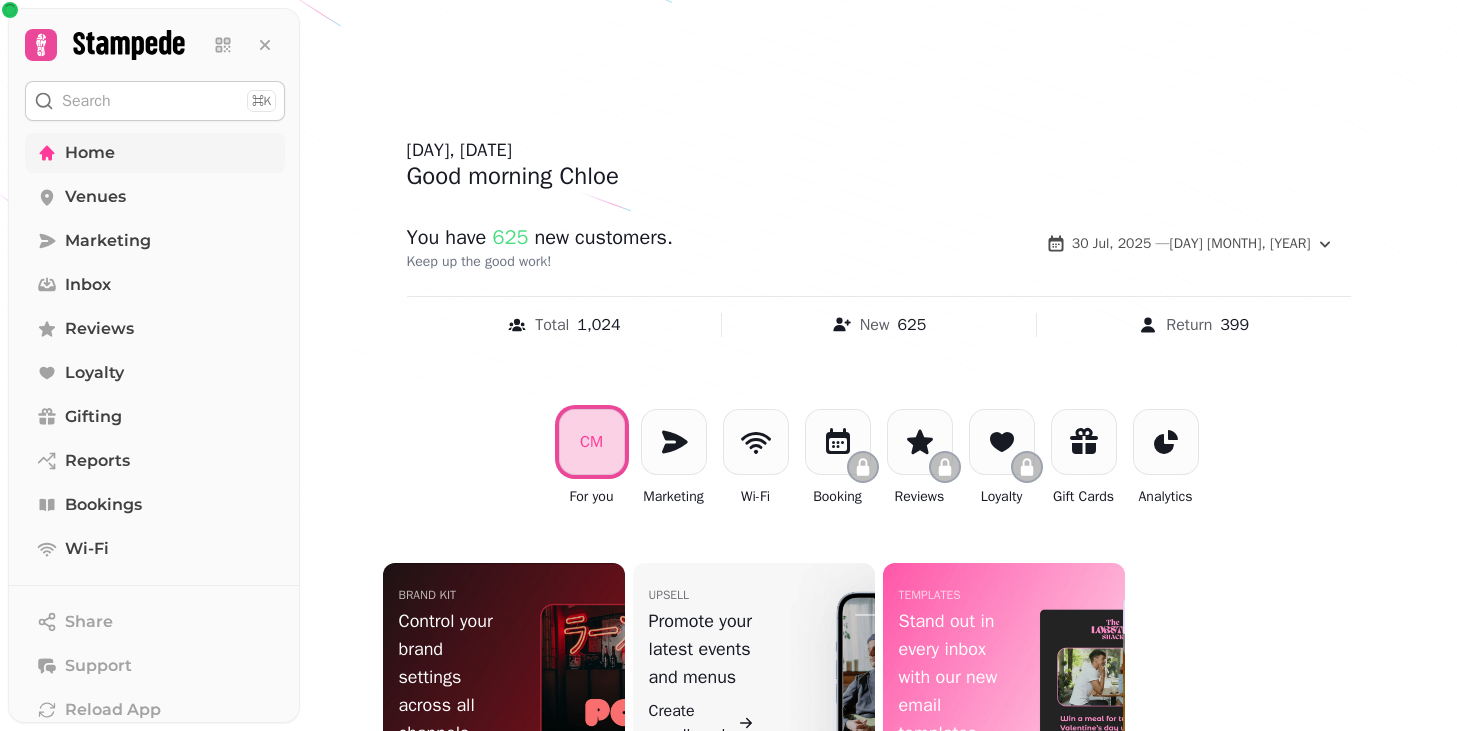 click 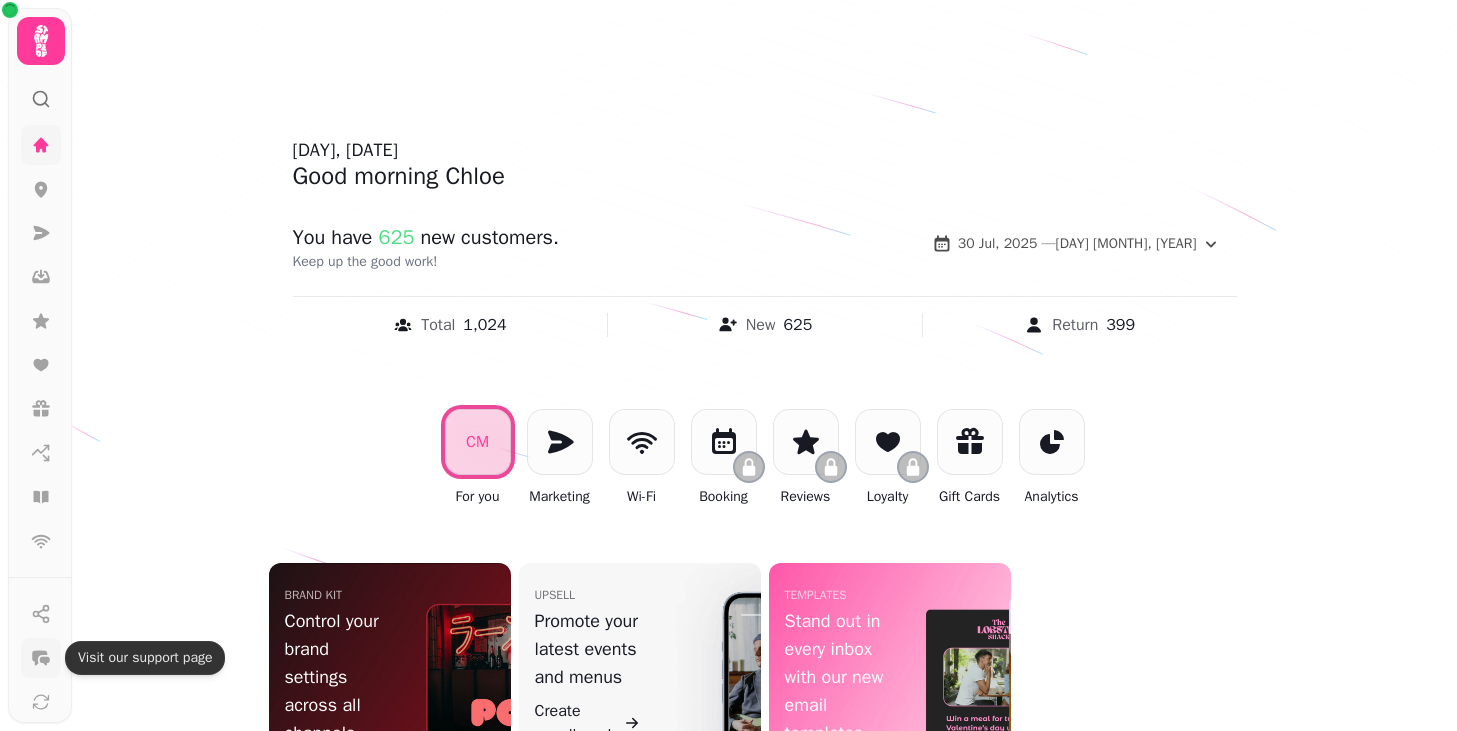 click 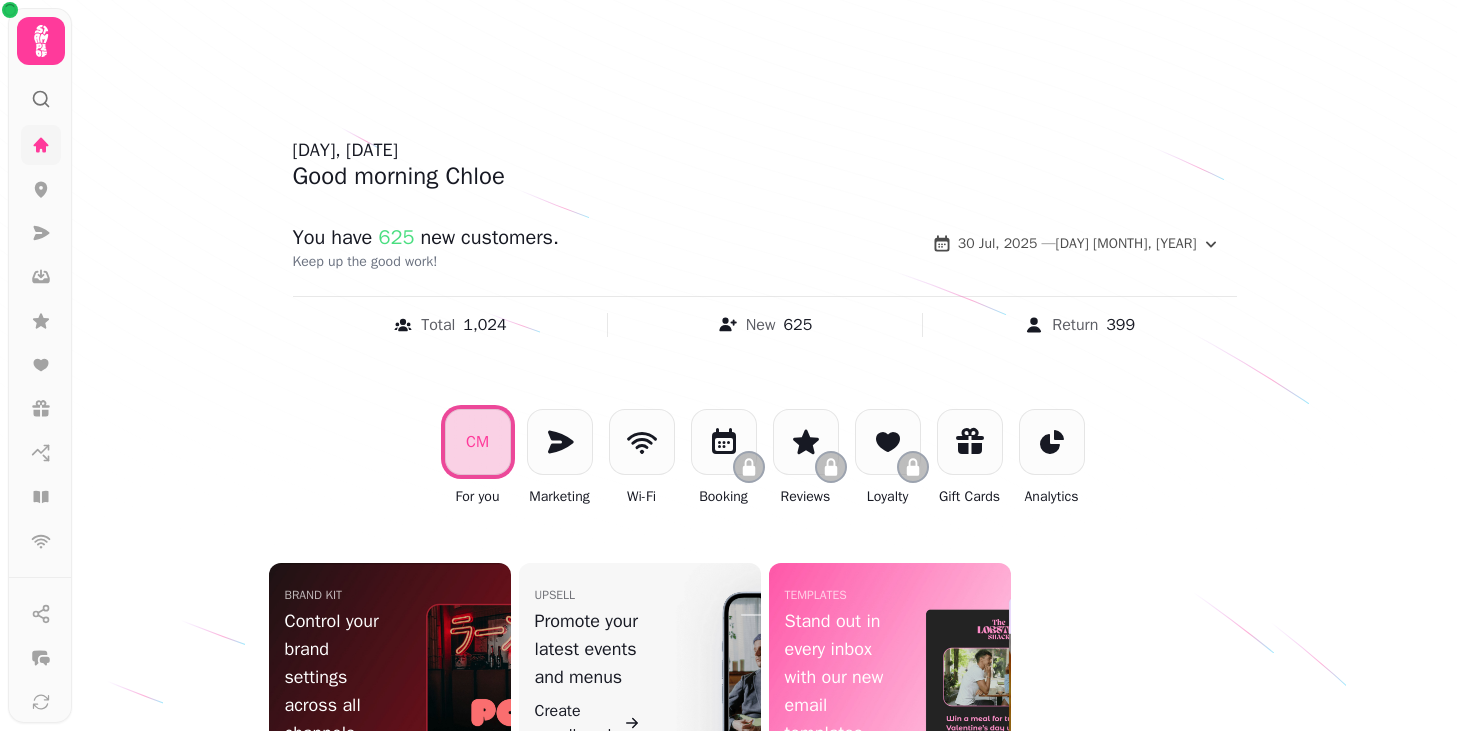 scroll, scrollTop: 112, scrollLeft: 0, axis: vertical 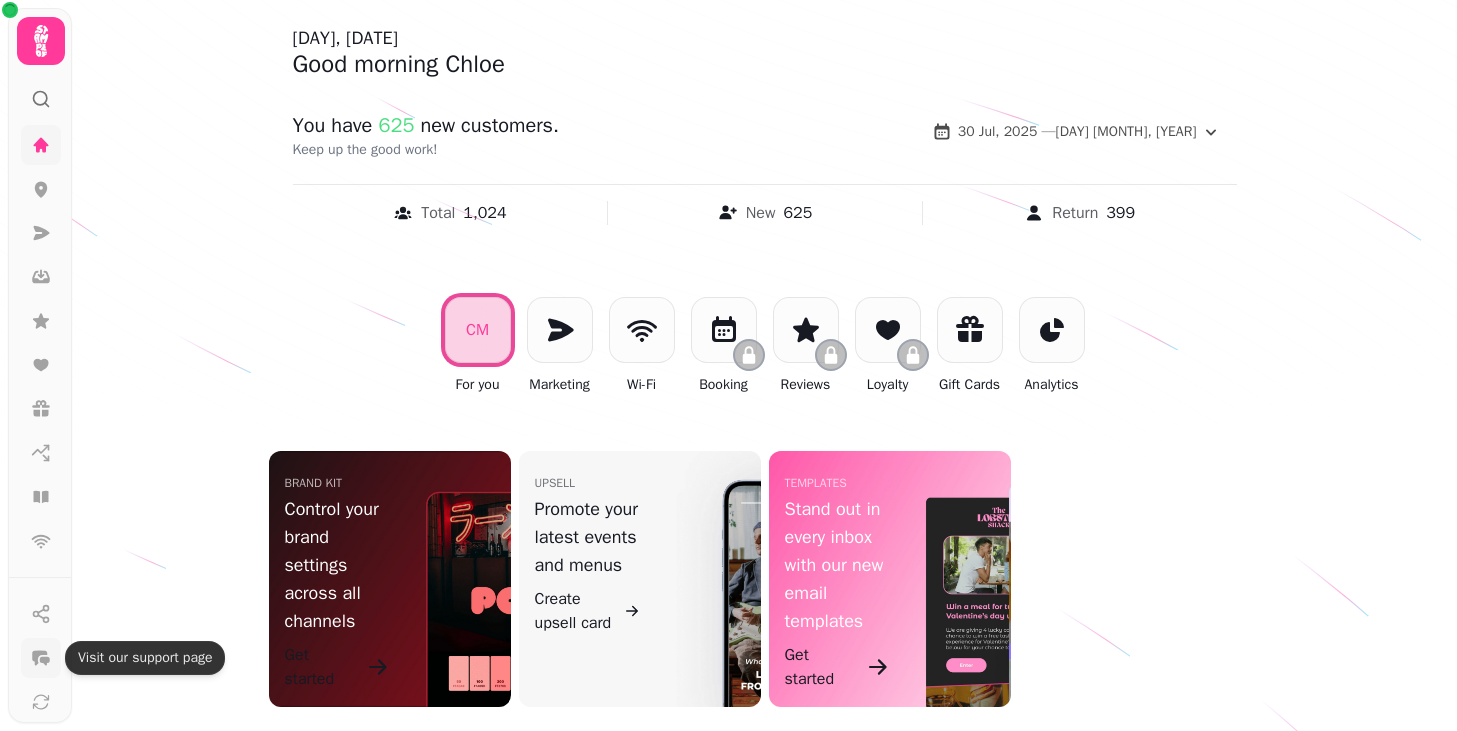 click 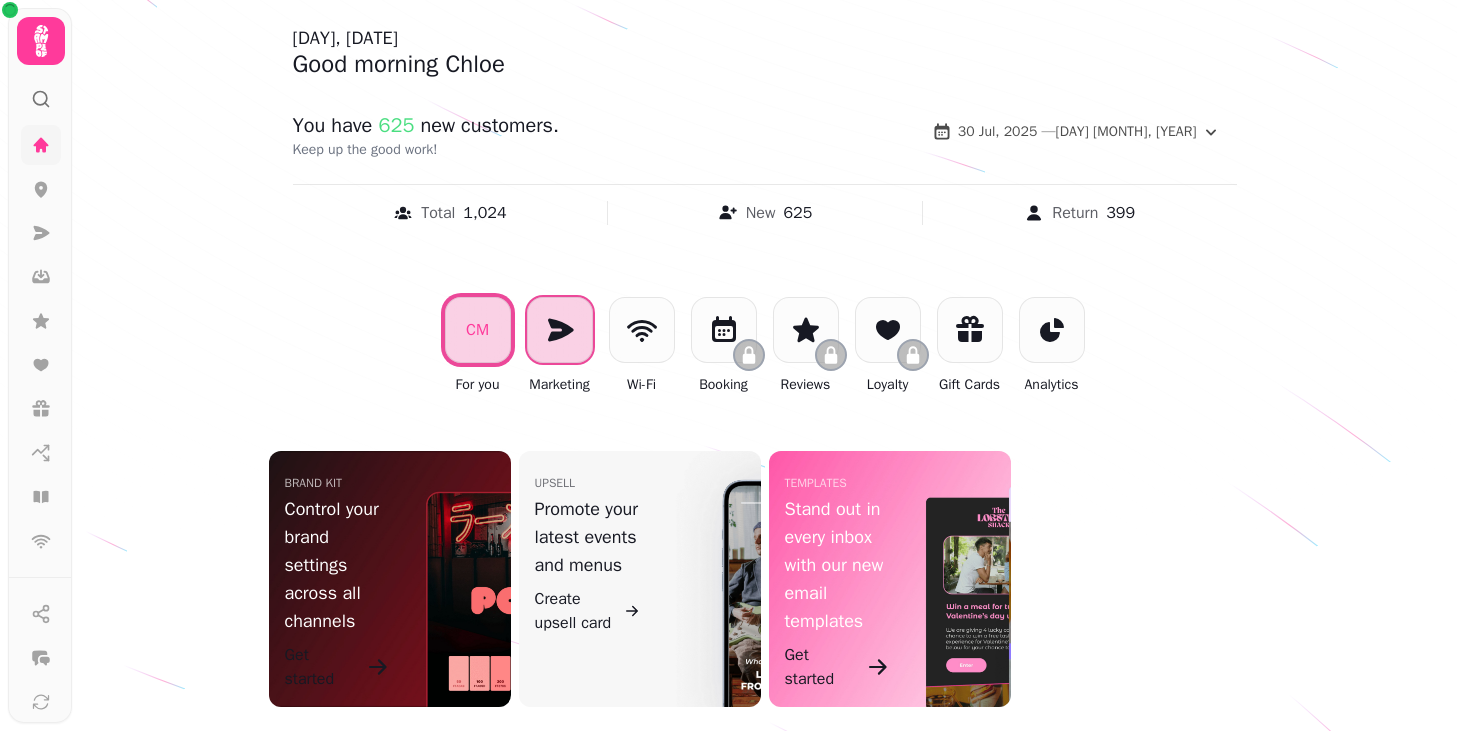 click 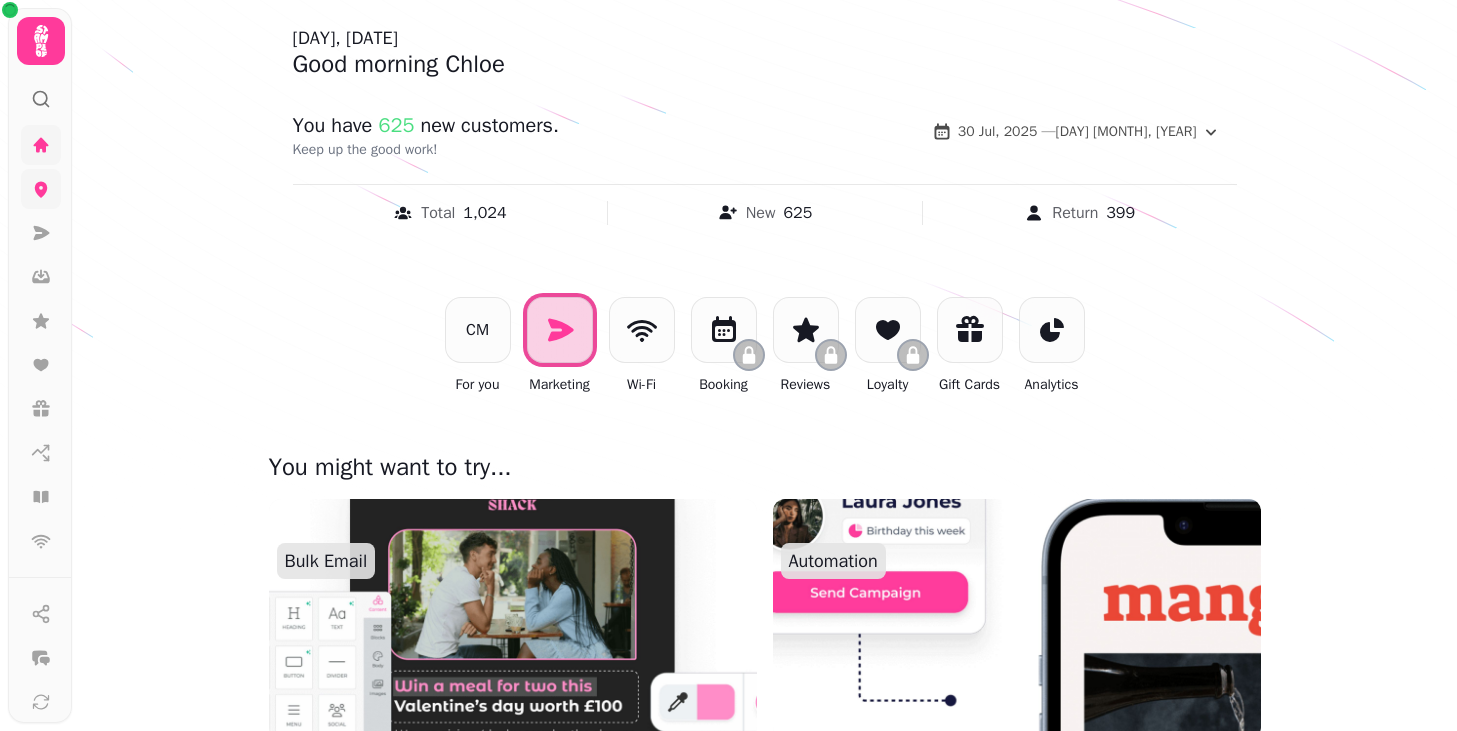 click at bounding box center [41, 189] 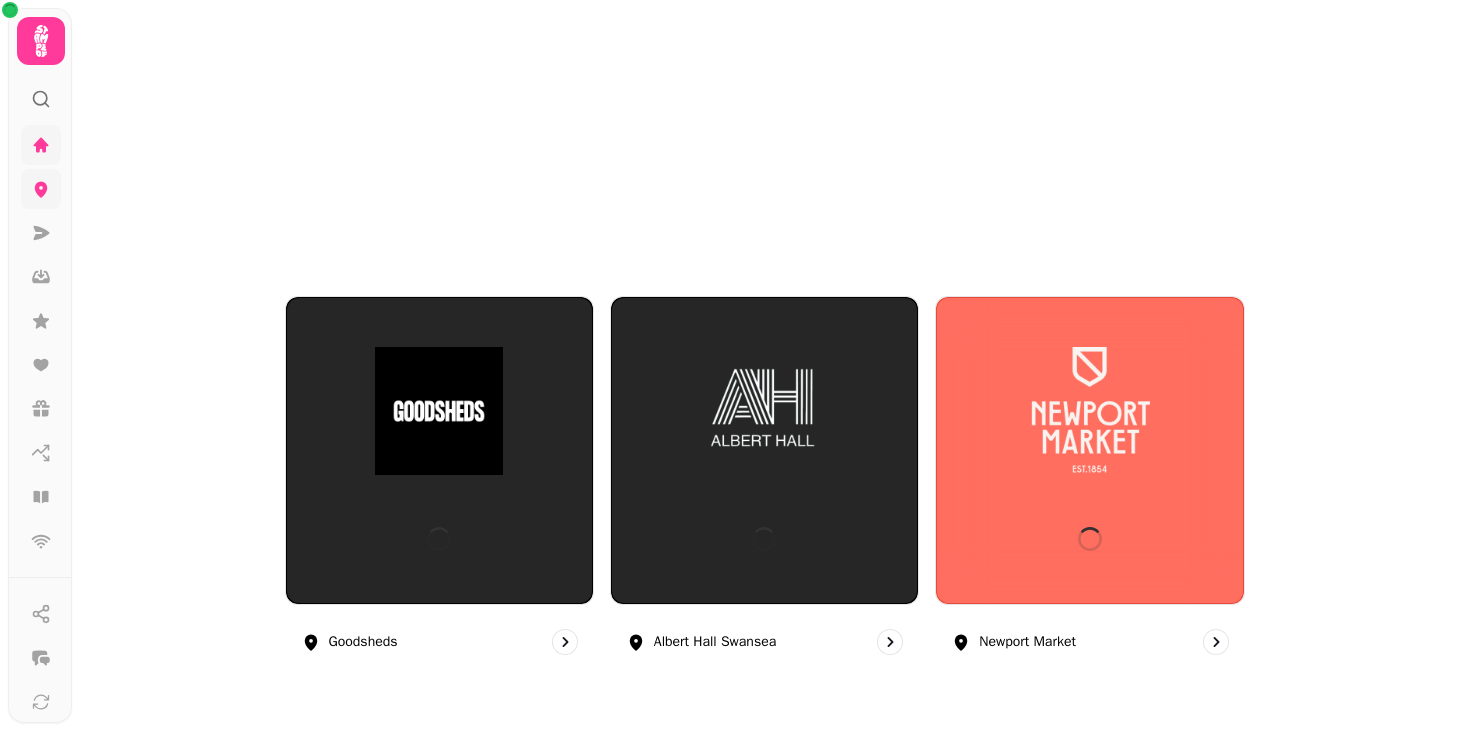 scroll, scrollTop: 0, scrollLeft: 0, axis: both 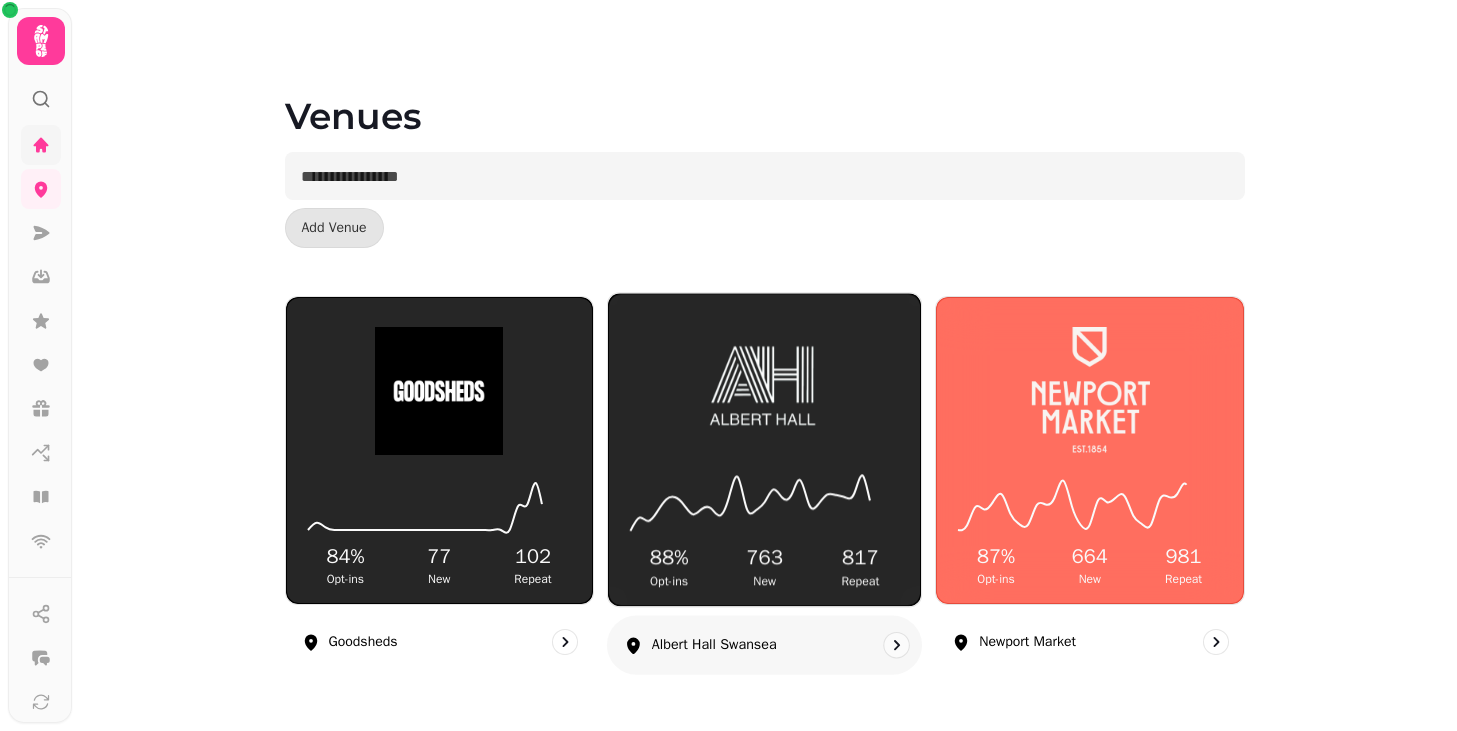 click at bounding box center (765, 389) 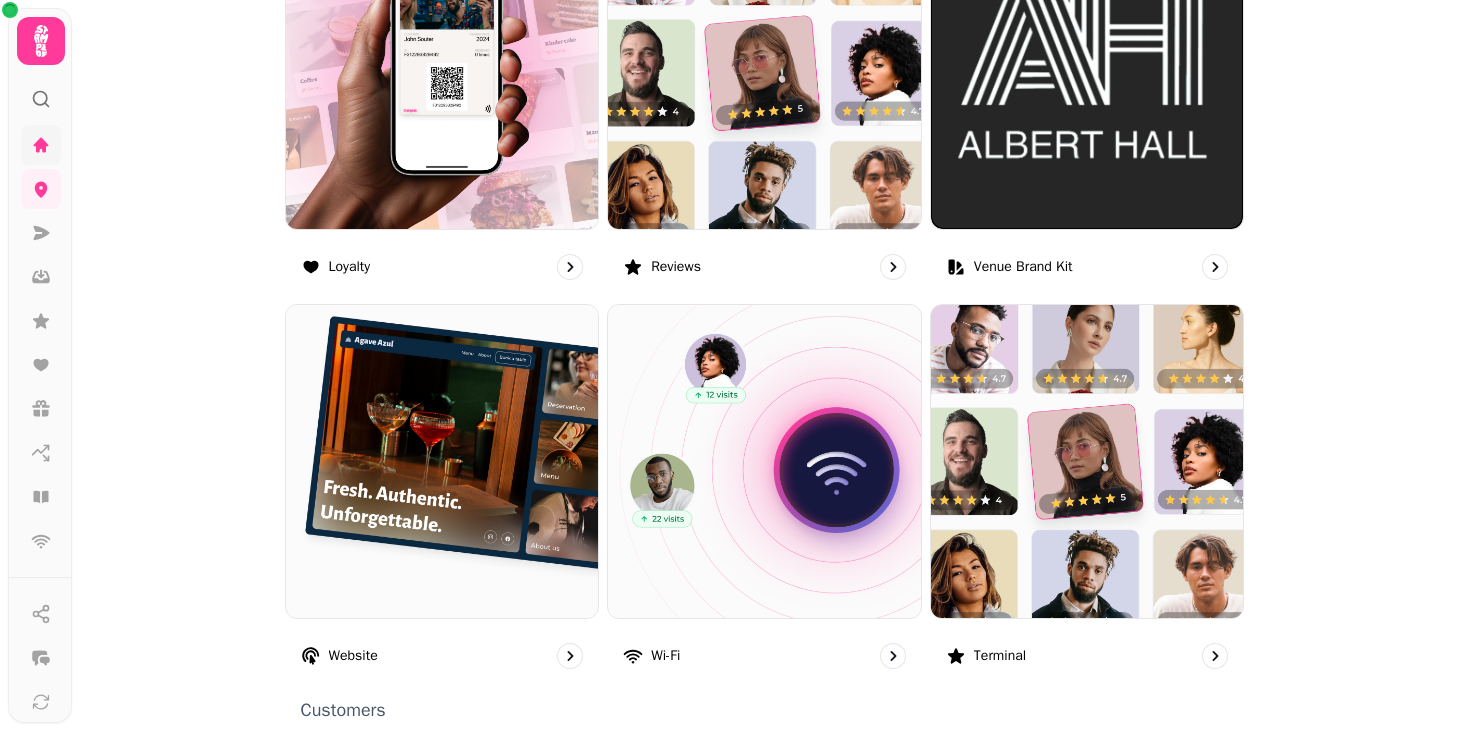 scroll, scrollTop: 1300, scrollLeft: 0, axis: vertical 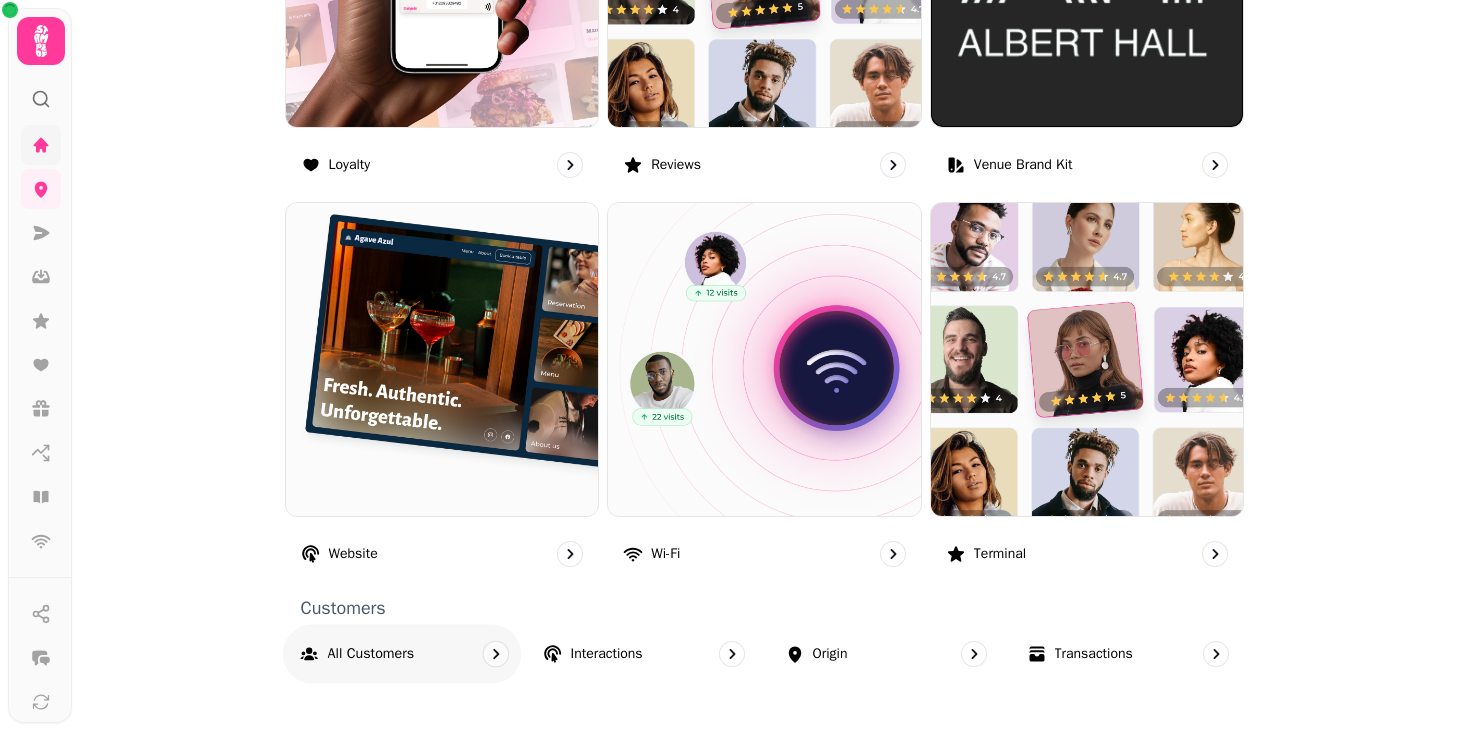 click on "All customers" at bounding box center [401, 653] 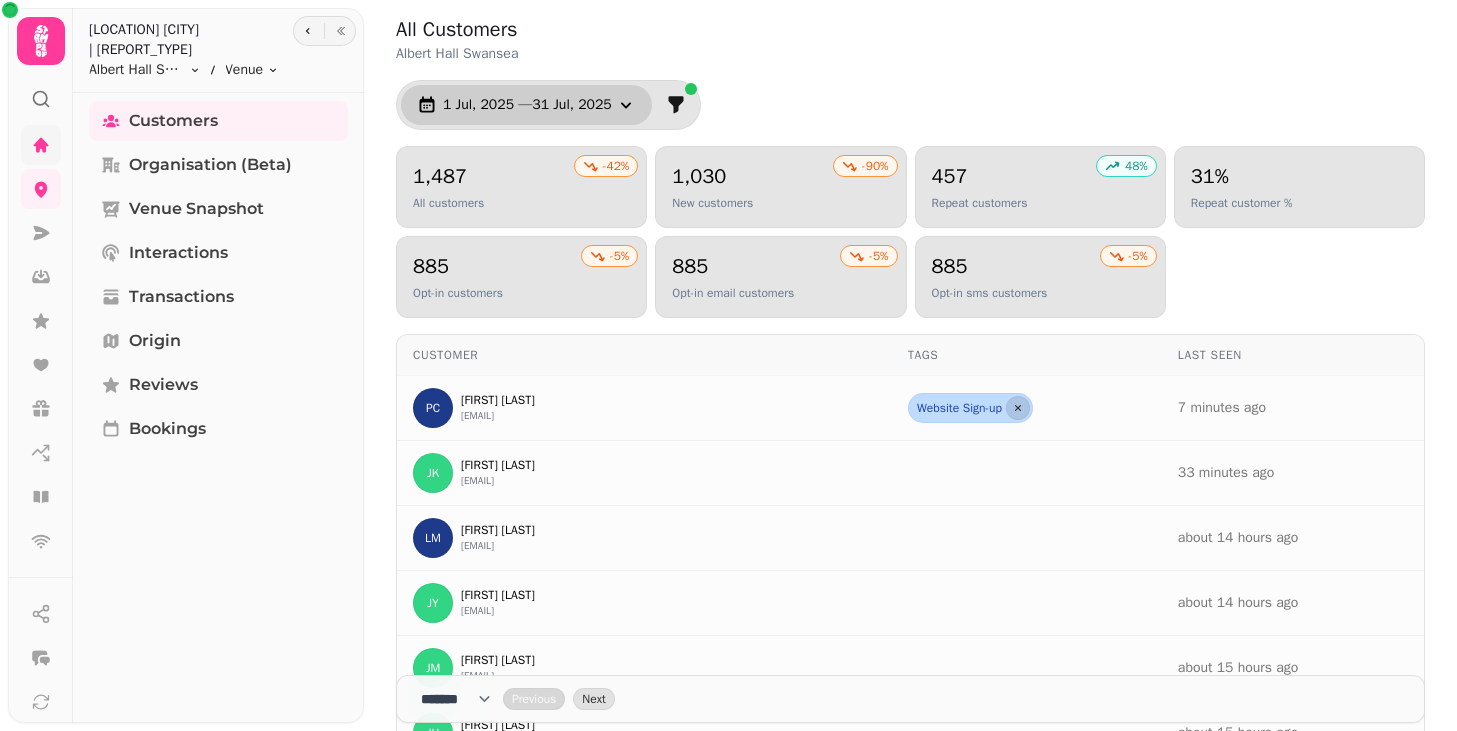 click on "1 Jul, 2025    —  31 Jul, 2025" at bounding box center (527, 105) 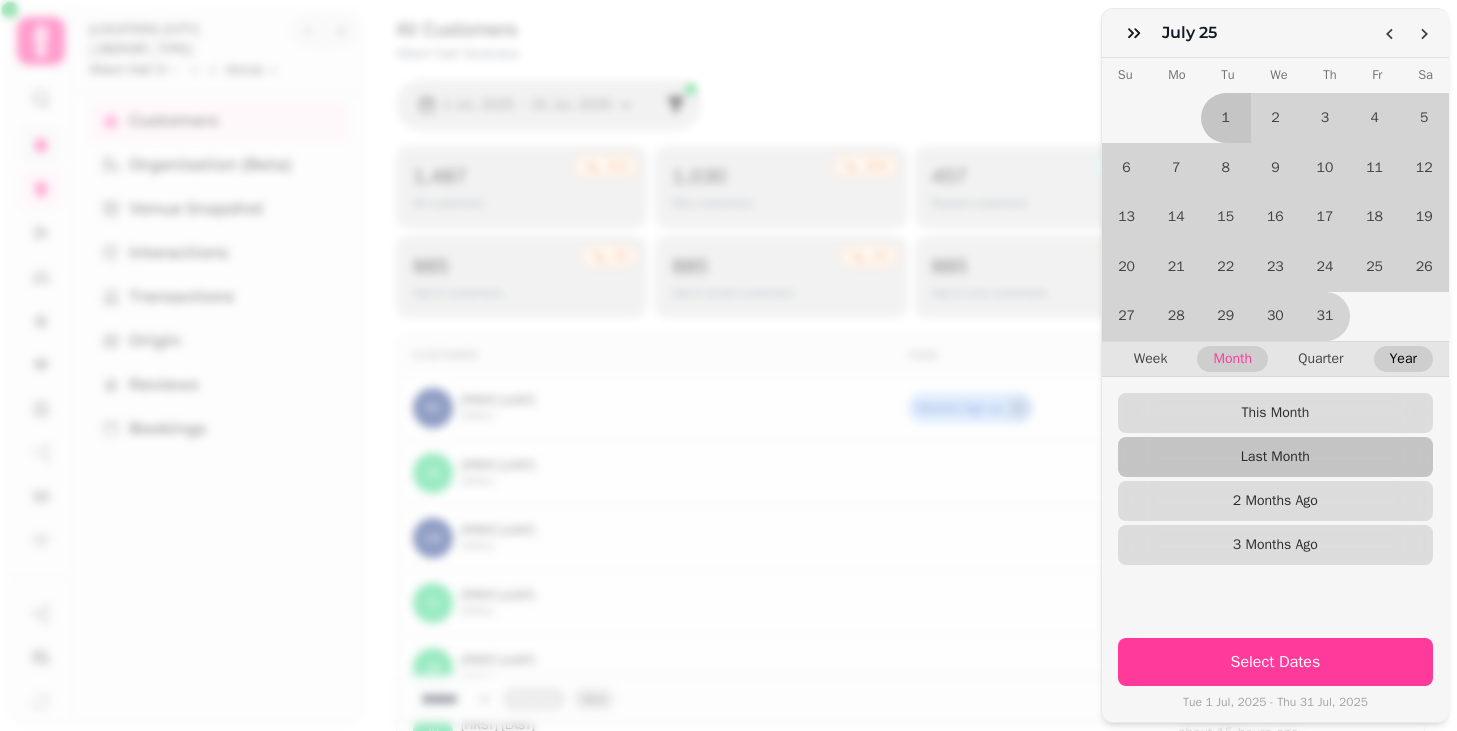 click on "Year" at bounding box center (1403, 359) 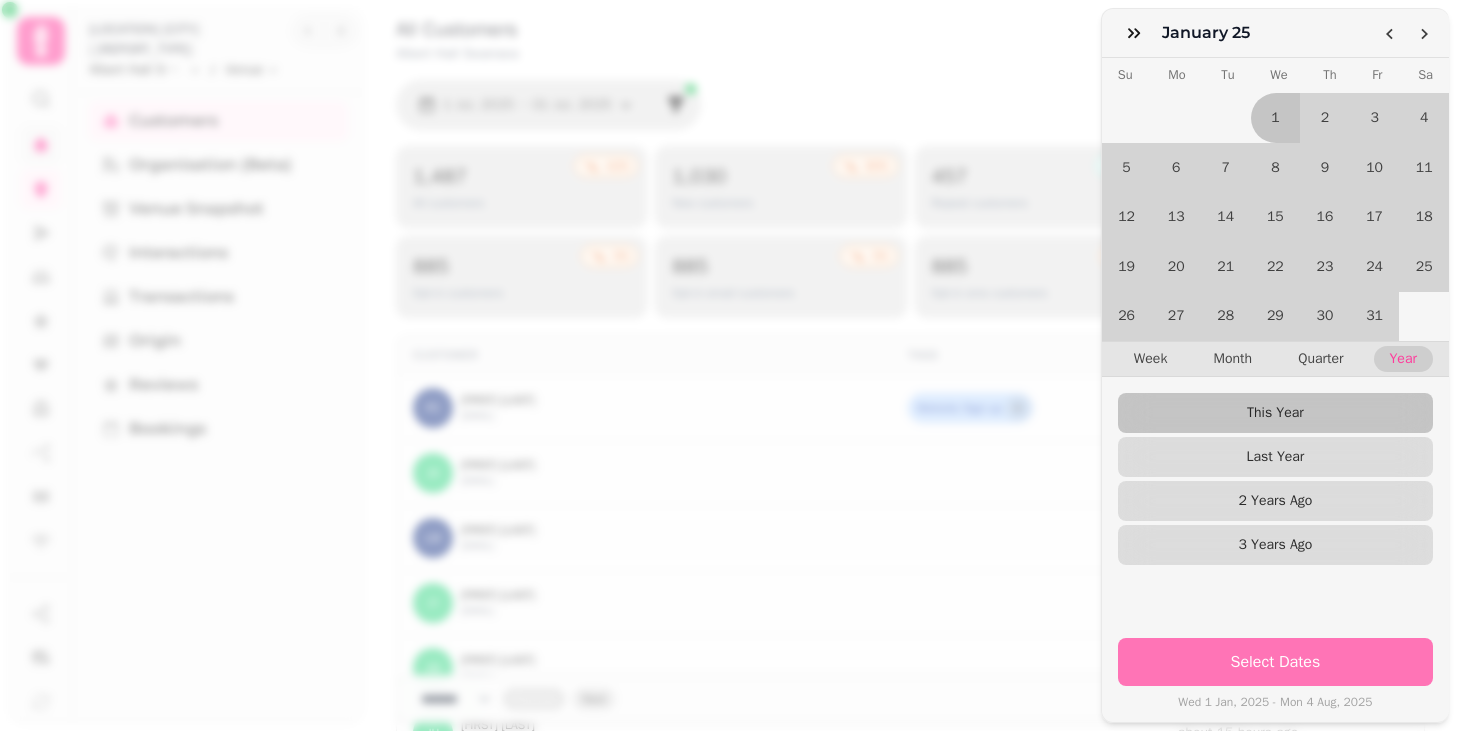 click on "Select Dates" at bounding box center (1275, 662) 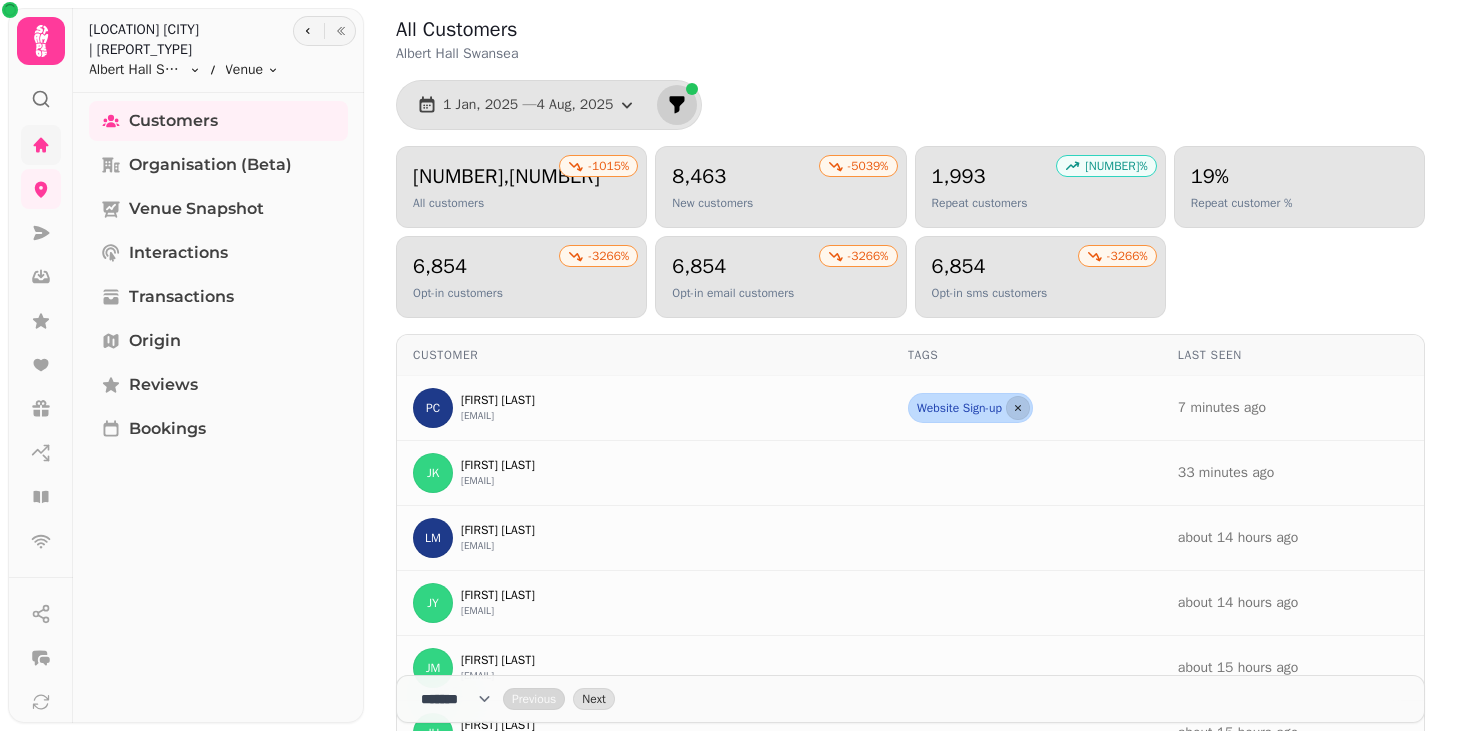 click 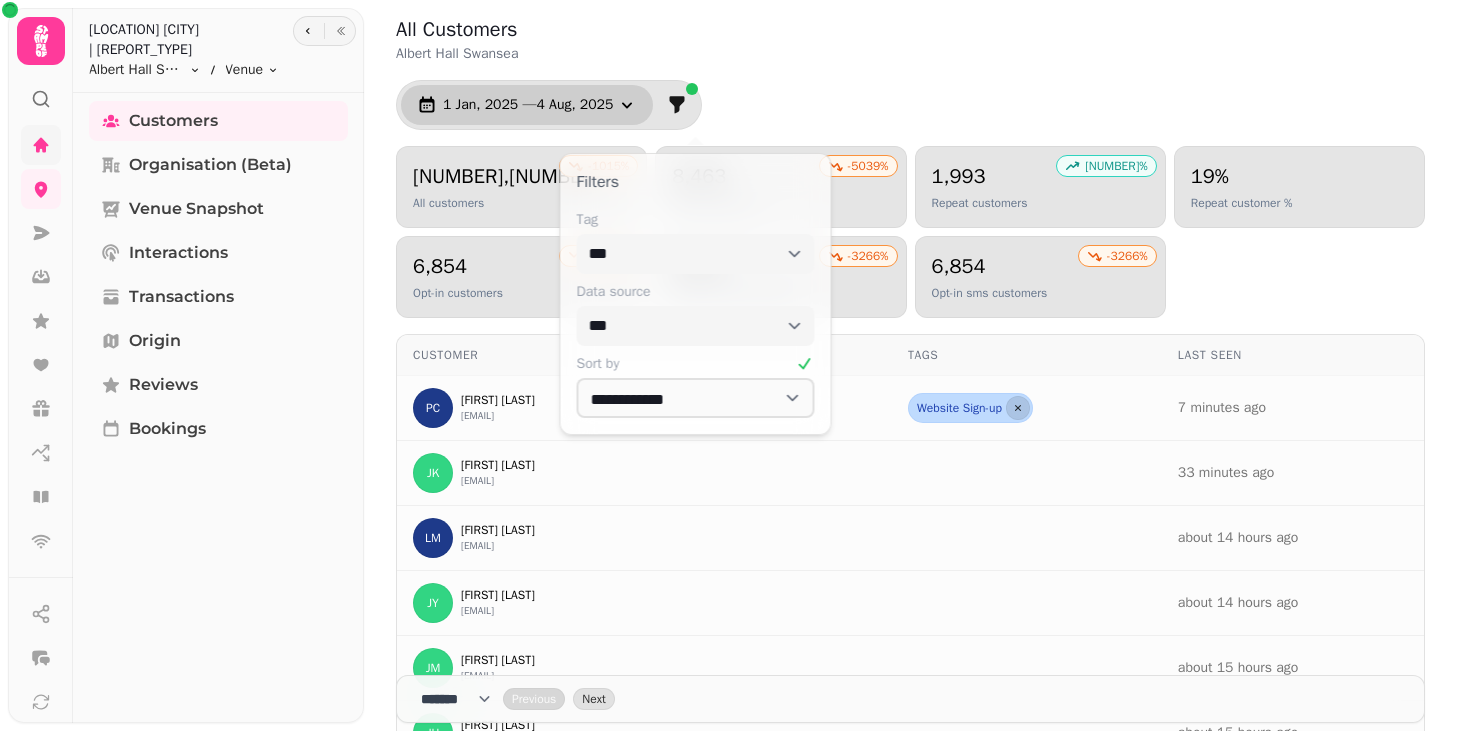 click on "1 Jan, 2025    —  4 Aug, 2025" at bounding box center (528, 105) 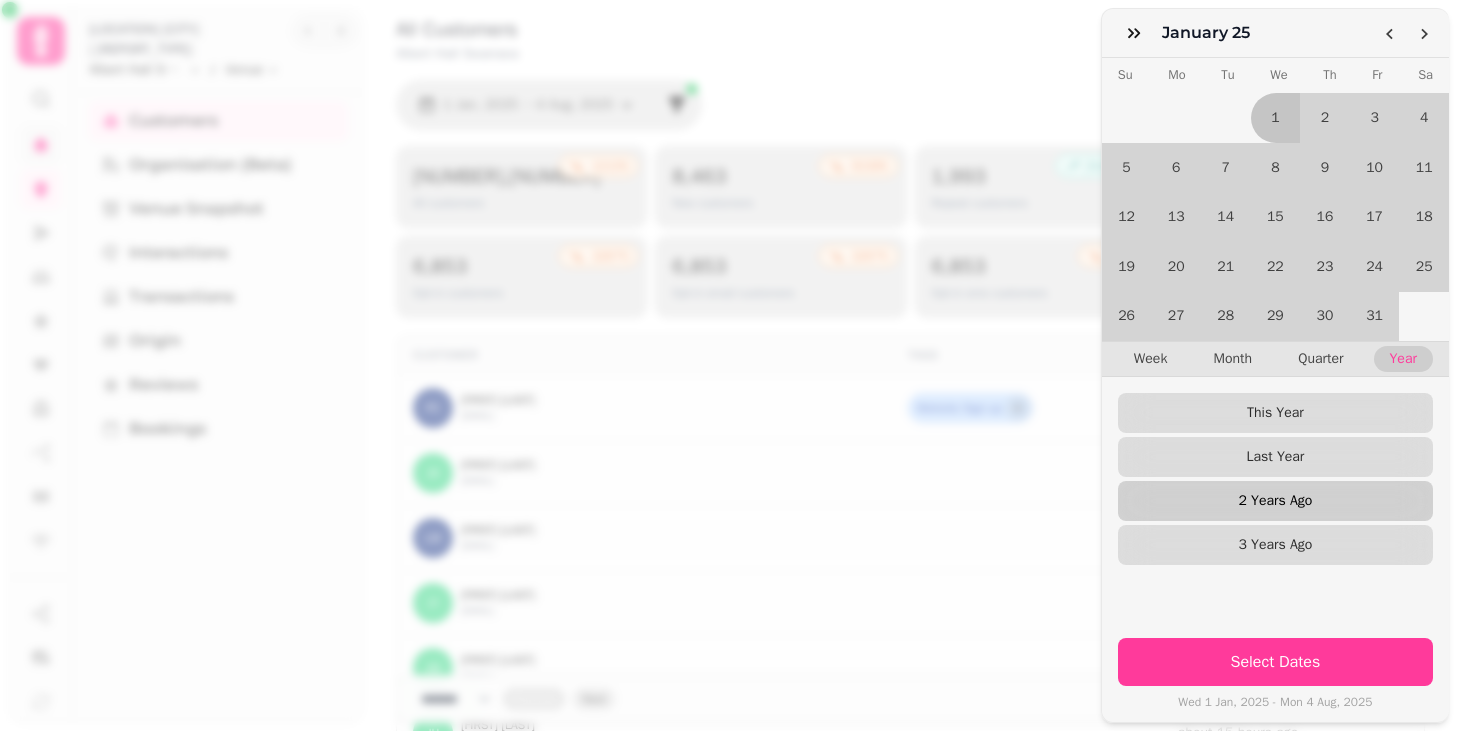 click on "2 Years Ago" at bounding box center [1275, 501] 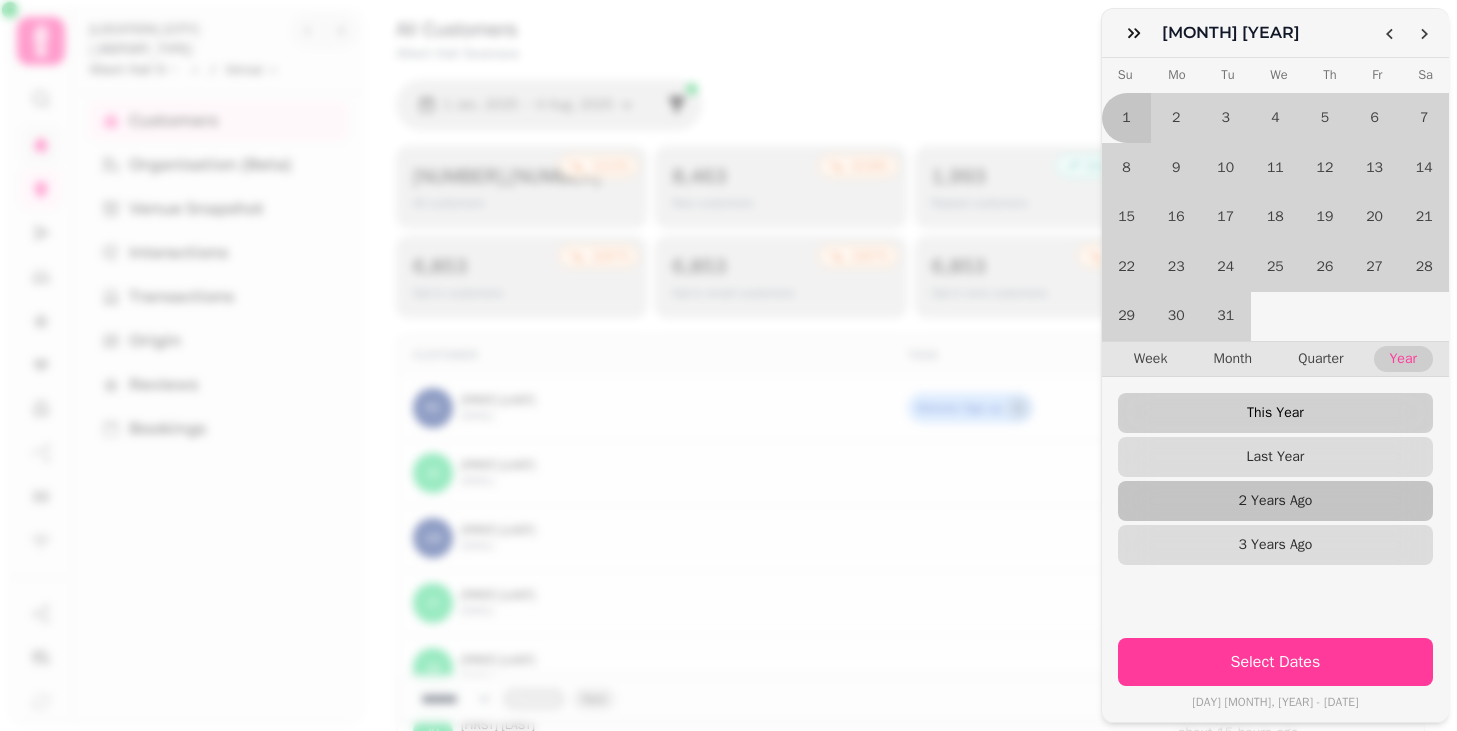 click on "This Year" at bounding box center (1275, 413) 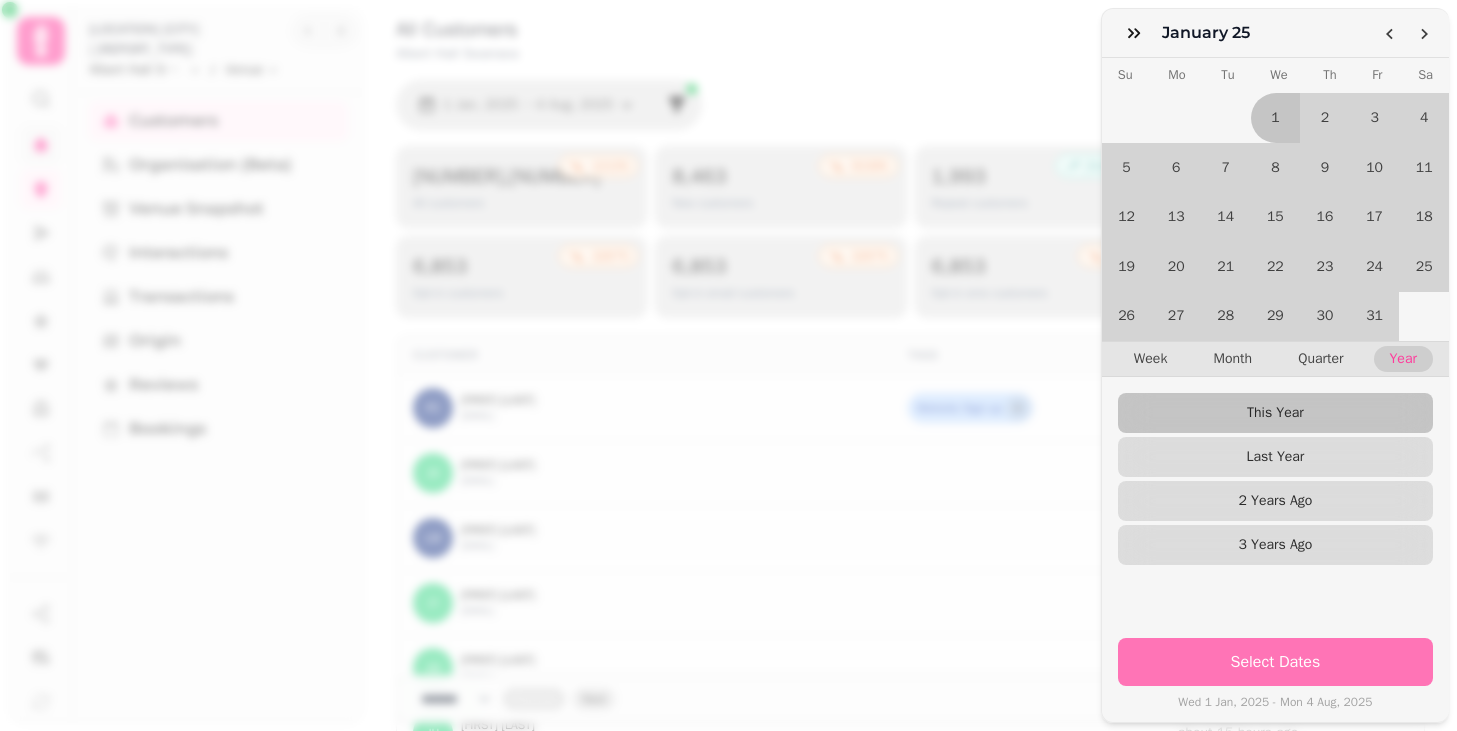 click on "Select Dates" at bounding box center [1275, 662] 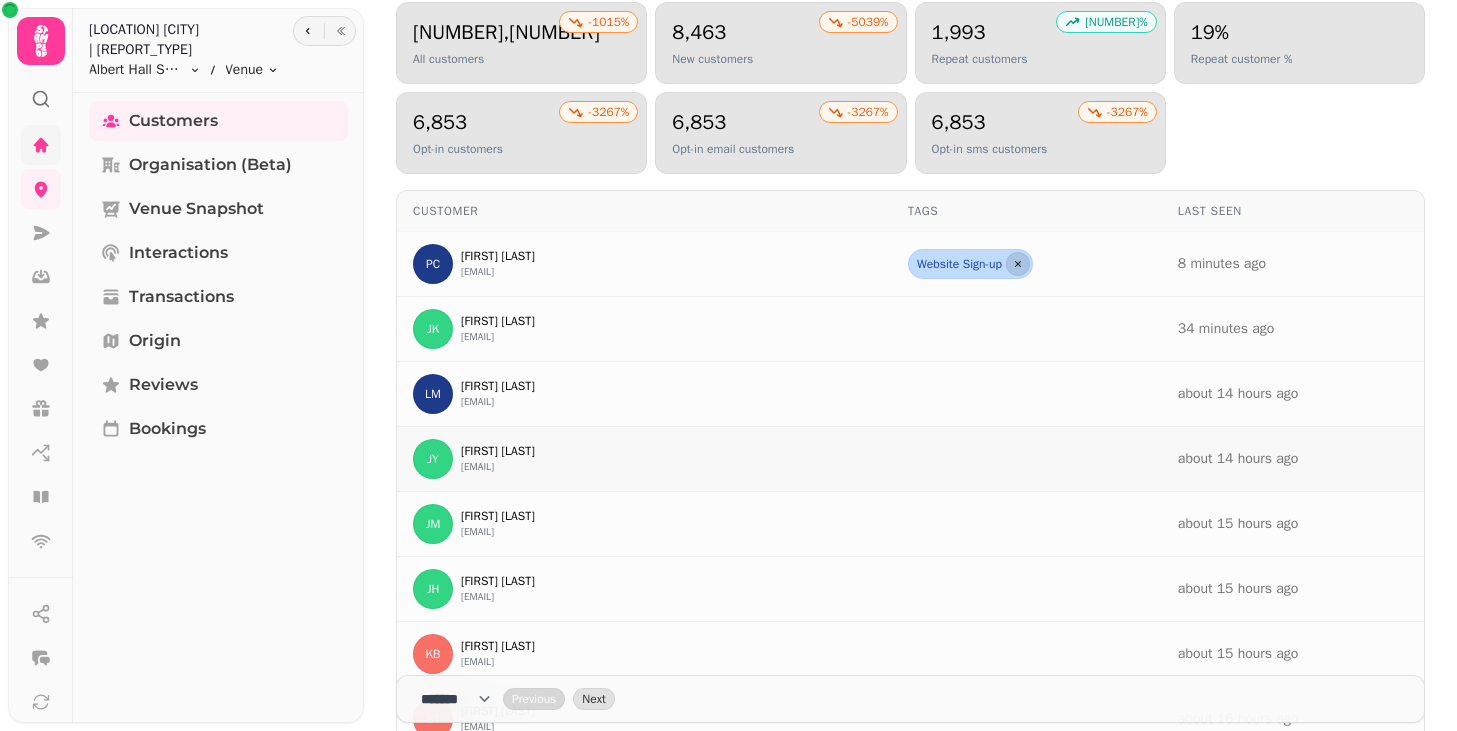 scroll, scrollTop: 145, scrollLeft: 0, axis: vertical 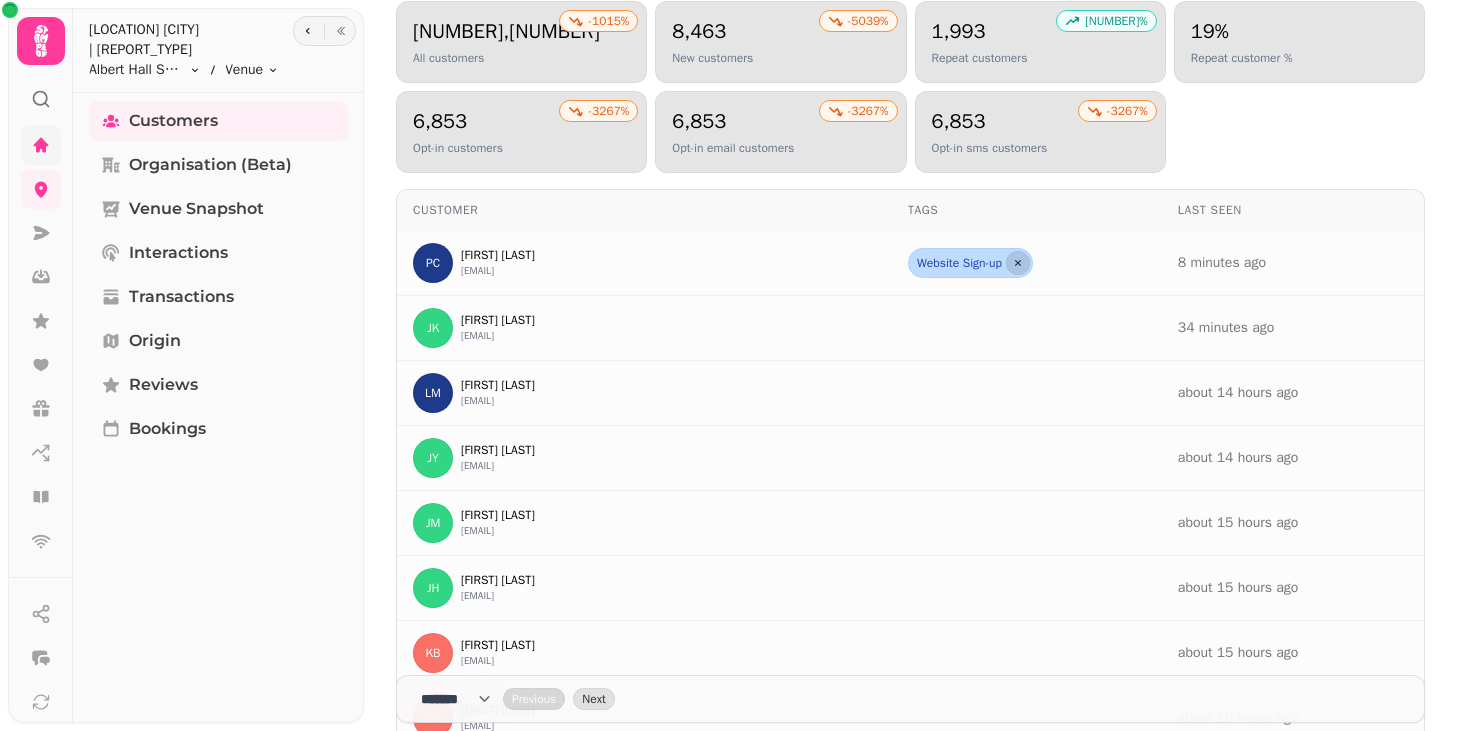 click on "**** * **** ** **** ** **** ** **** *** **** *** **** ***" at bounding box center (462, 699) 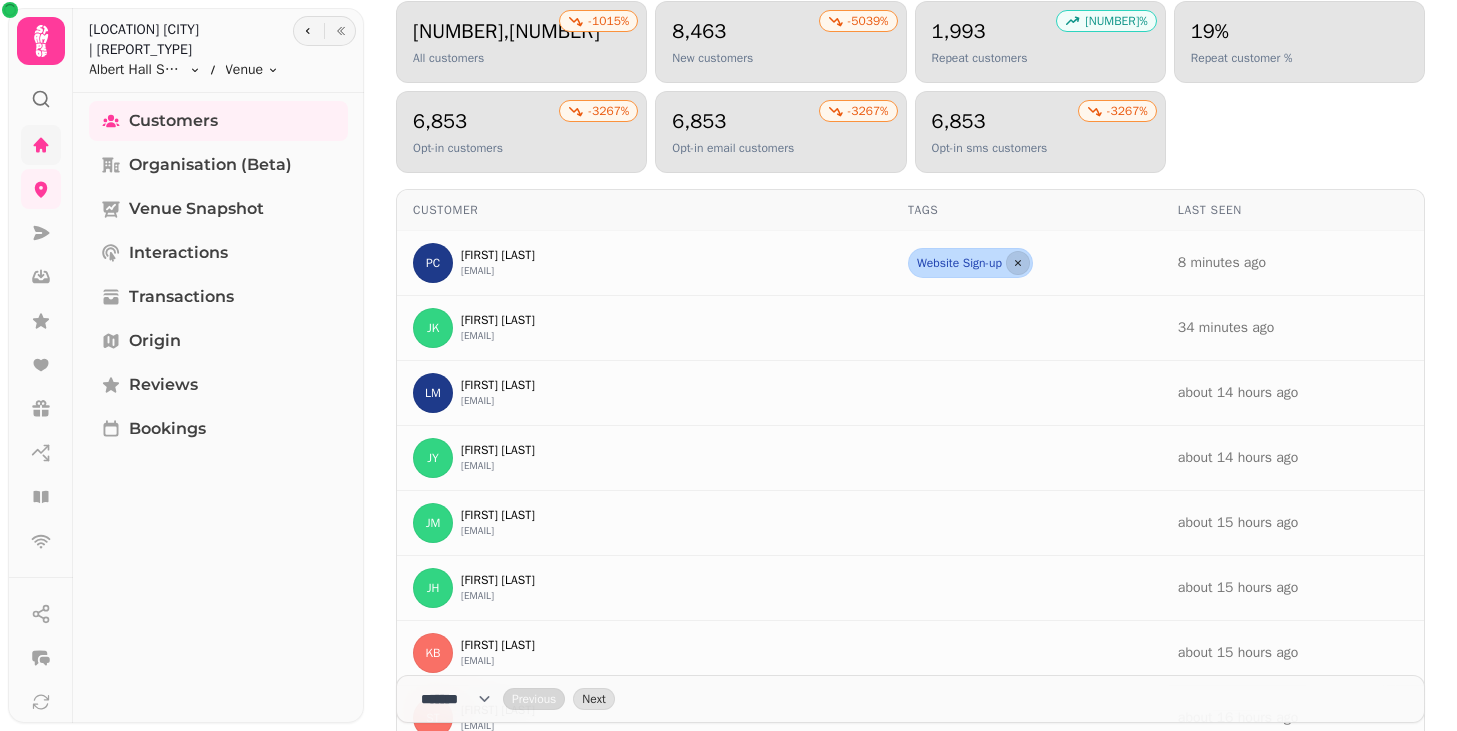 select on "***" 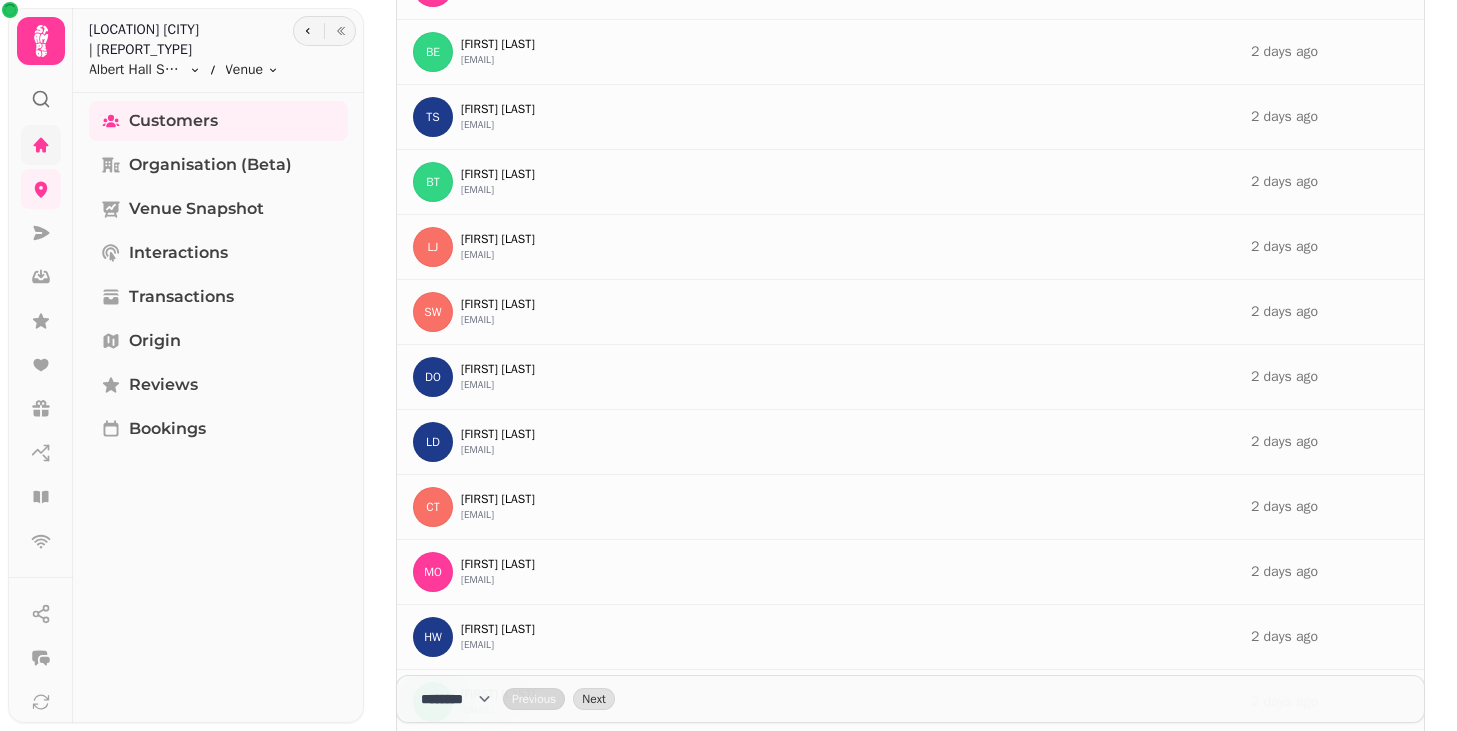 scroll, scrollTop: 6603, scrollLeft: 0, axis: vertical 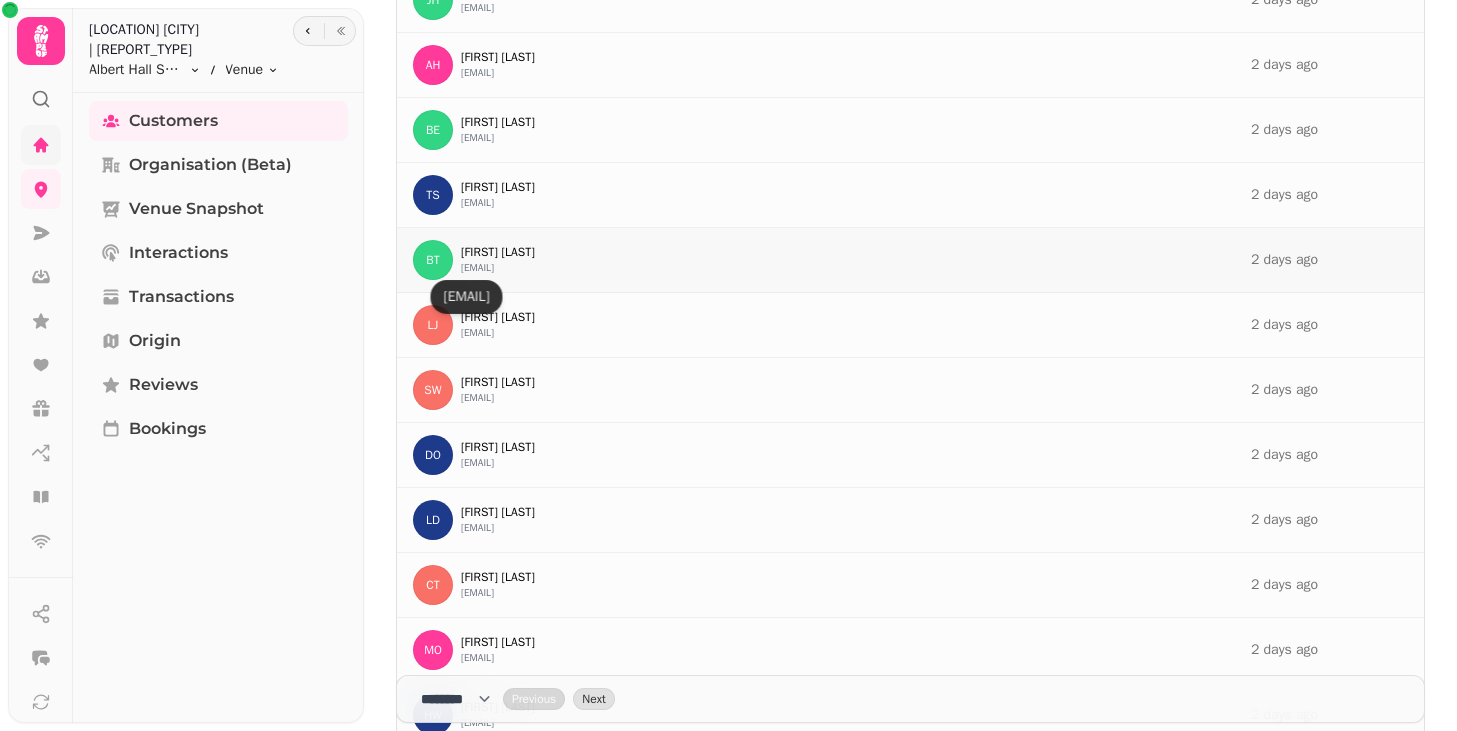 click on "btho22n@royallatin.org" at bounding box center (477, 268) 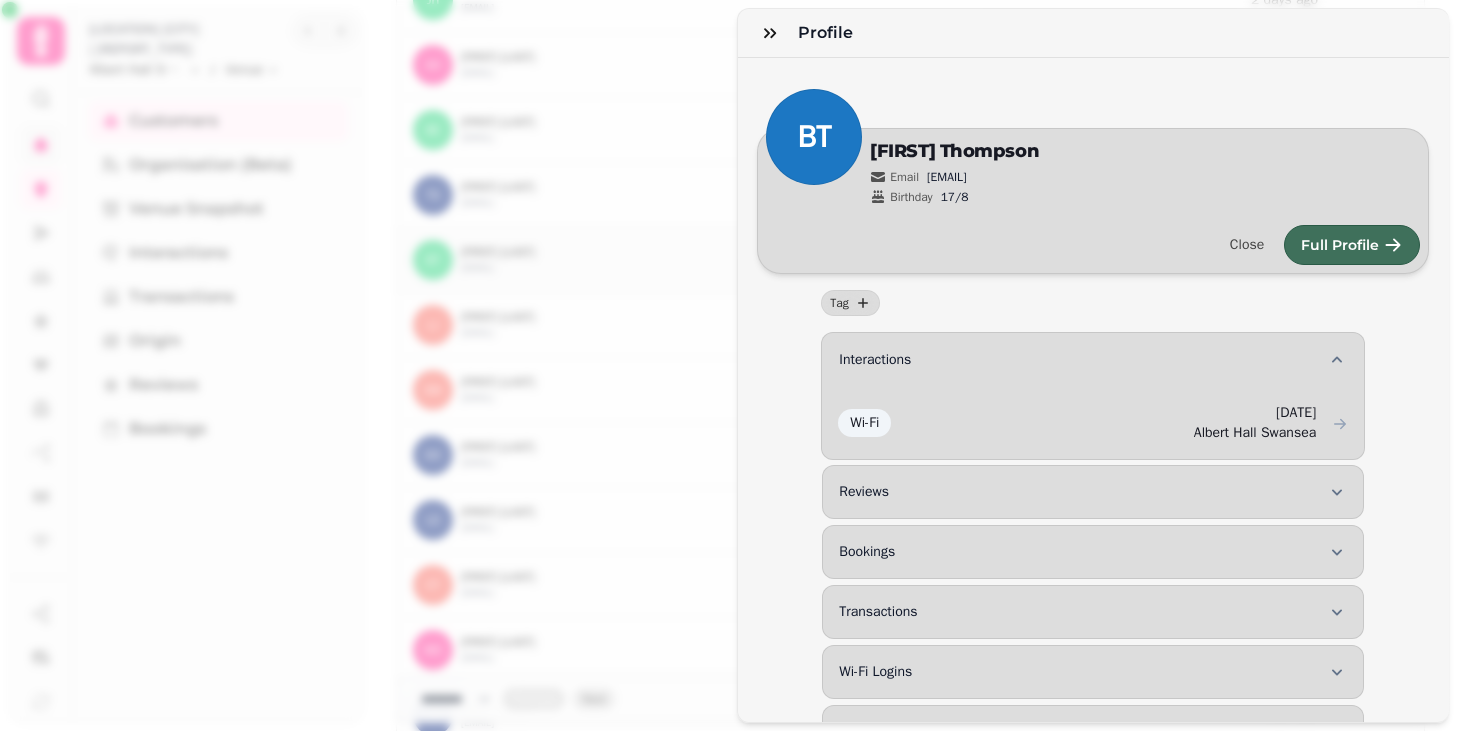 scroll, scrollTop: 0, scrollLeft: 0, axis: both 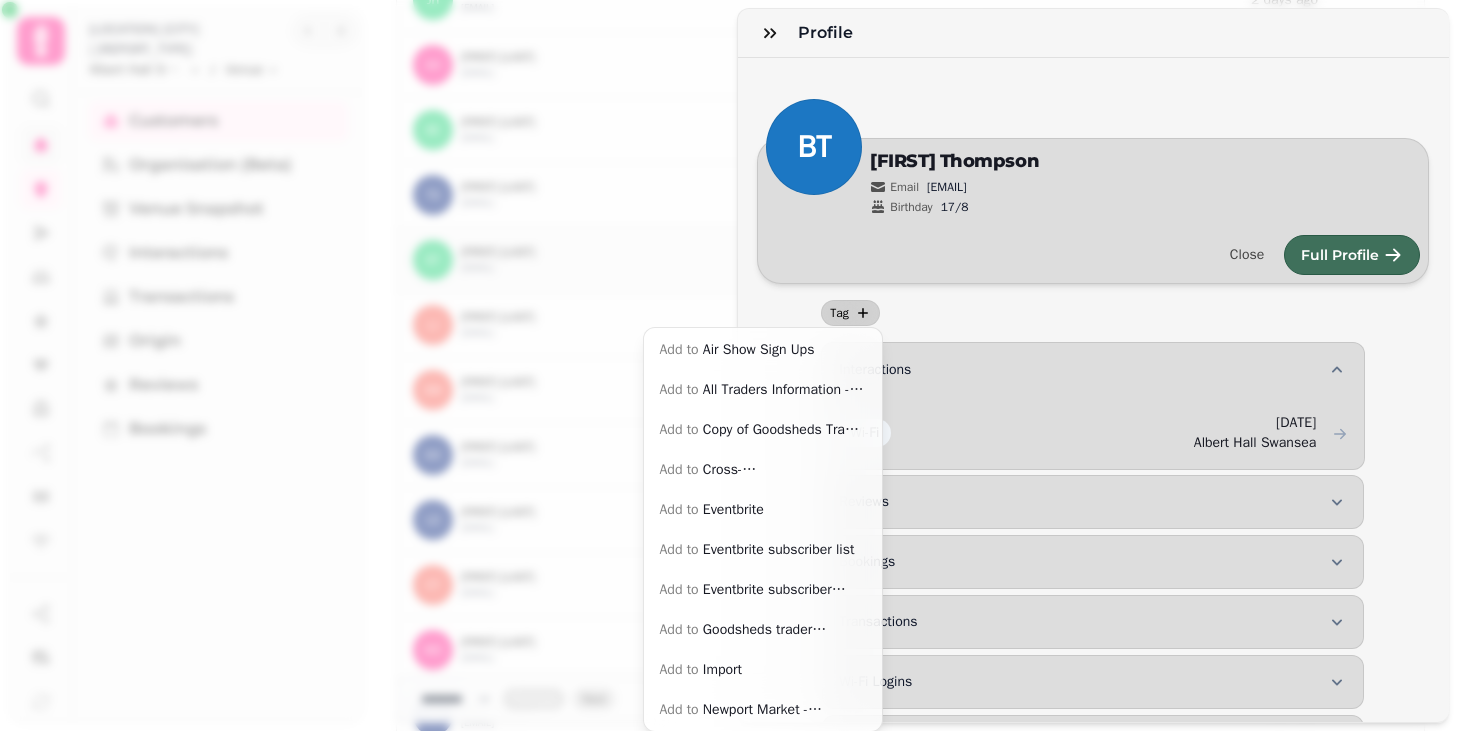 click on "Tag" at bounding box center (839, 313) 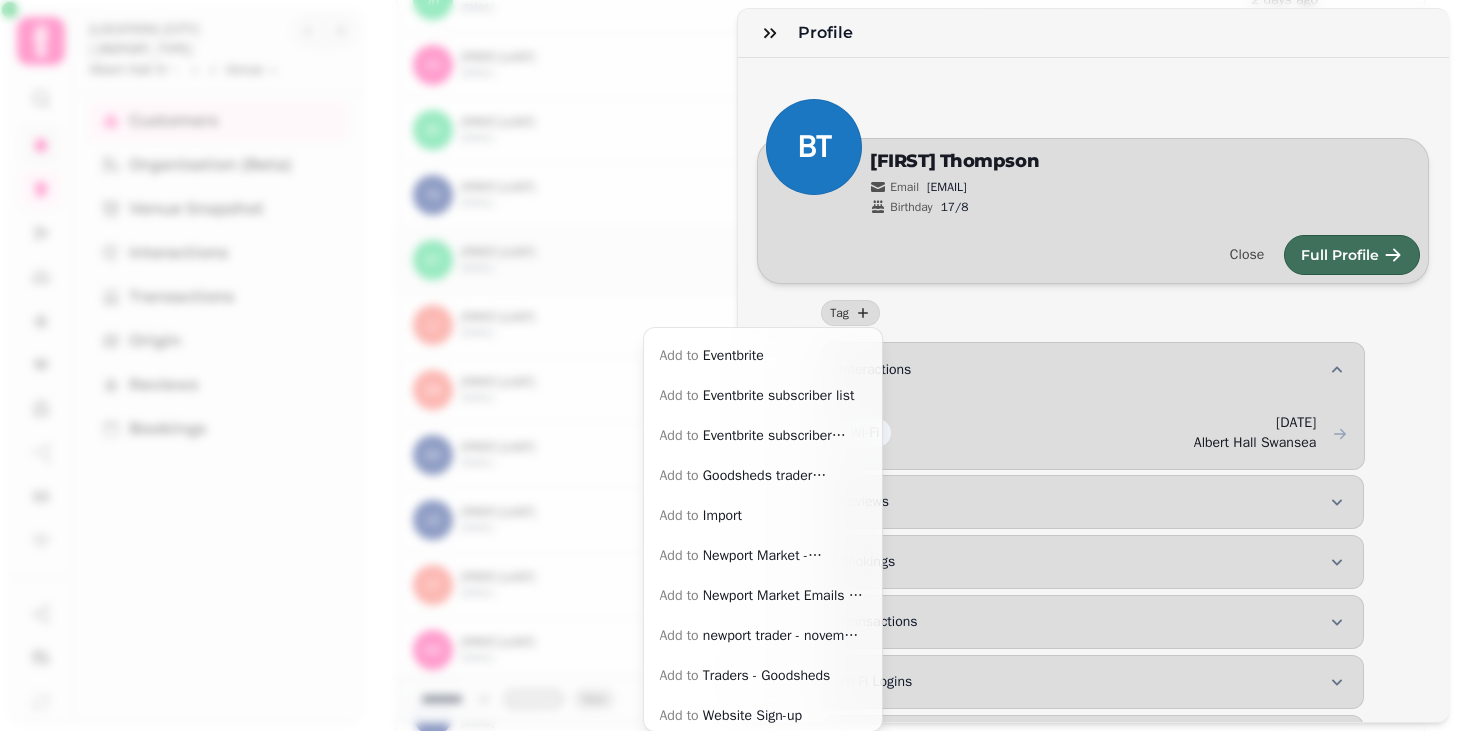 scroll, scrollTop: 0, scrollLeft: 0, axis: both 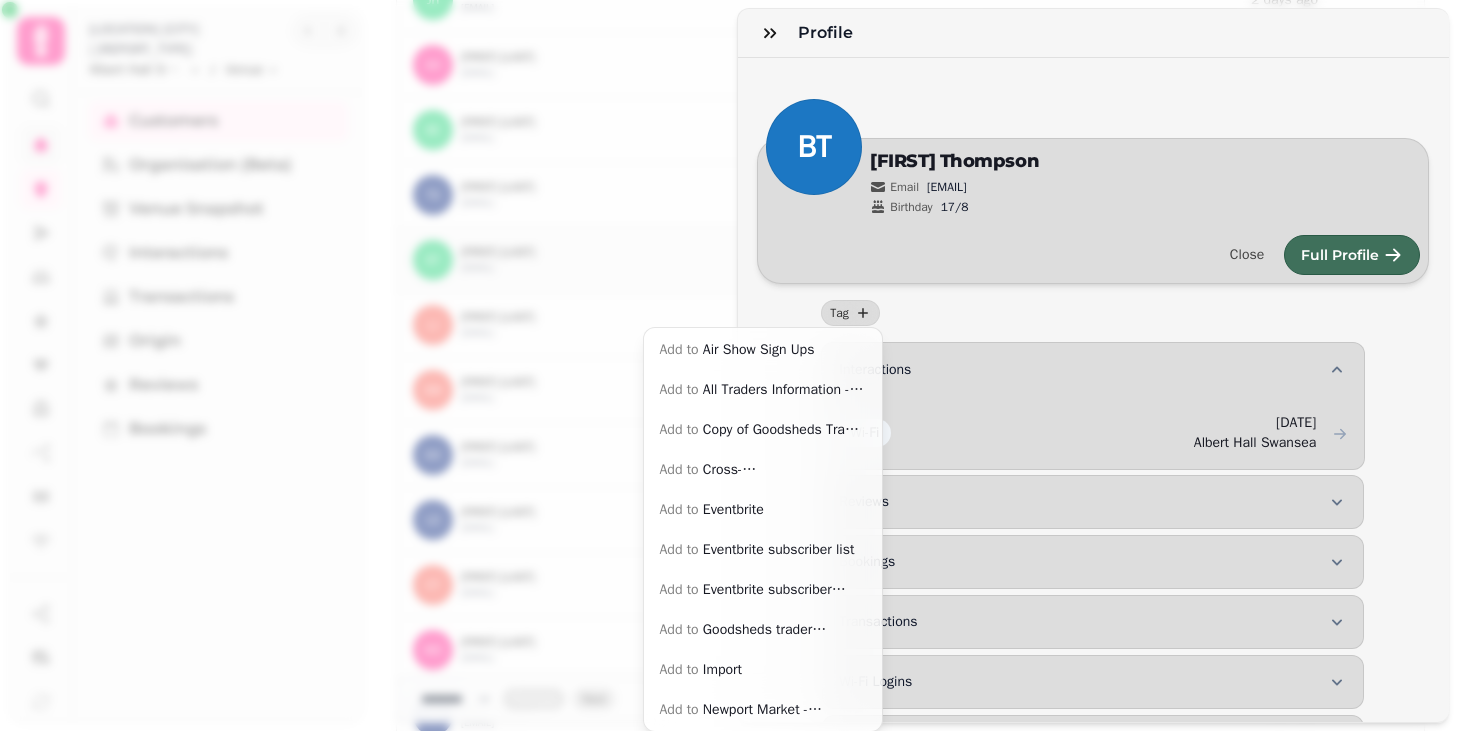 click on "Tag" at bounding box center [1093, 313] 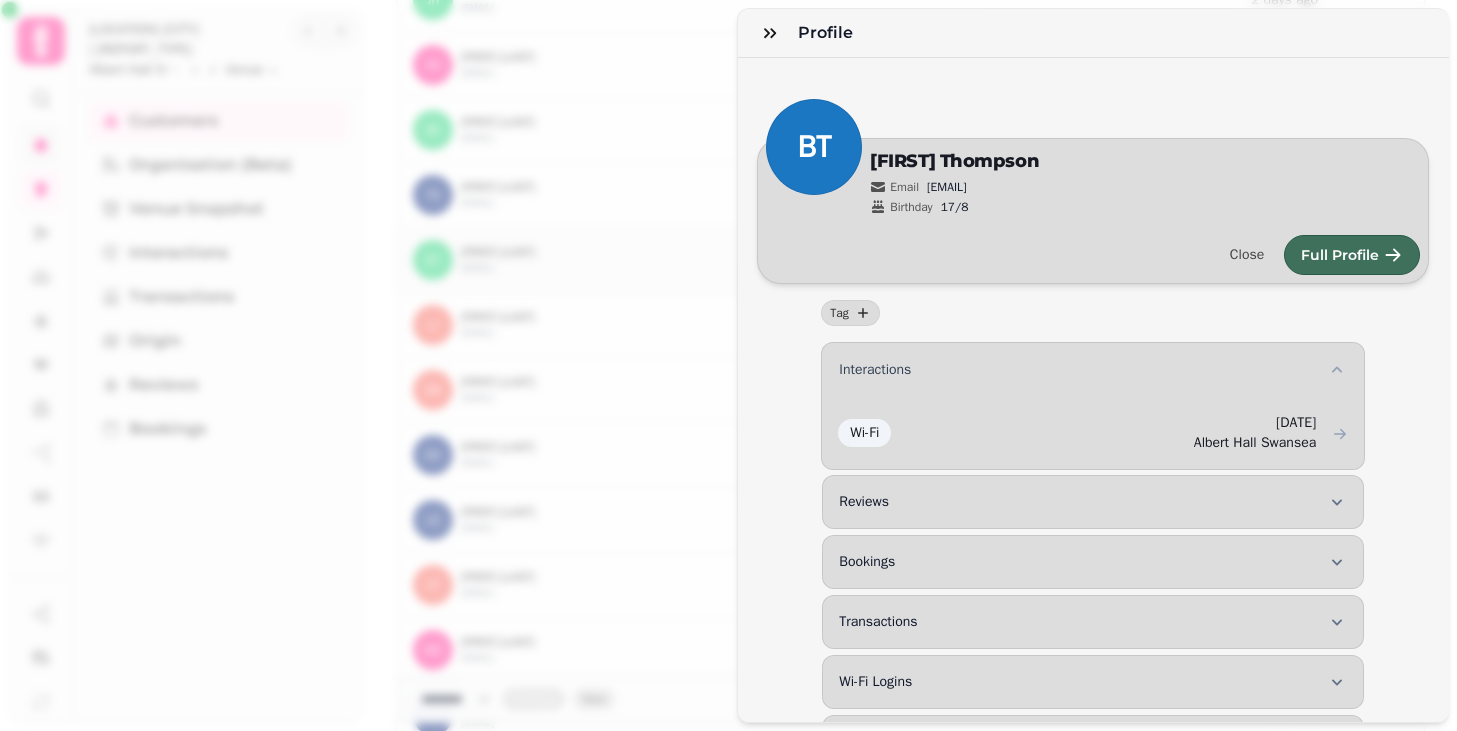 scroll, scrollTop: 128, scrollLeft: 0, axis: vertical 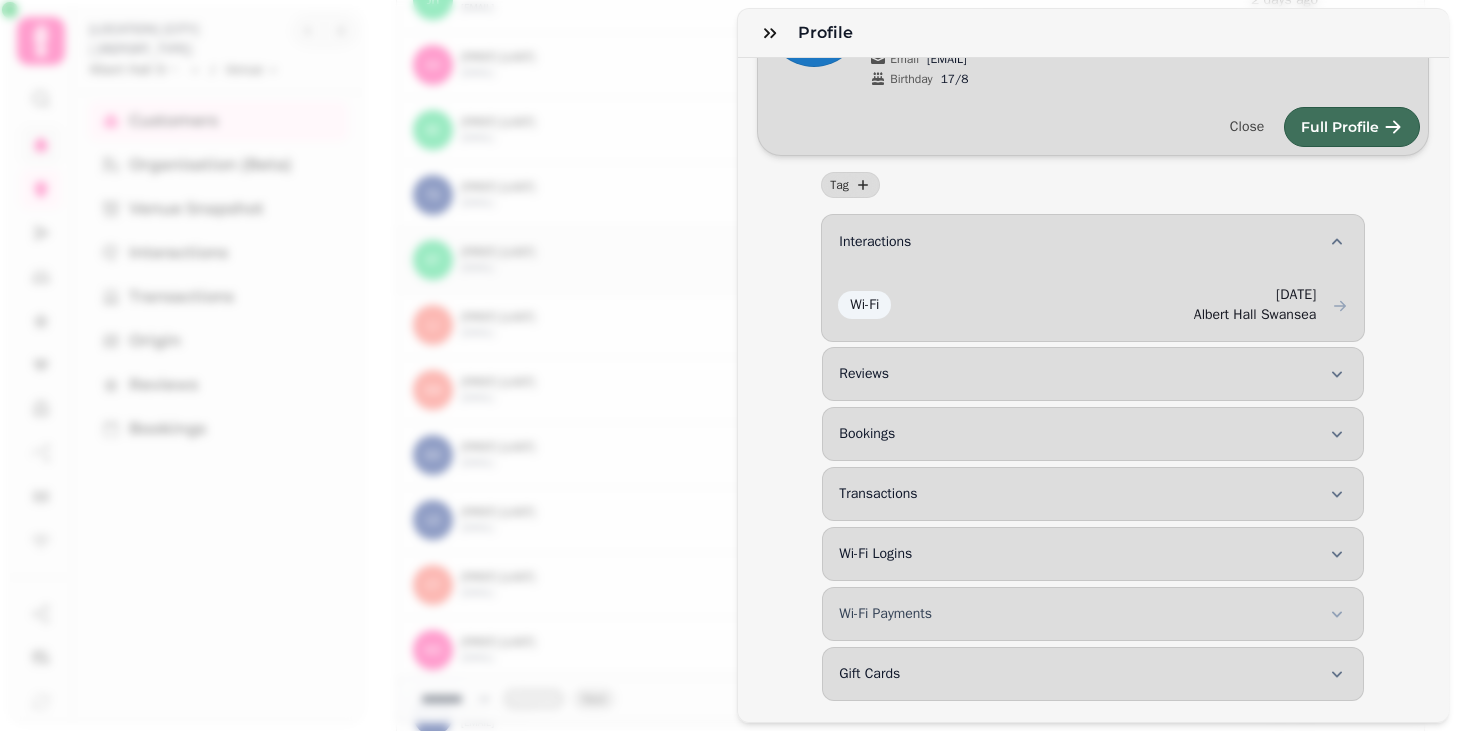 click on "Wi-Fi Payments" at bounding box center (885, 614) 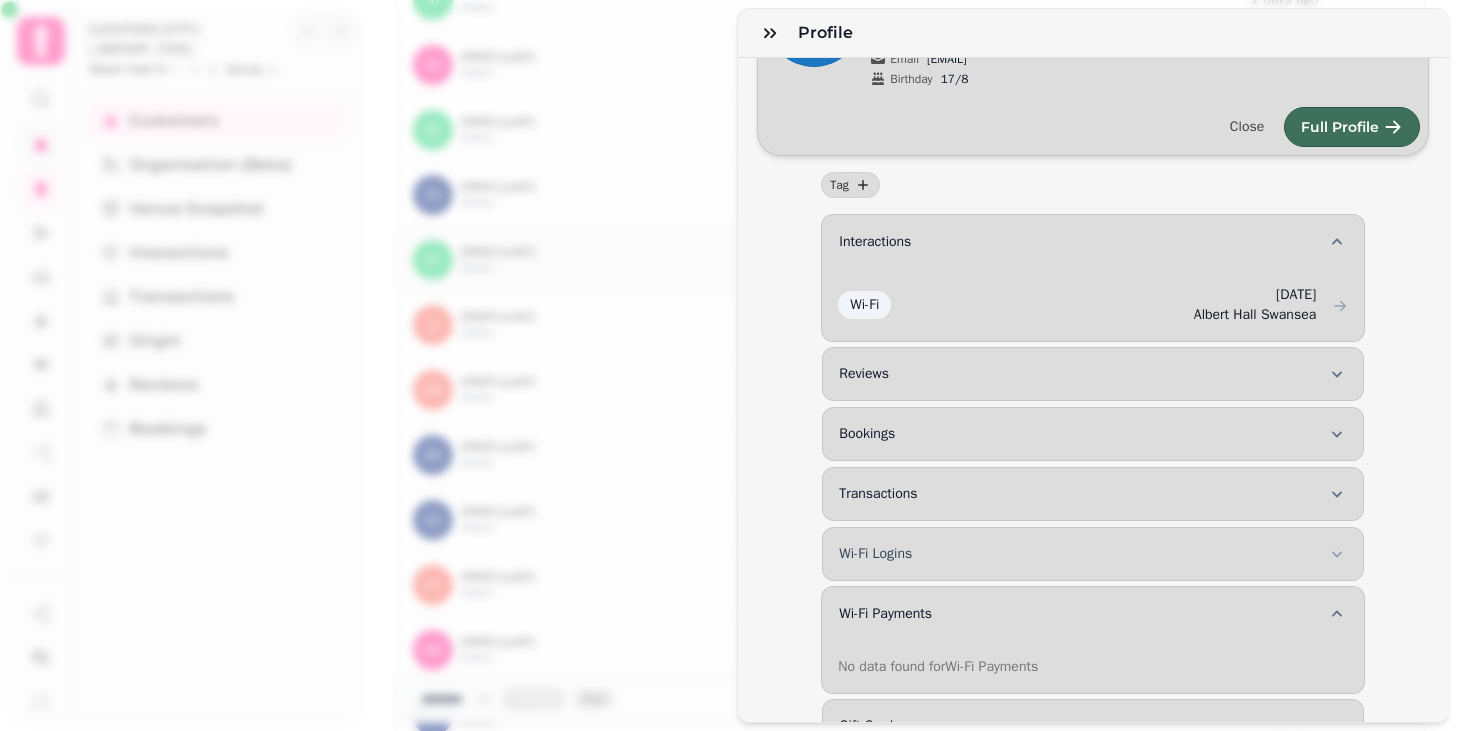 click on "Wi-Fi Logins" at bounding box center [1093, 554] 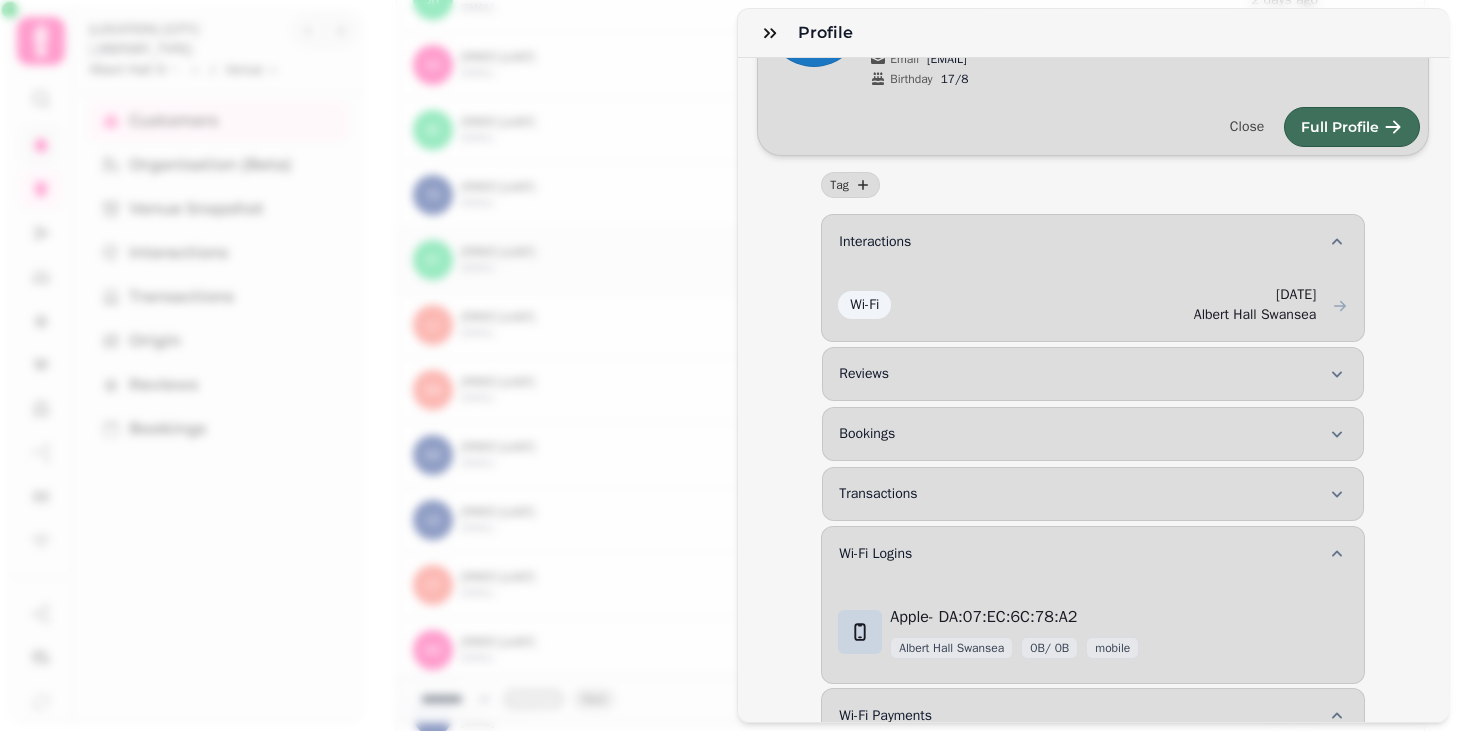 click on "Profile BT Edit Ben   Thompson Email btho22n@royallatin.org Birthday 17/8 Close Full Profile Tag Interactions Wi-Fi 4th Aug-25, 1:01 pm Albert Hall Swansea Reviews Bookings Transactions Wi-Fi Logins Apple  -   DA:07:EC:6C:78:A2 Albert Hall Swansea 0B  /   0B mobile Wi-Fi Payments No data found for  Wi-Fi Payments Gift Cards" at bounding box center (728, 381) 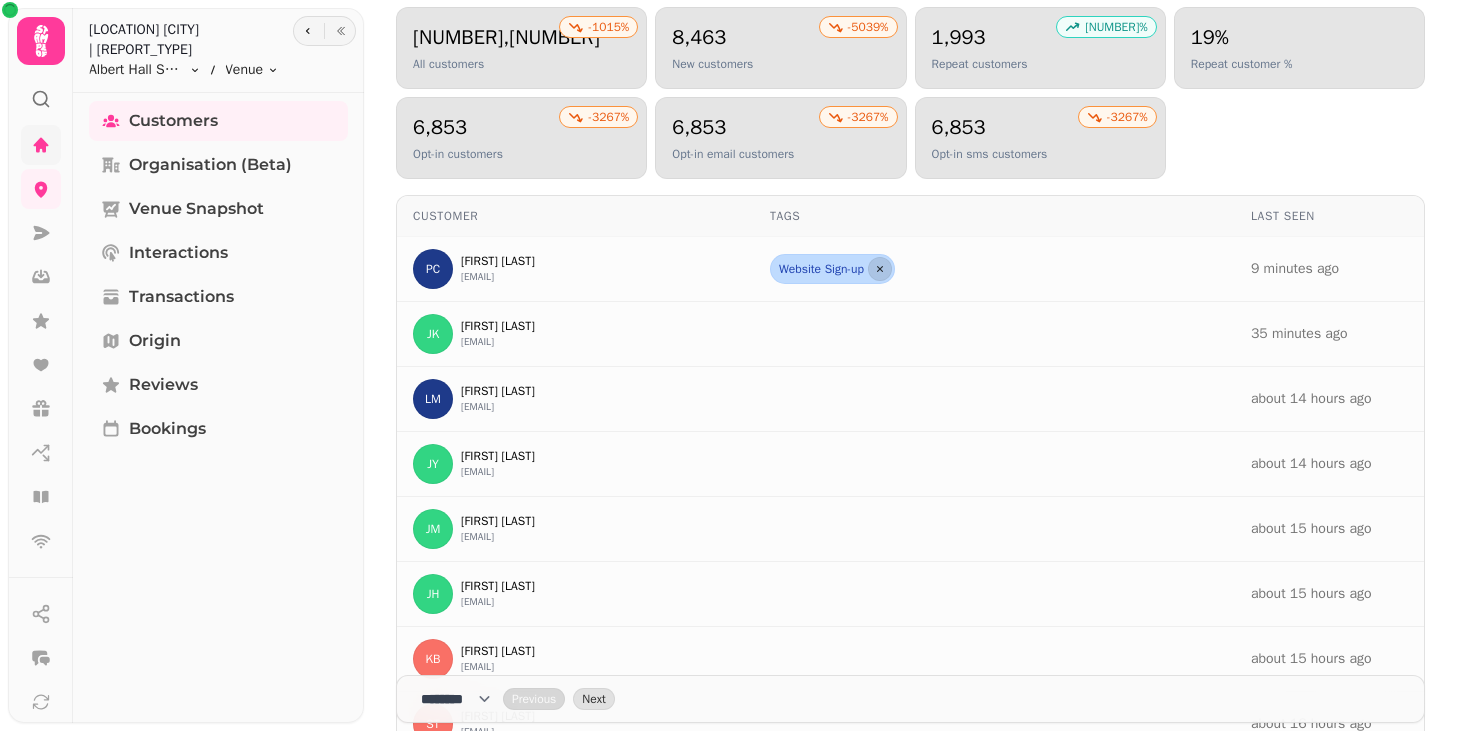 scroll, scrollTop: 0, scrollLeft: 0, axis: both 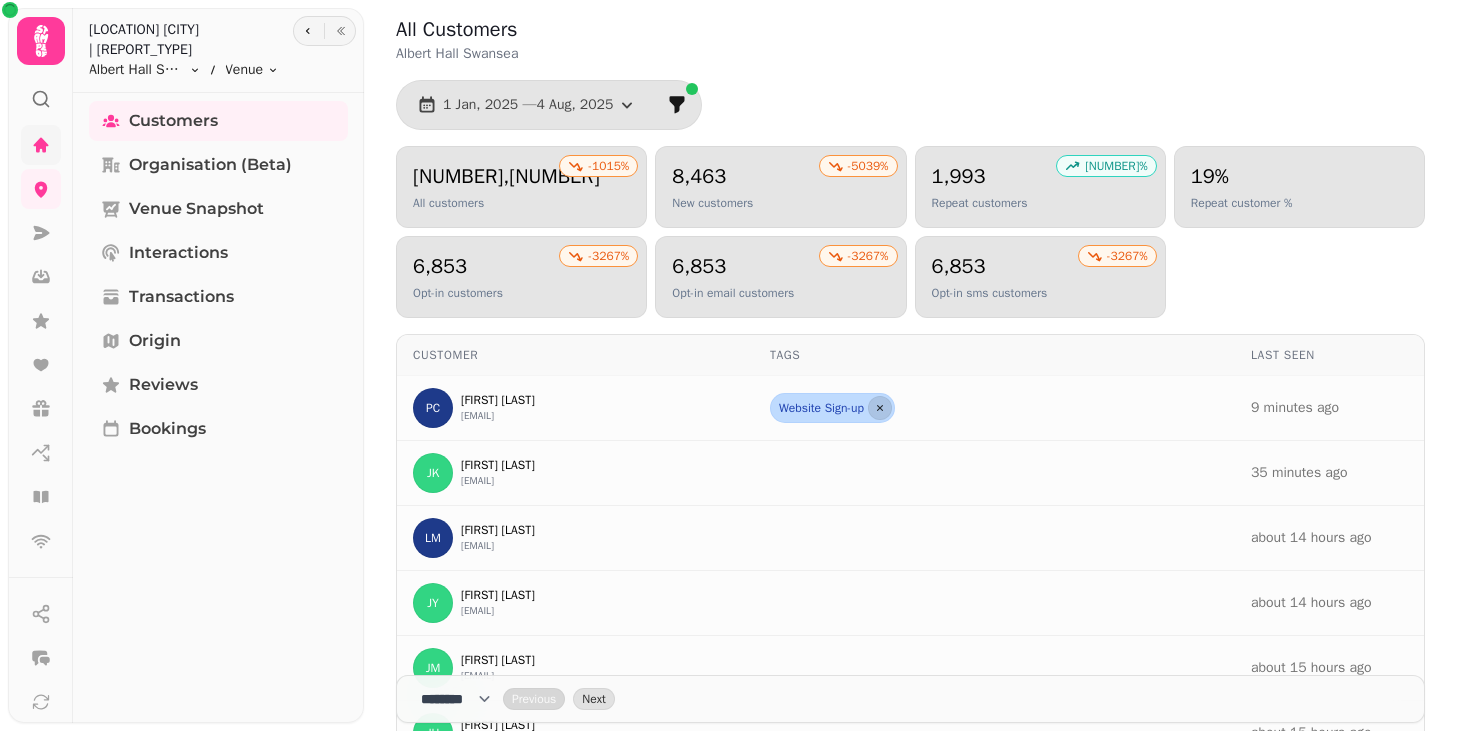 click on "10,456 All customers" at bounding box center [521, 187] 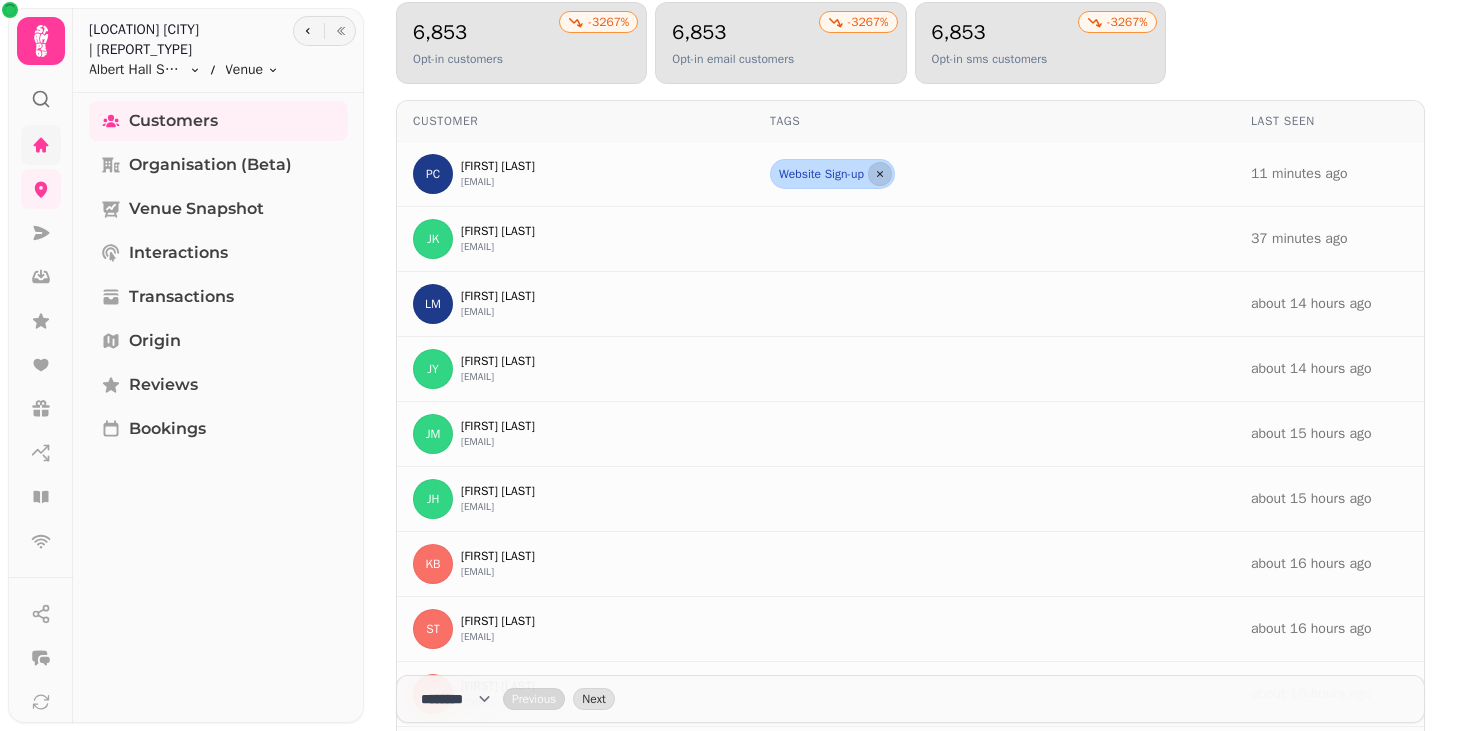 scroll, scrollTop: 0, scrollLeft: 0, axis: both 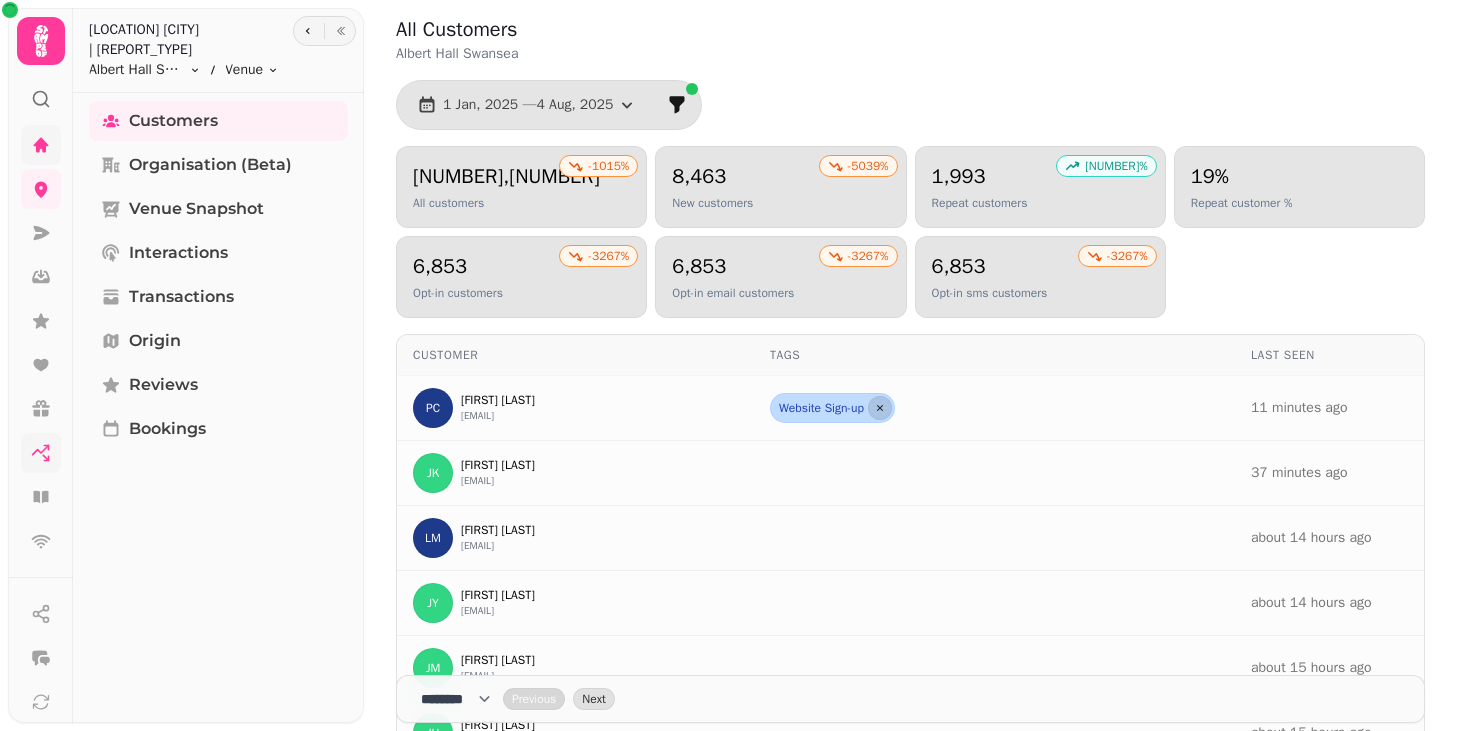 click at bounding box center (41, 453) 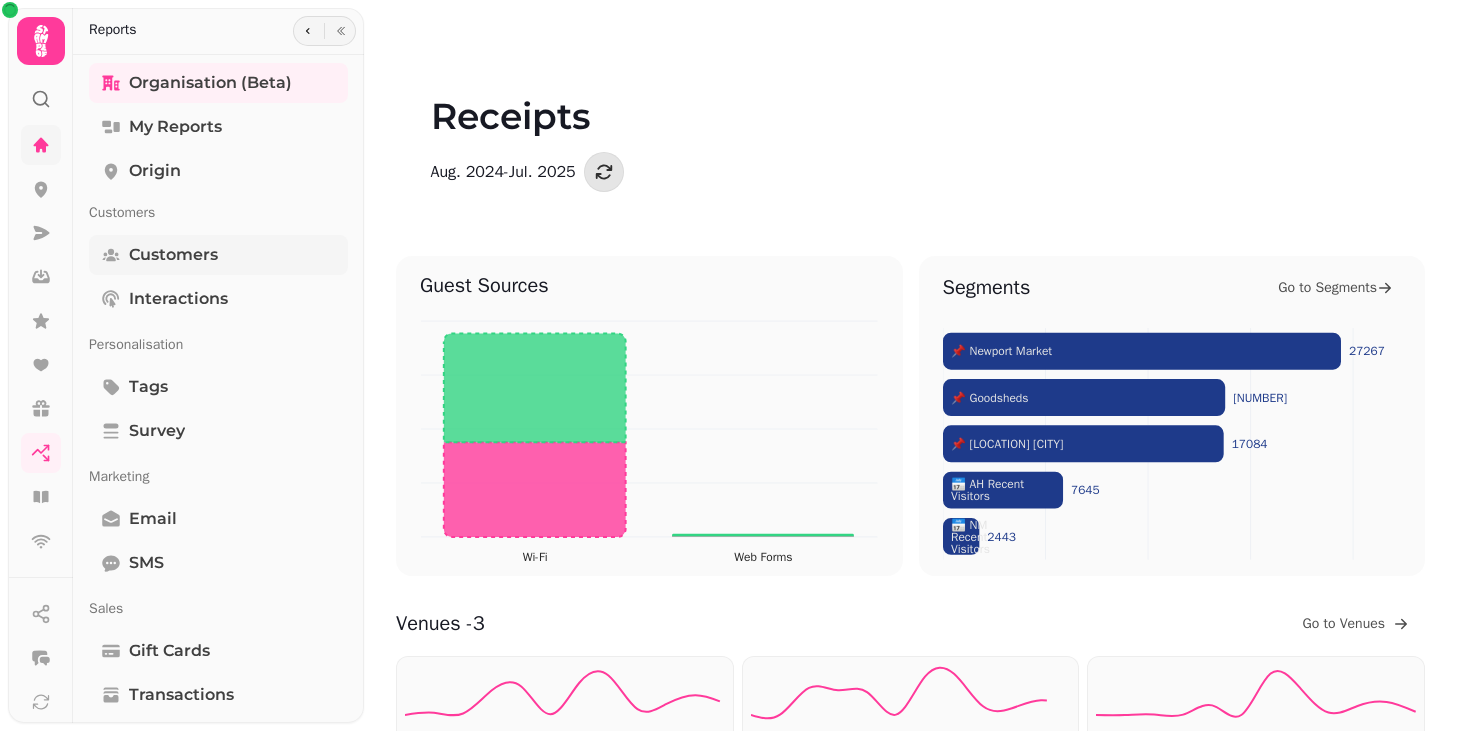 click on "Customers" at bounding box center [173, 255] 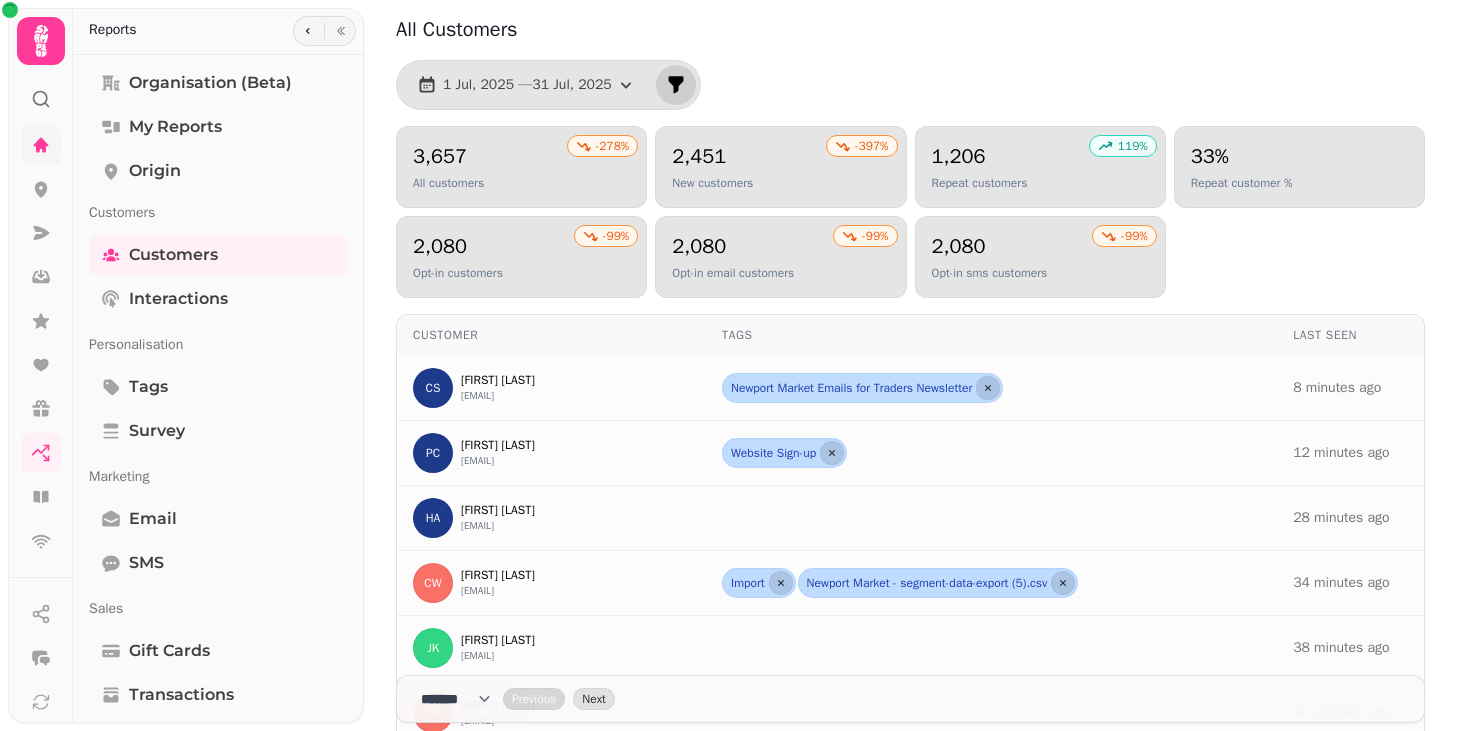 click 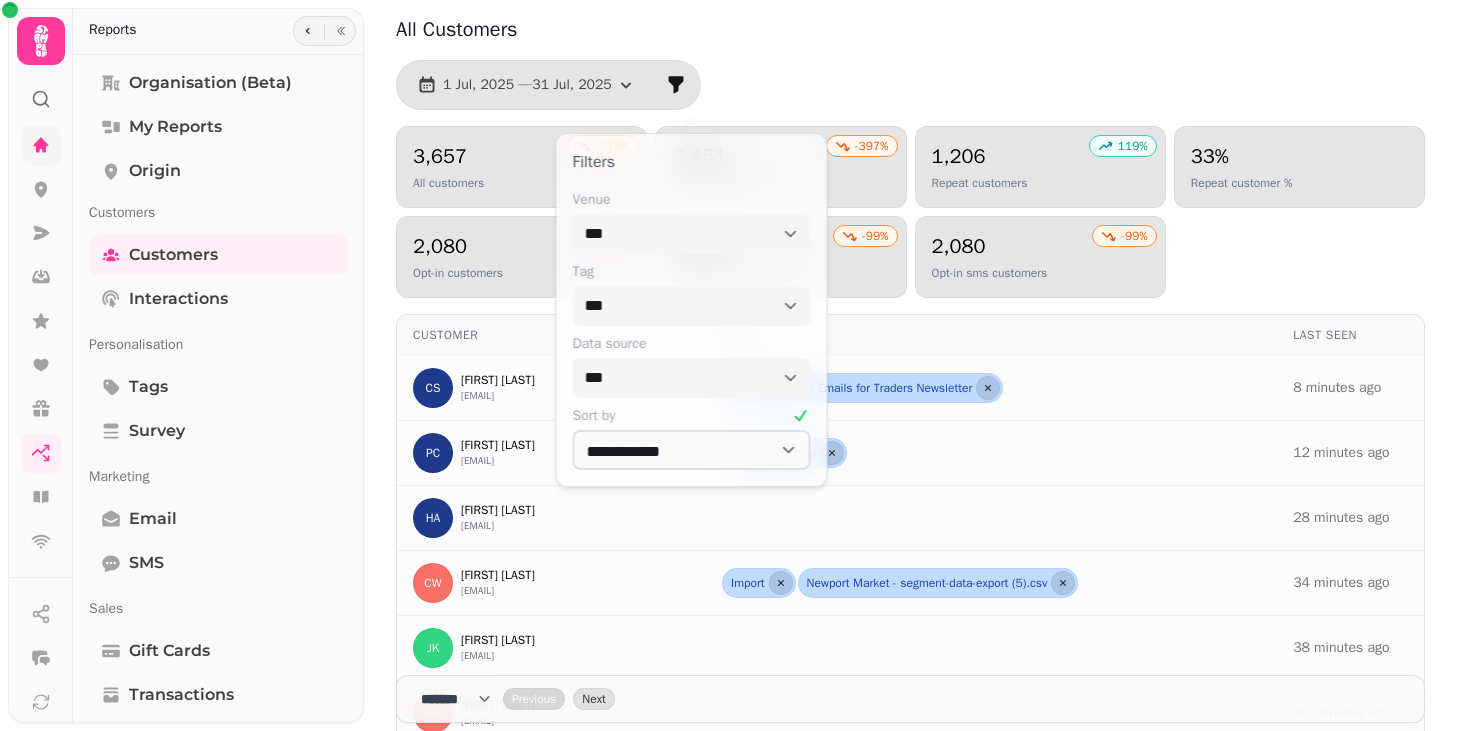 click on "**********" at bounding box center [692, 234] 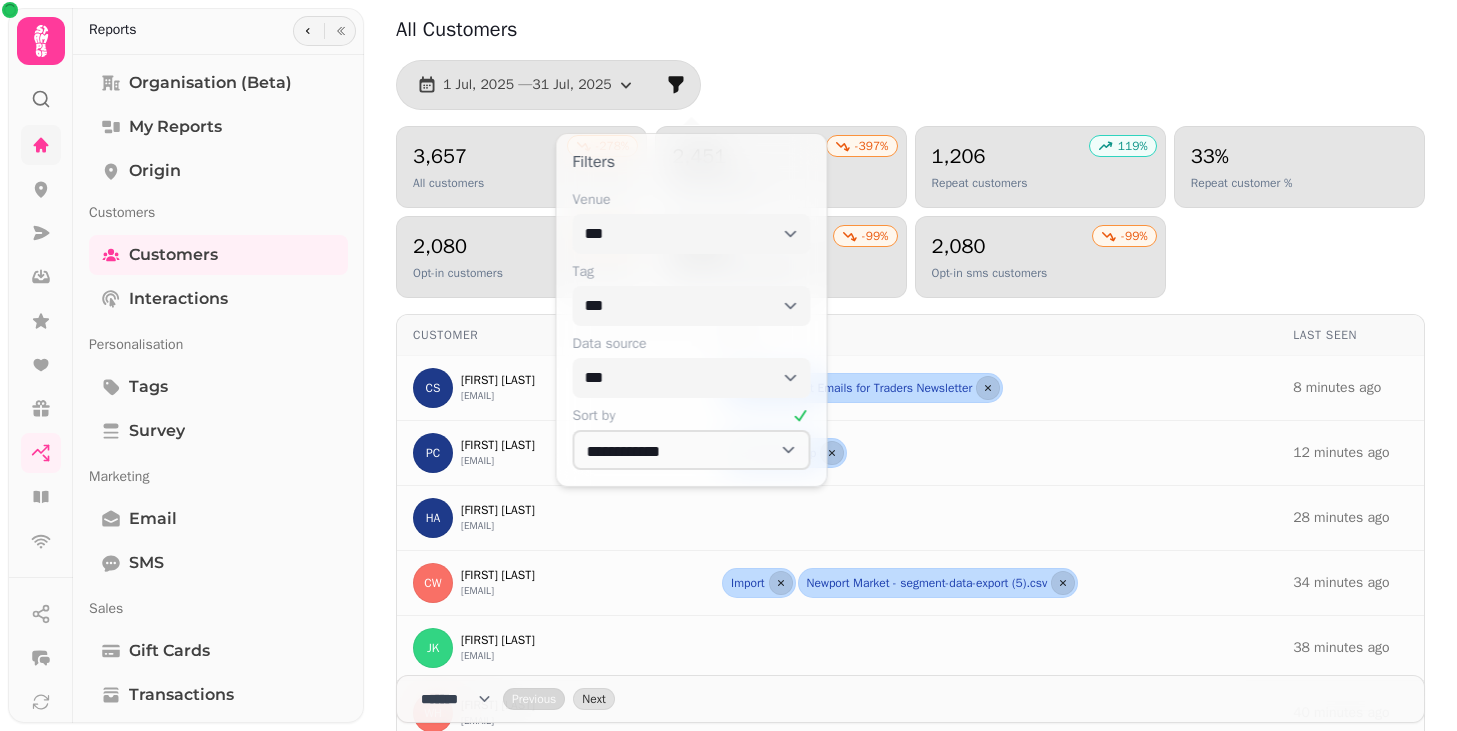select on "**********" 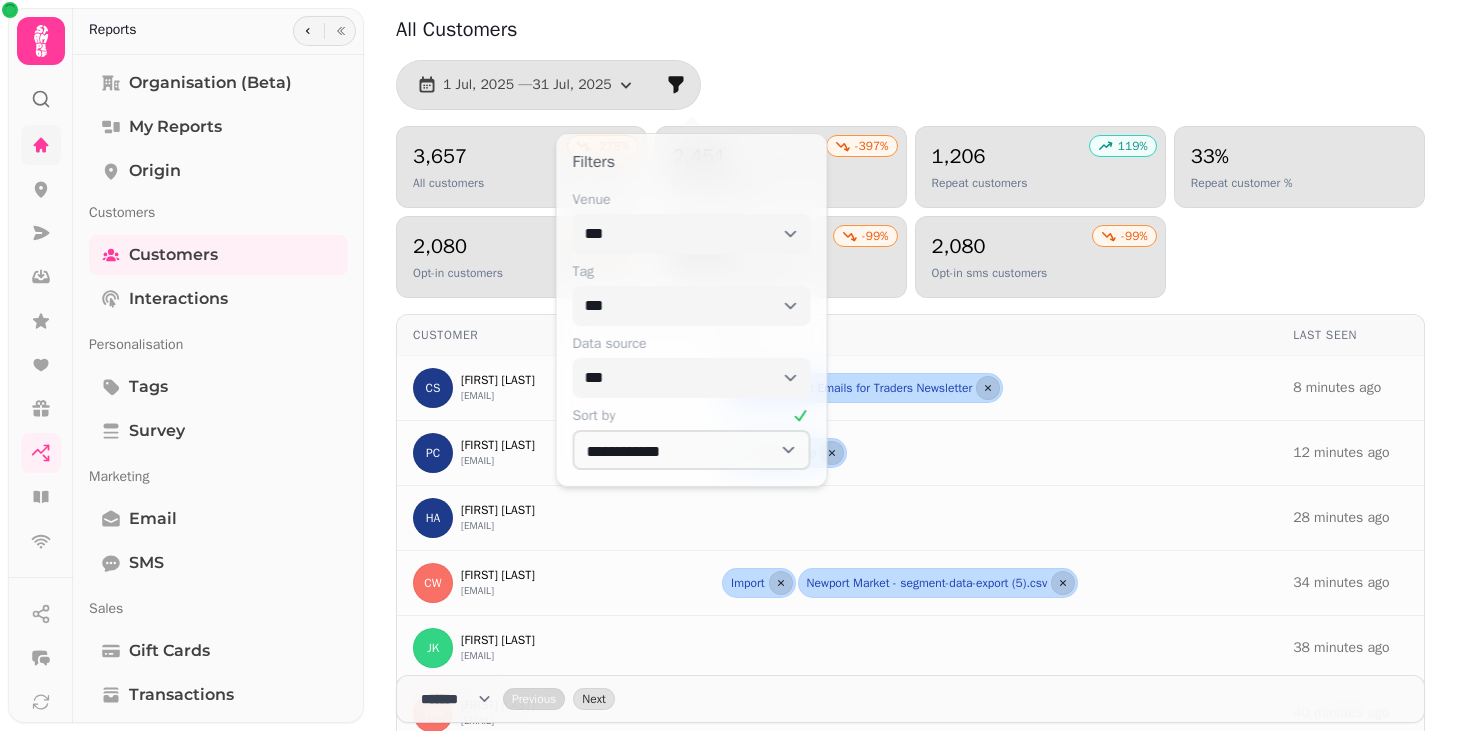 select on "**********" 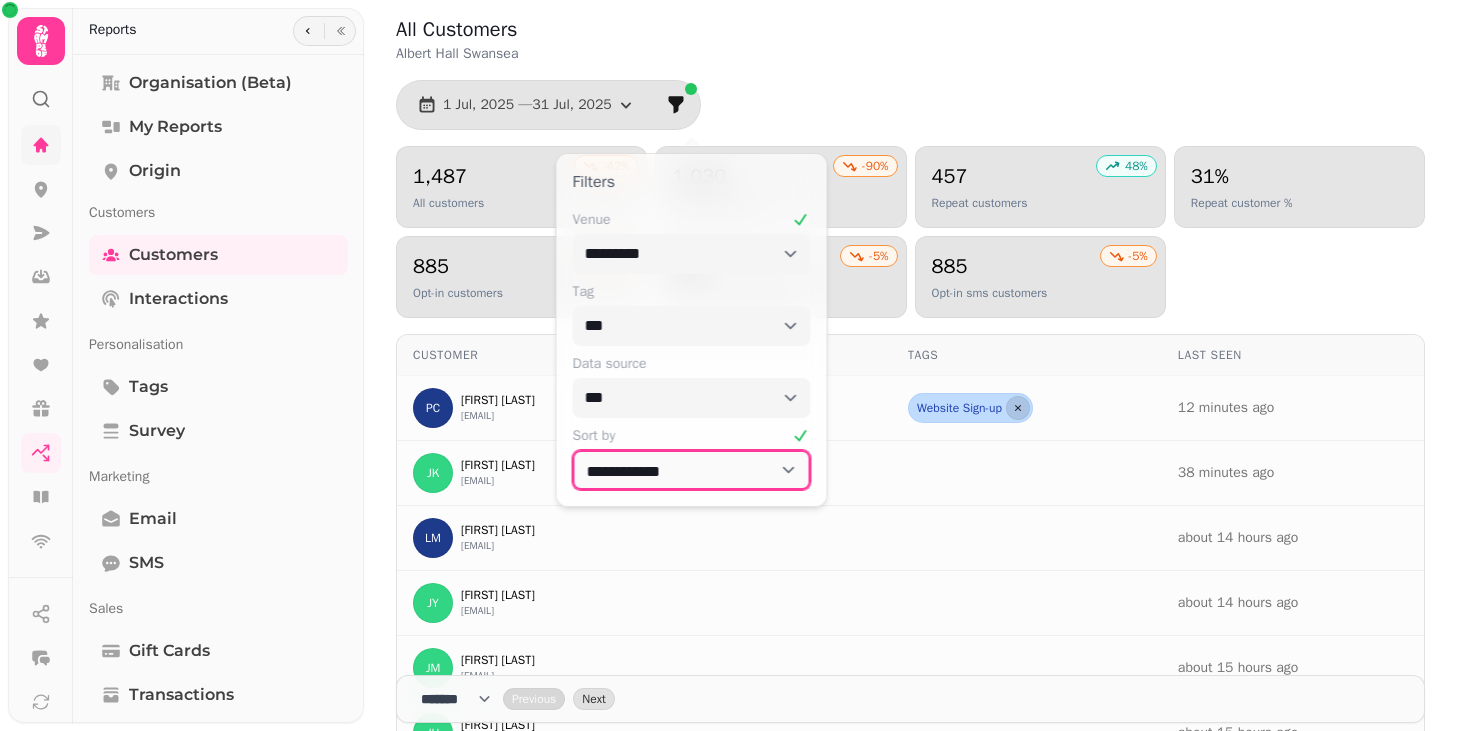 click on "**********" at bounding box center (692, 470) 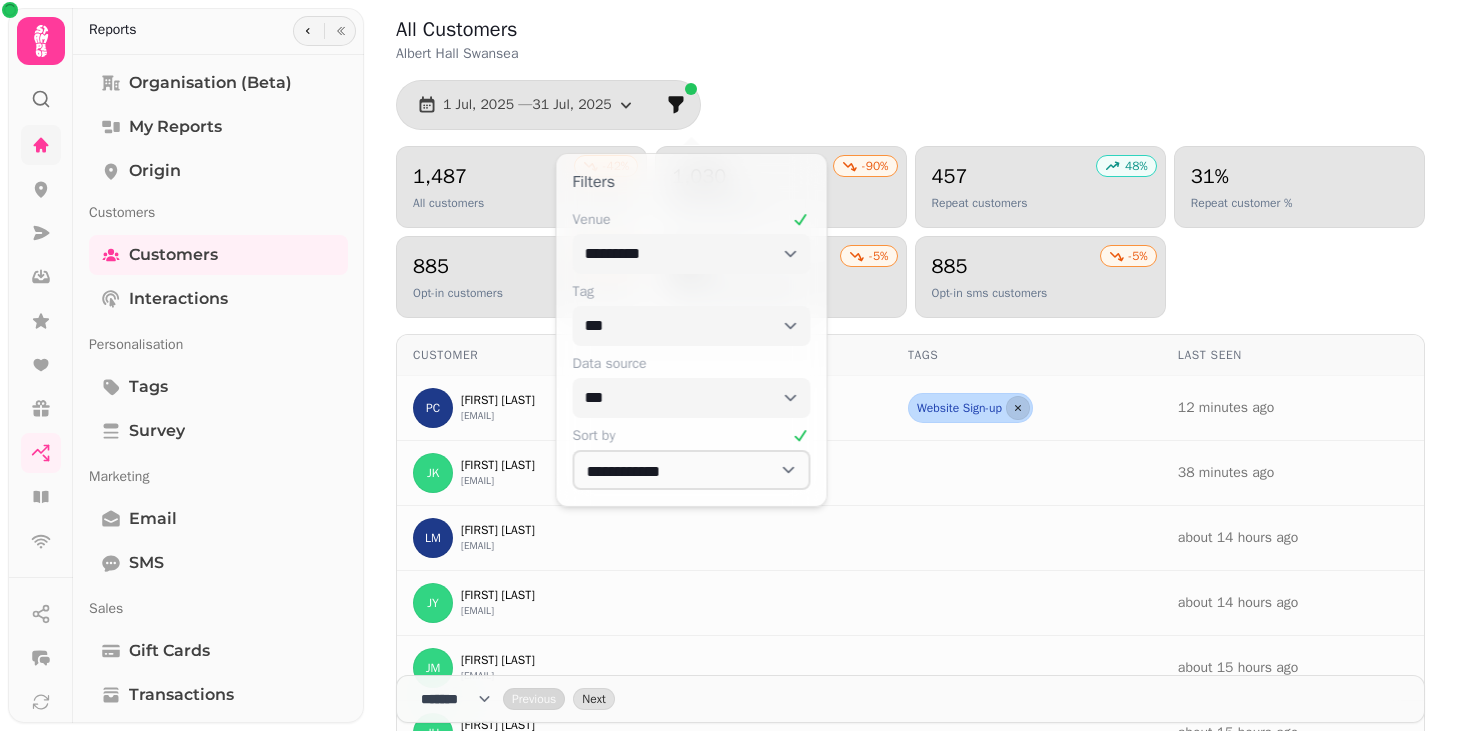 click on "-42 % 1,487 All customers   -90 % 1,030 New customers   48 % 457 Repeat customers 31% Repeat customer %   -5 % 885 Opt-in customers   -5 % 885 Opt-in email customers   -5 % 885 Opt-in sms customers" at bounding box center (910, 232) 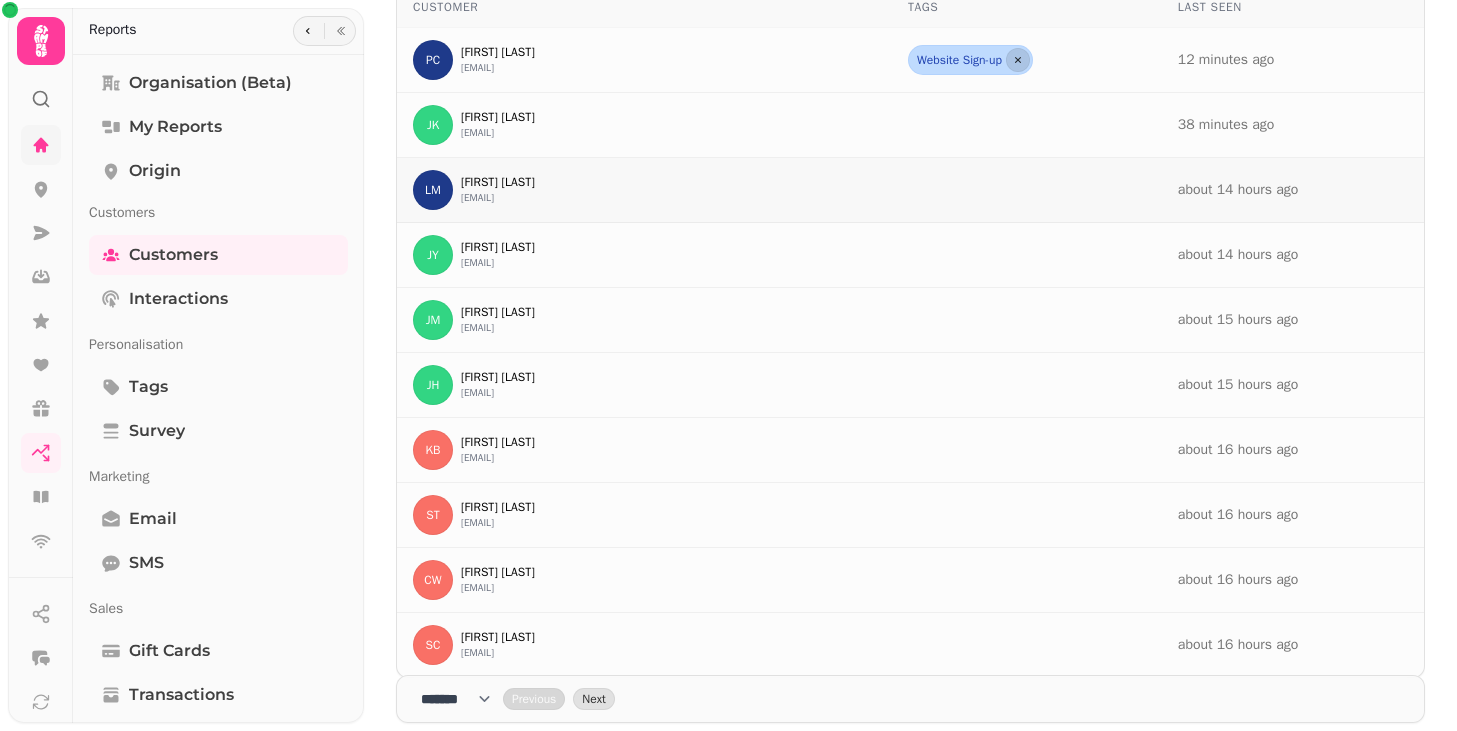 scroll, scrollTop: 375, scrollLeft: 0, axis: vertical 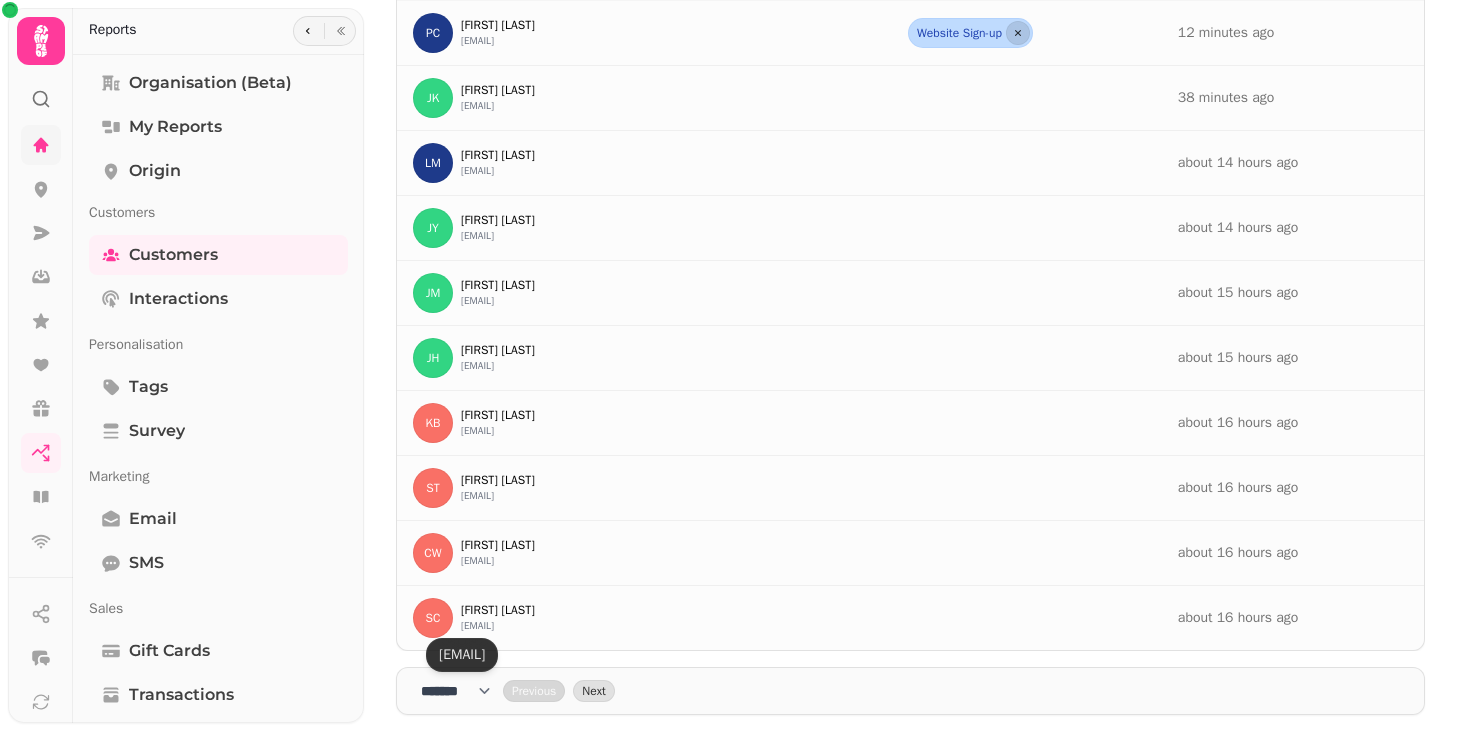 click on "**** * **** ** **** ** **** ** **** *** **** *** **** ***" at bounding box center [462, 691] 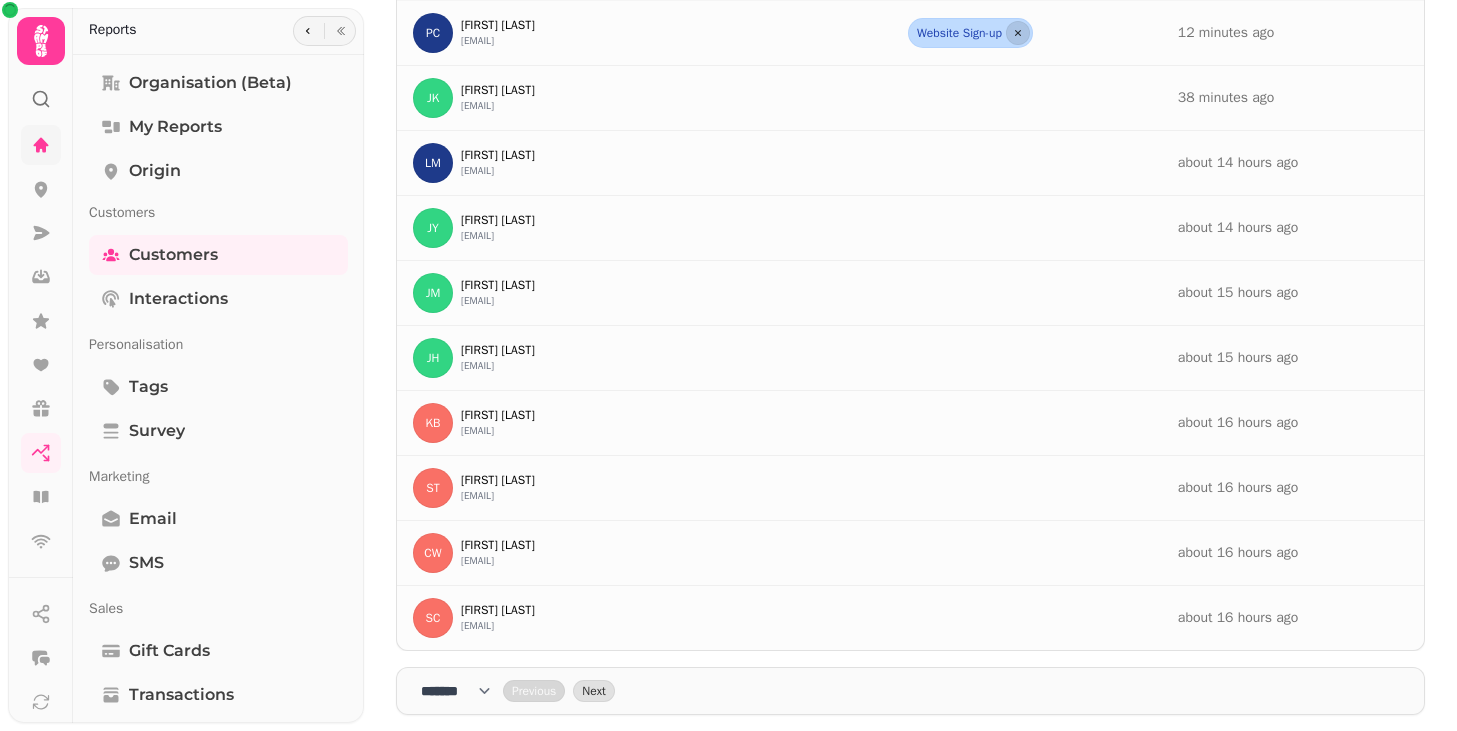 select on "***" 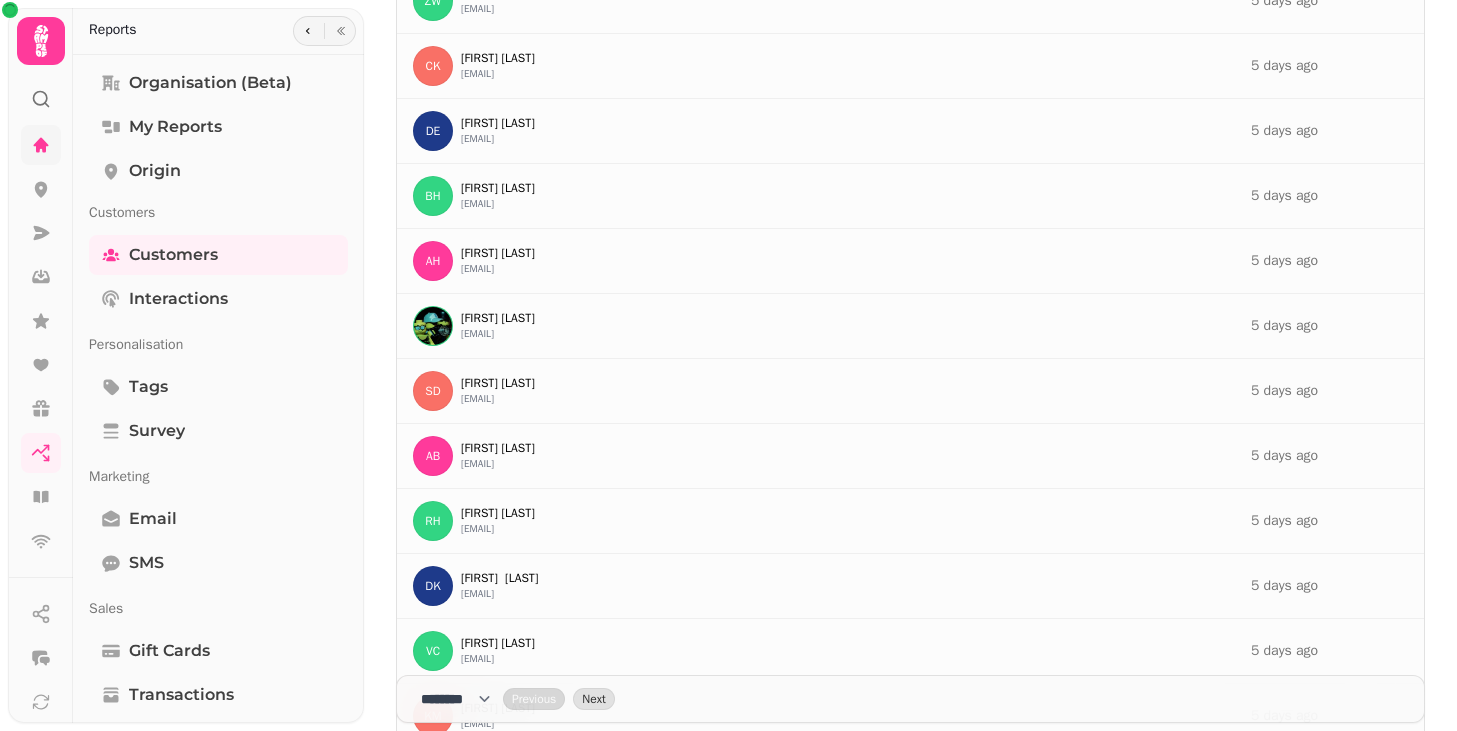 scroll, scrollTop: 19177, scrollLeft: 0, axis: vertical 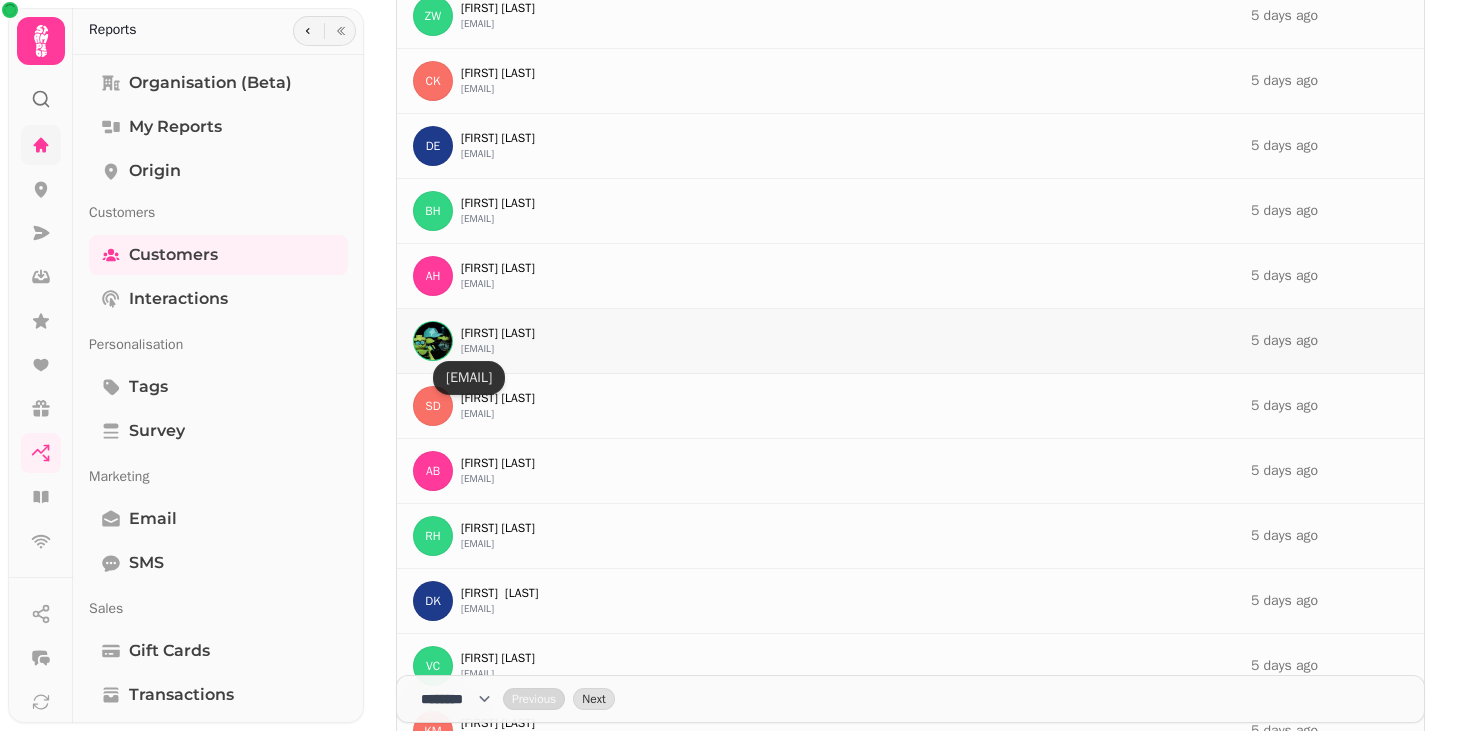 click on "jason@loquax.co.uk" at bounding box center [477, 349] 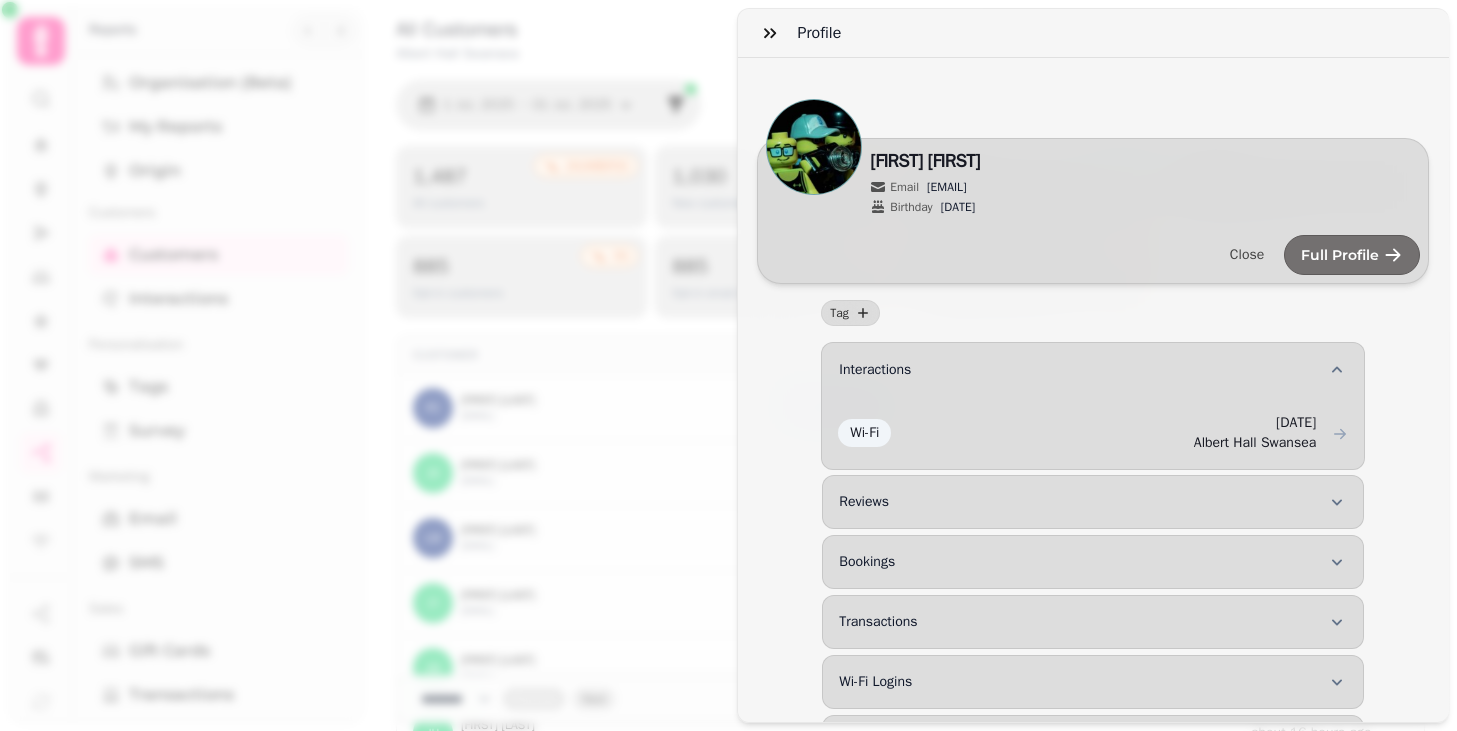 select on "***" 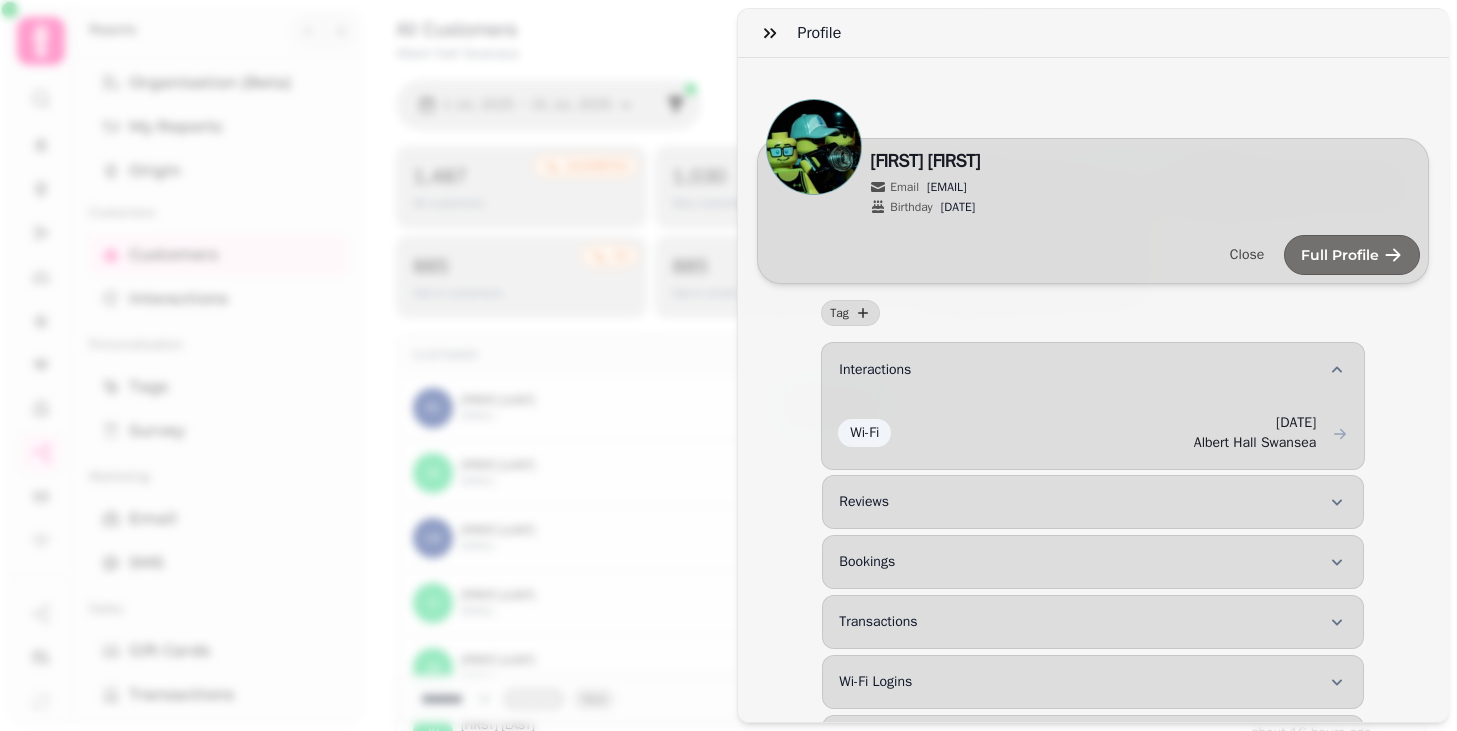 scroll, scrollTop: 0, scrollLeft: 0, axis: both 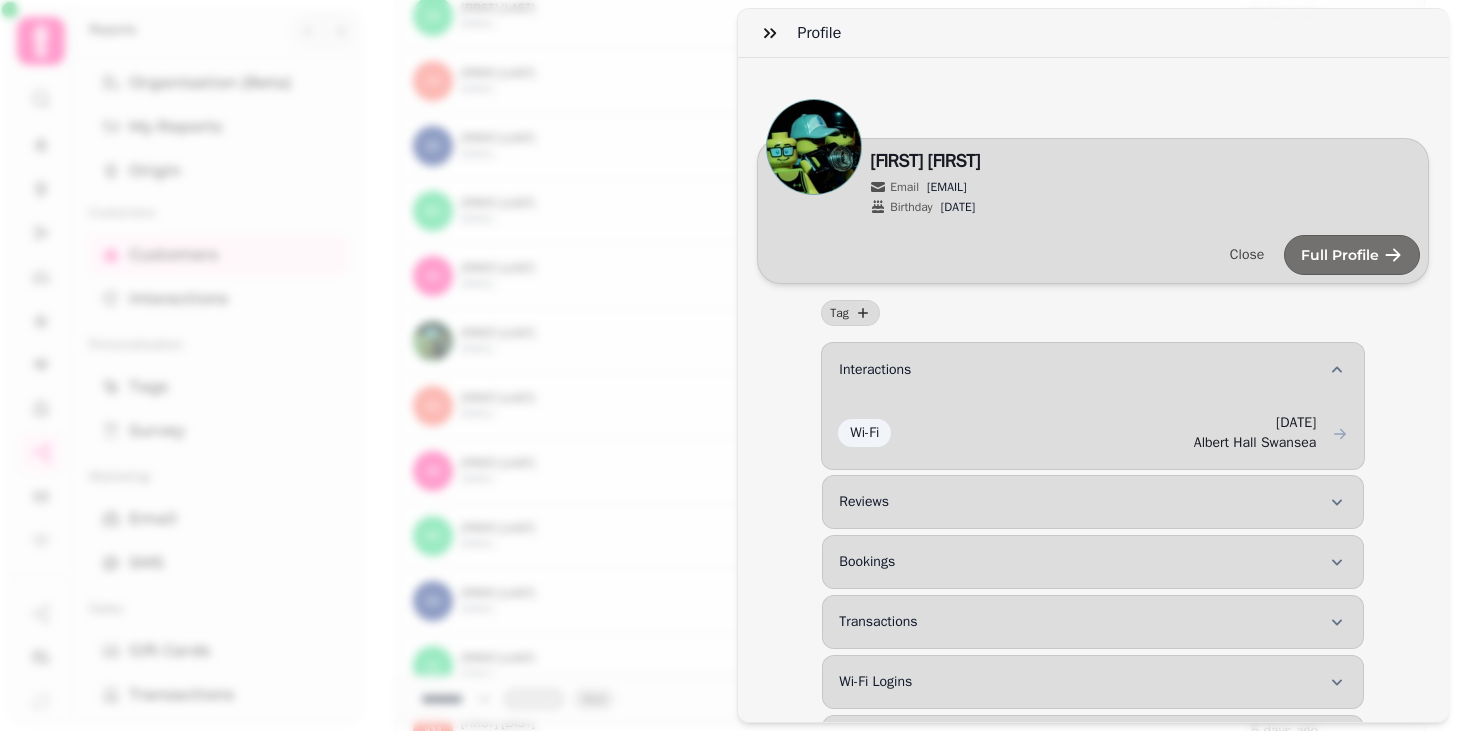click on "jason@loquax.co.uk" at bounding box center [947, 187] 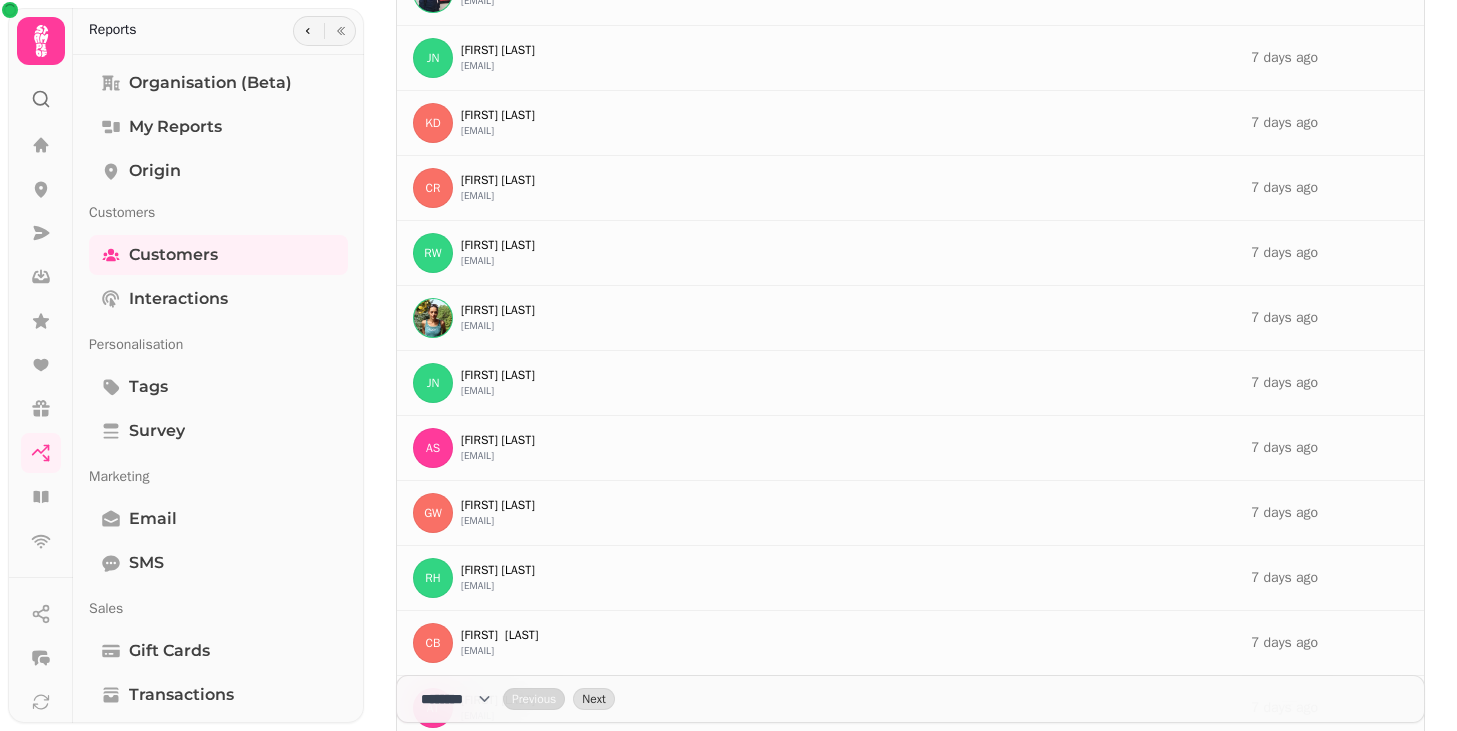 scroll, scrollTop: 27242, scrollLeft: 0, axis: vertical 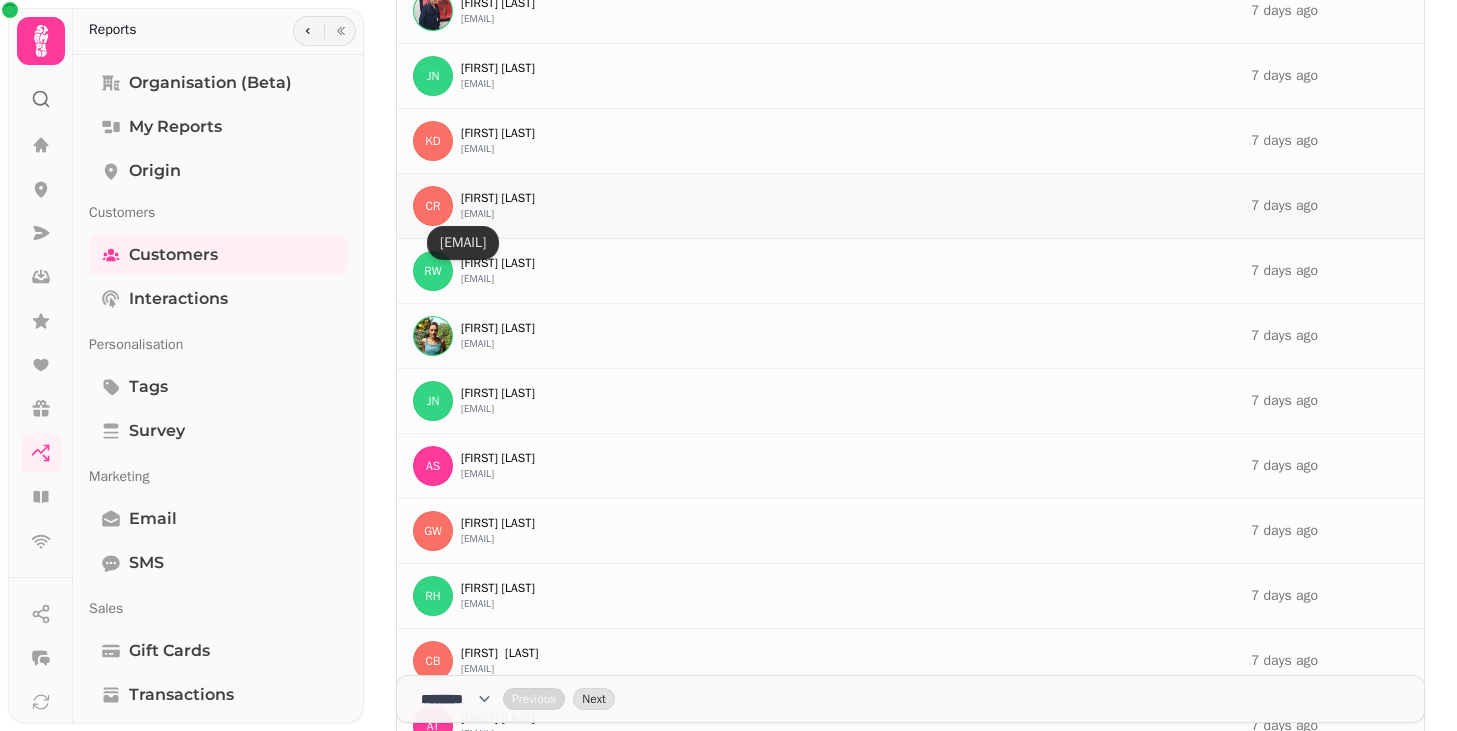 click on "gmzinco@thelounges.co.uk" at bounding box center [477, 214] 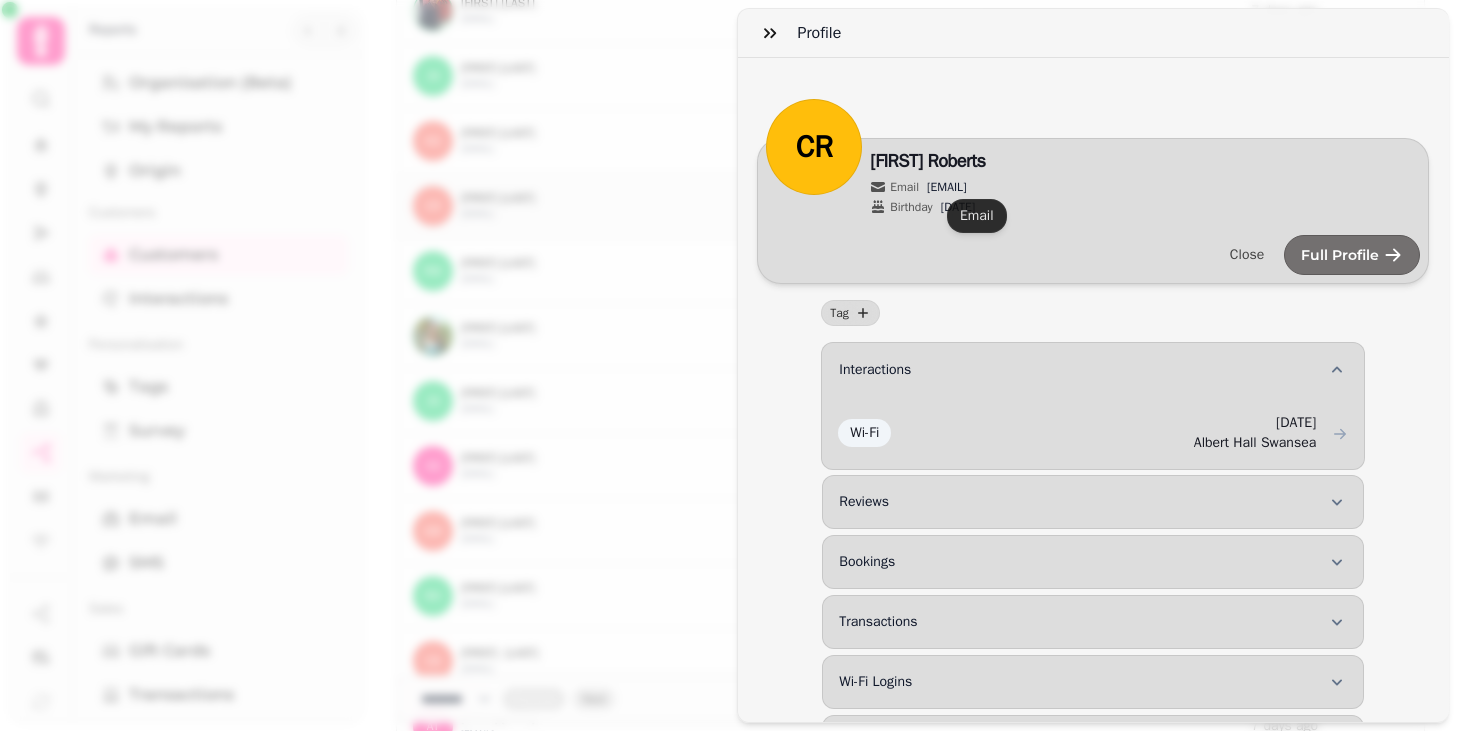 click on "gmzinco@thelounges.co.uk" at bounding box center [947, 187] 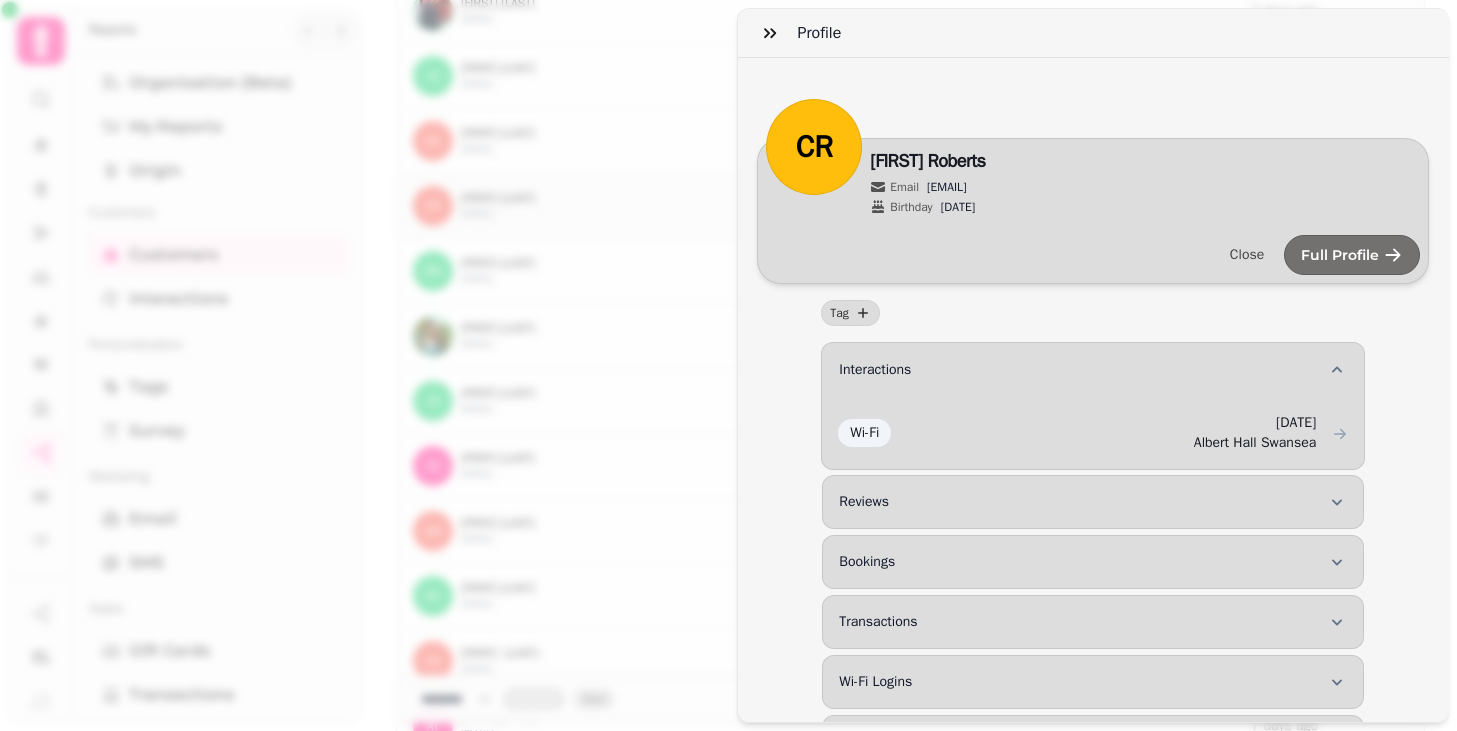 click on "Profile CR Edit Caz   Roberts Email gmzinco@thelounges.co.uk Birthday 30/1 Close Full Profile Tag Interactions Wi-Fi 30th Jul-25, 1:52 pm Albert Hall Swansea Reviews Bookings Transactions Wi-Fi Logins Wi-Fi Payments Gift Cards" at bounding box center (728, 381) 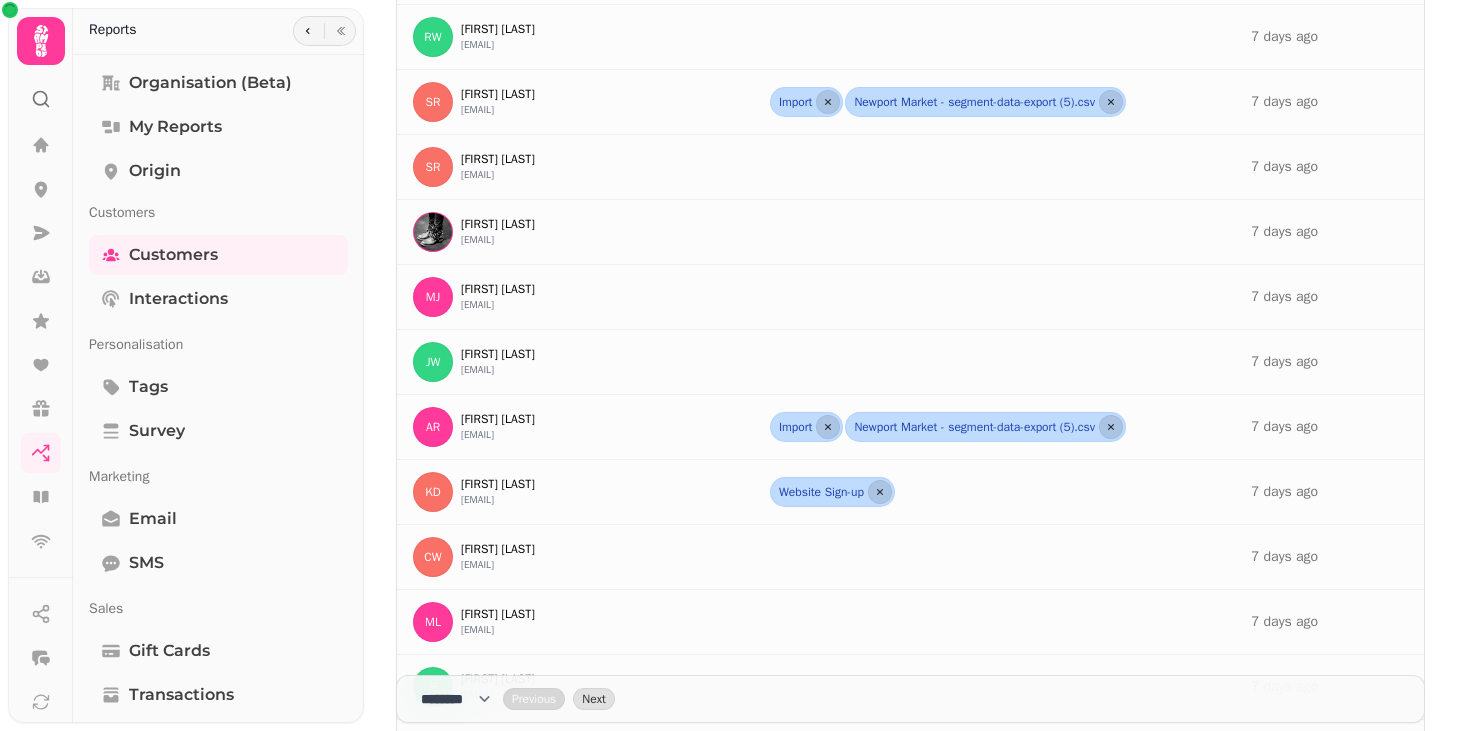 scroll, scrollTop: 28062, scrollLeft: 0, axis: vertical 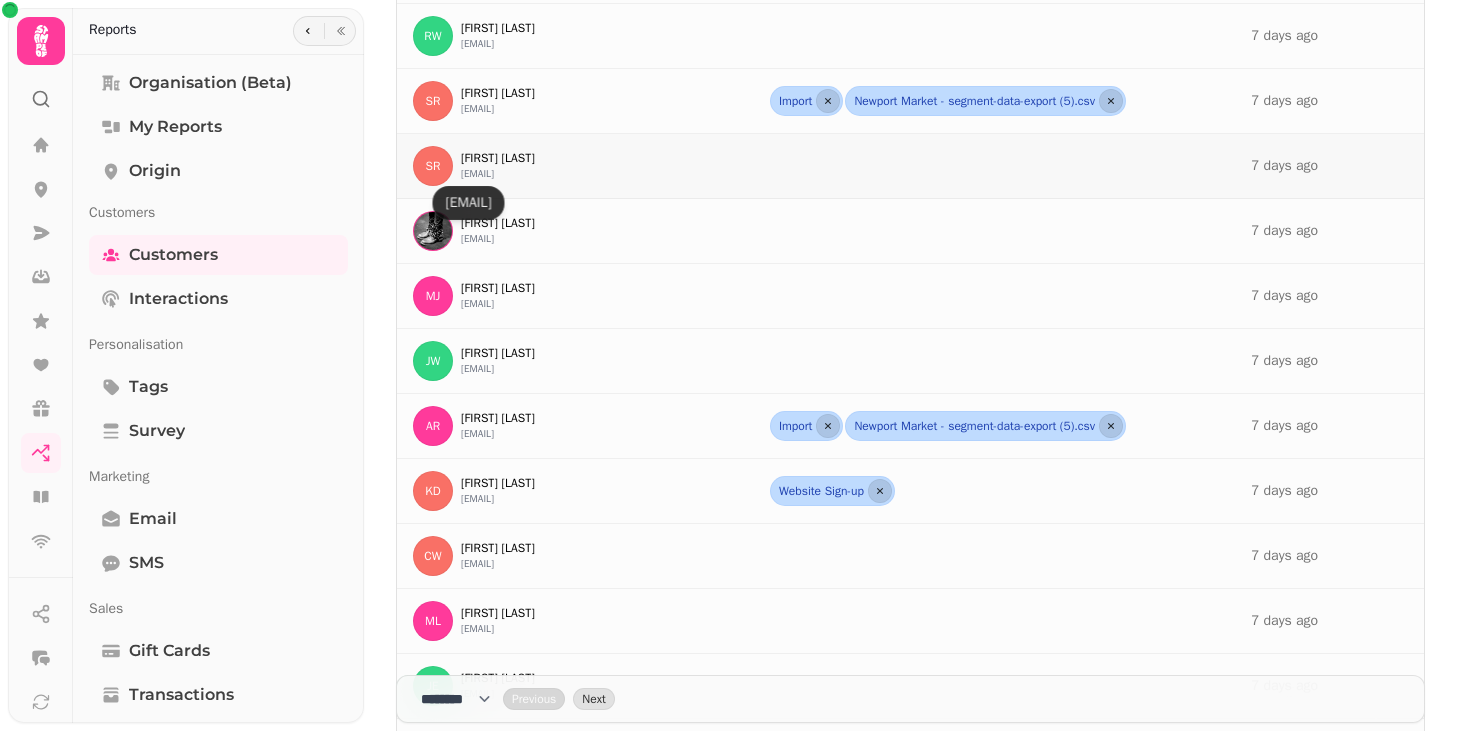 click on "steffan@loungers.co" at bounding box center (477, 174) 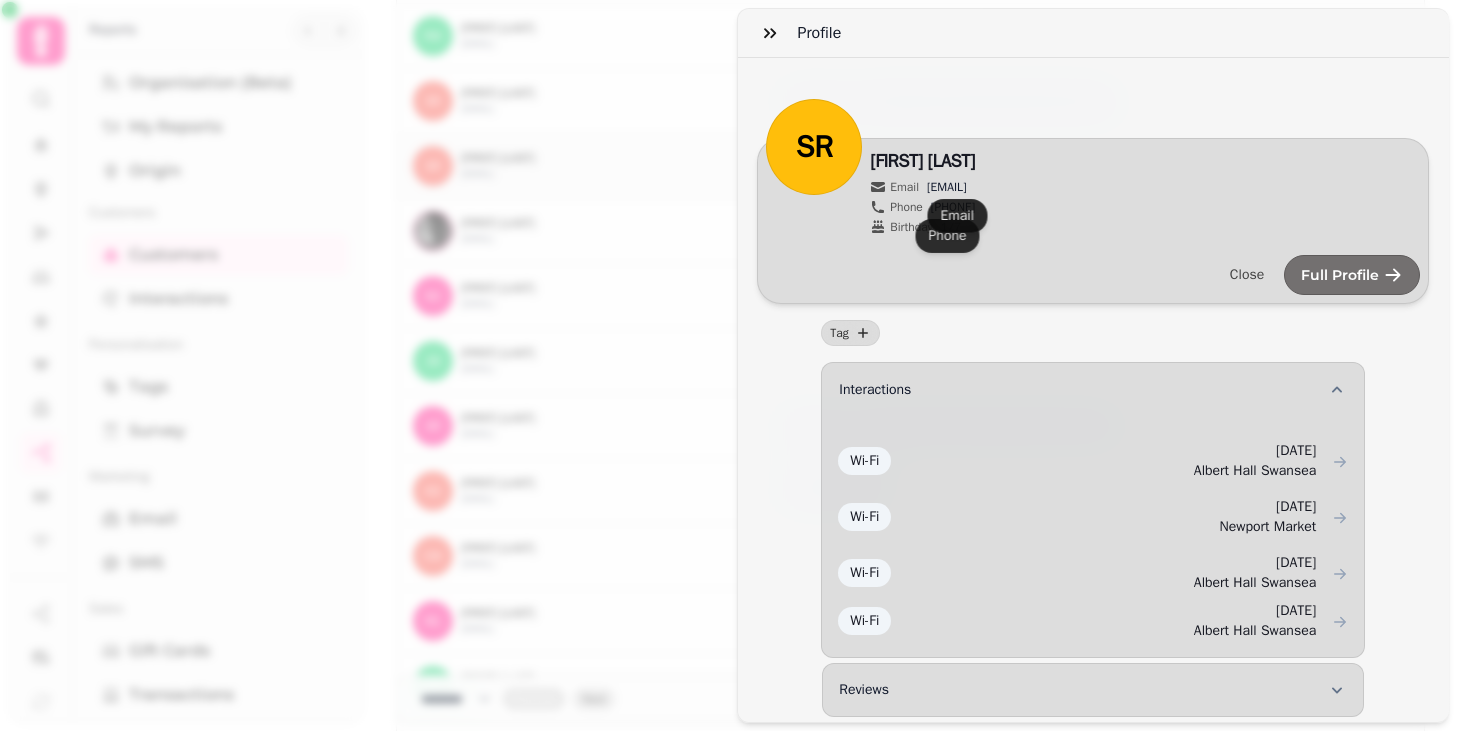 click on "steffan@loungers.co" at bounding box center (947, 187) 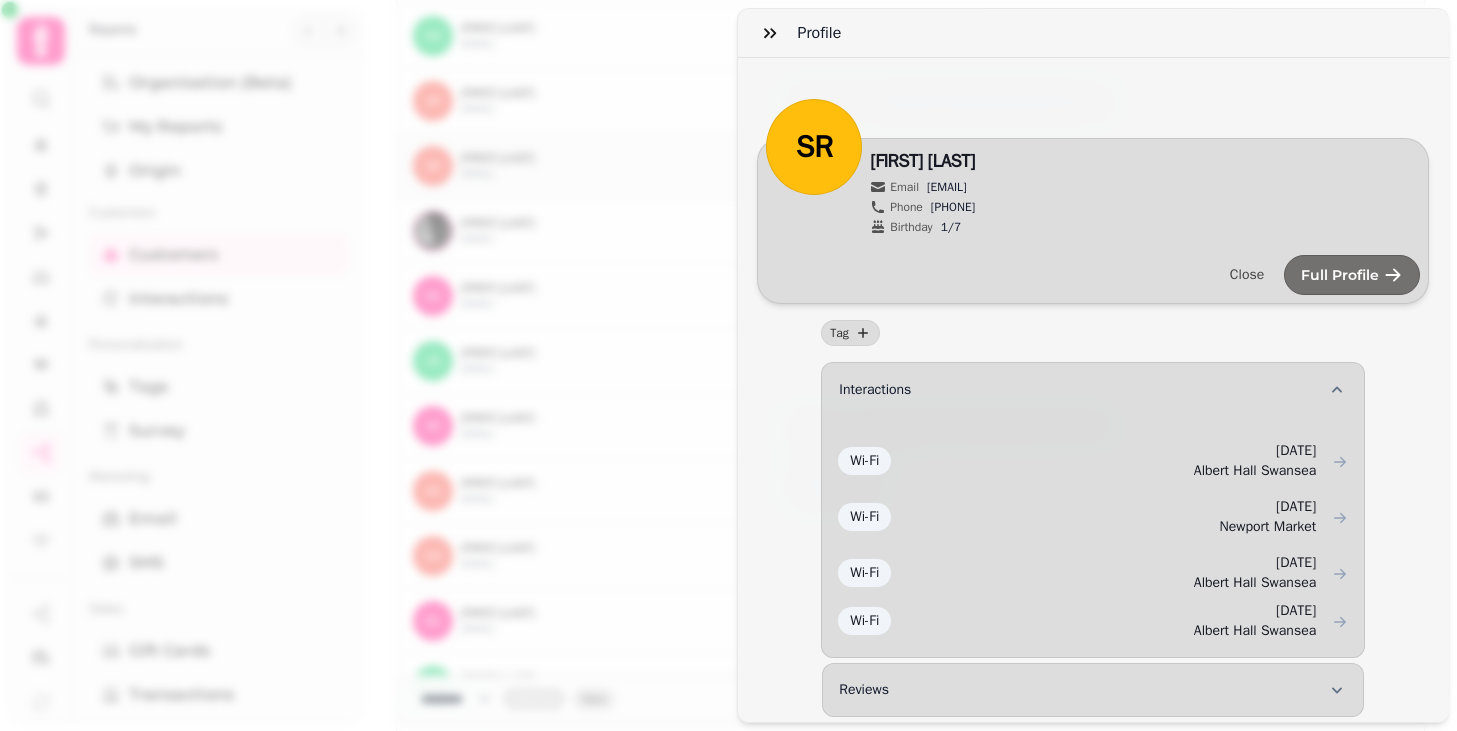 click on "Profile SR Edit Steffan   Richards Email steffan@loungers.co Phone +447368473811 Birthday 1/7 Close Full Profile Tag Interactions Wi-Fi 30th Jul-25, 11:58 am Albert Hall Swansea Wi-Fi 26th Mar-25, 10:25 am Newport Market Wi-Fi 6th Feb-25, 3:50 pm Albert Hall Swansea Wi-Fi 6th Feb-25, 9:19 am Albert Hall Swansea Reviews Bookings Transactions Wi-Fi Logins Wi-Fi Payments Gift Cards" at bounding box center [728, 381] 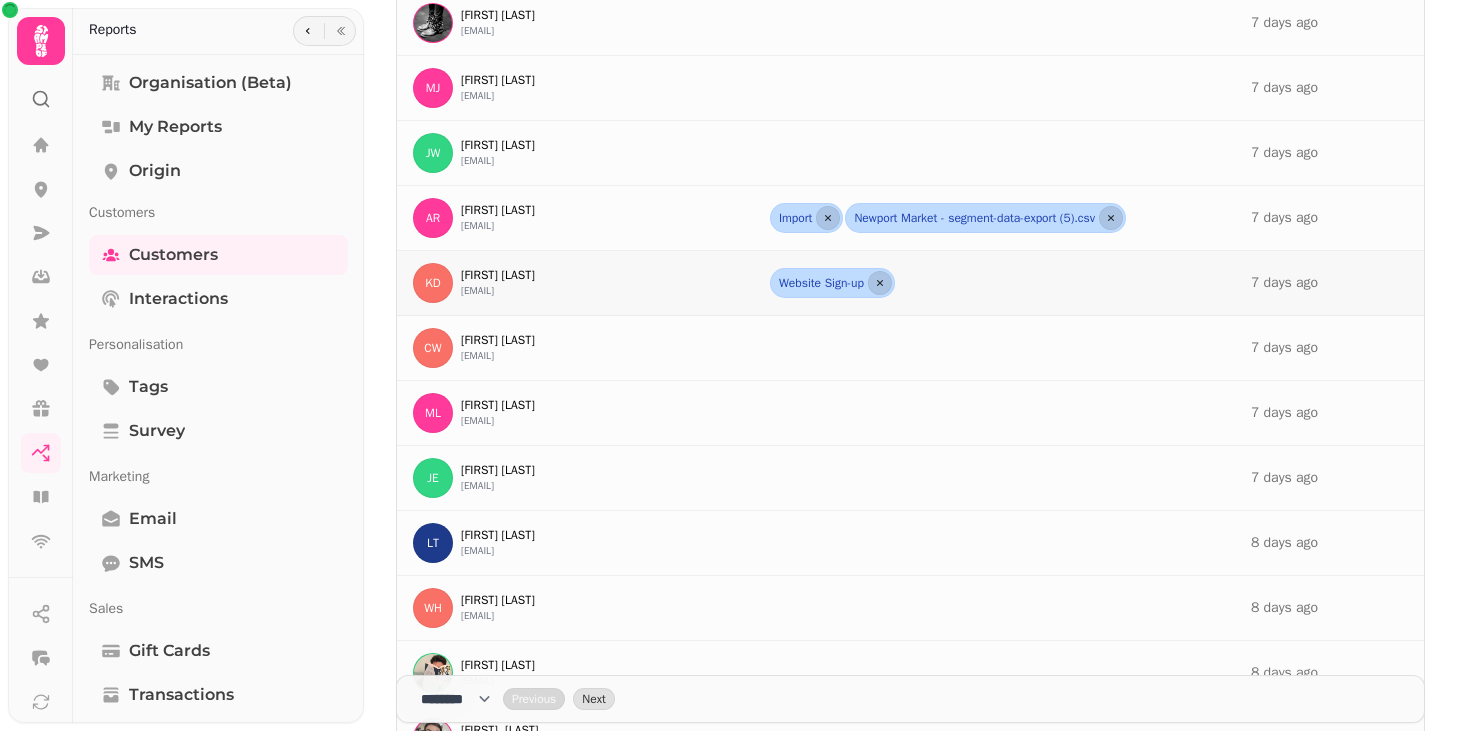 scroll, scrollTop: 28275, scrollLeft: 0, axis: vertical 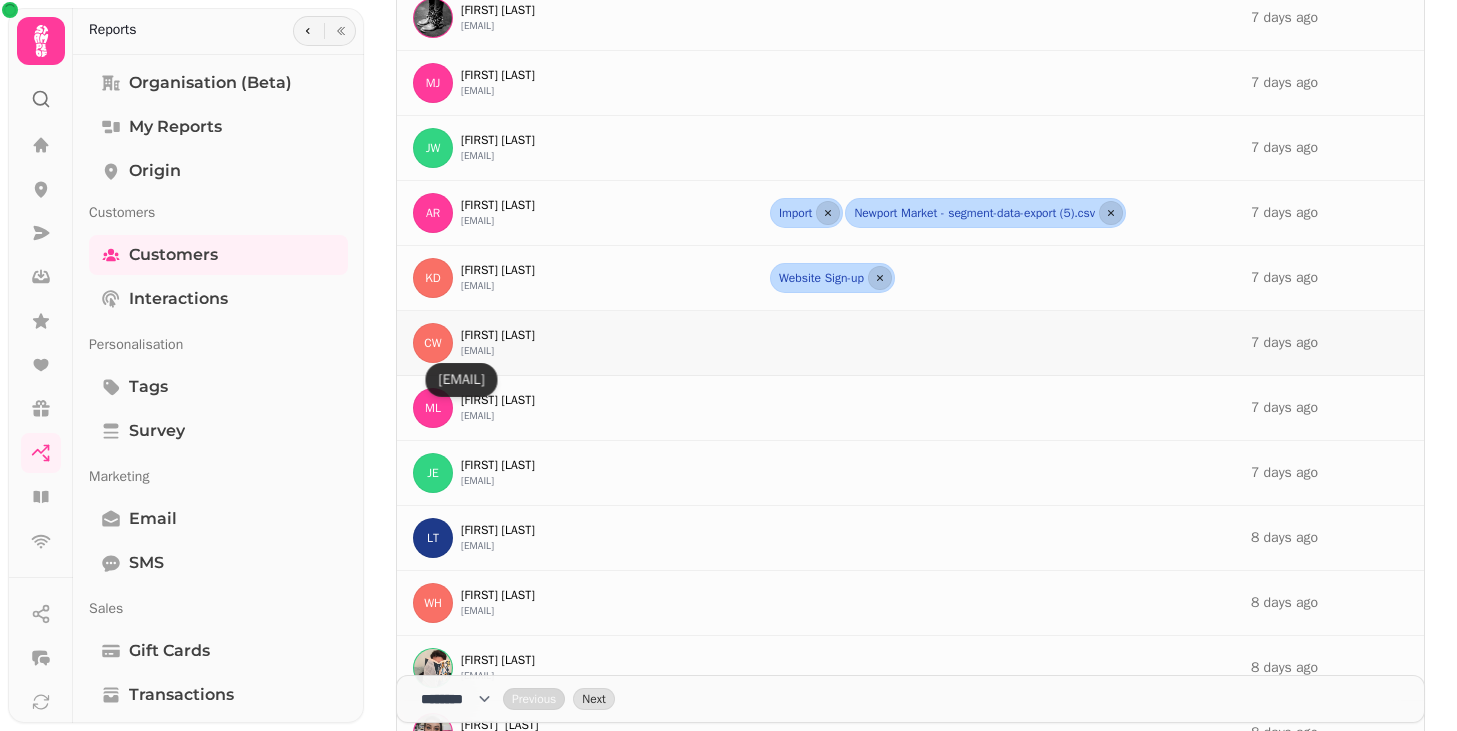 click on "chelsey.wheeler@loungers.co" at bounding box center (477, 351) 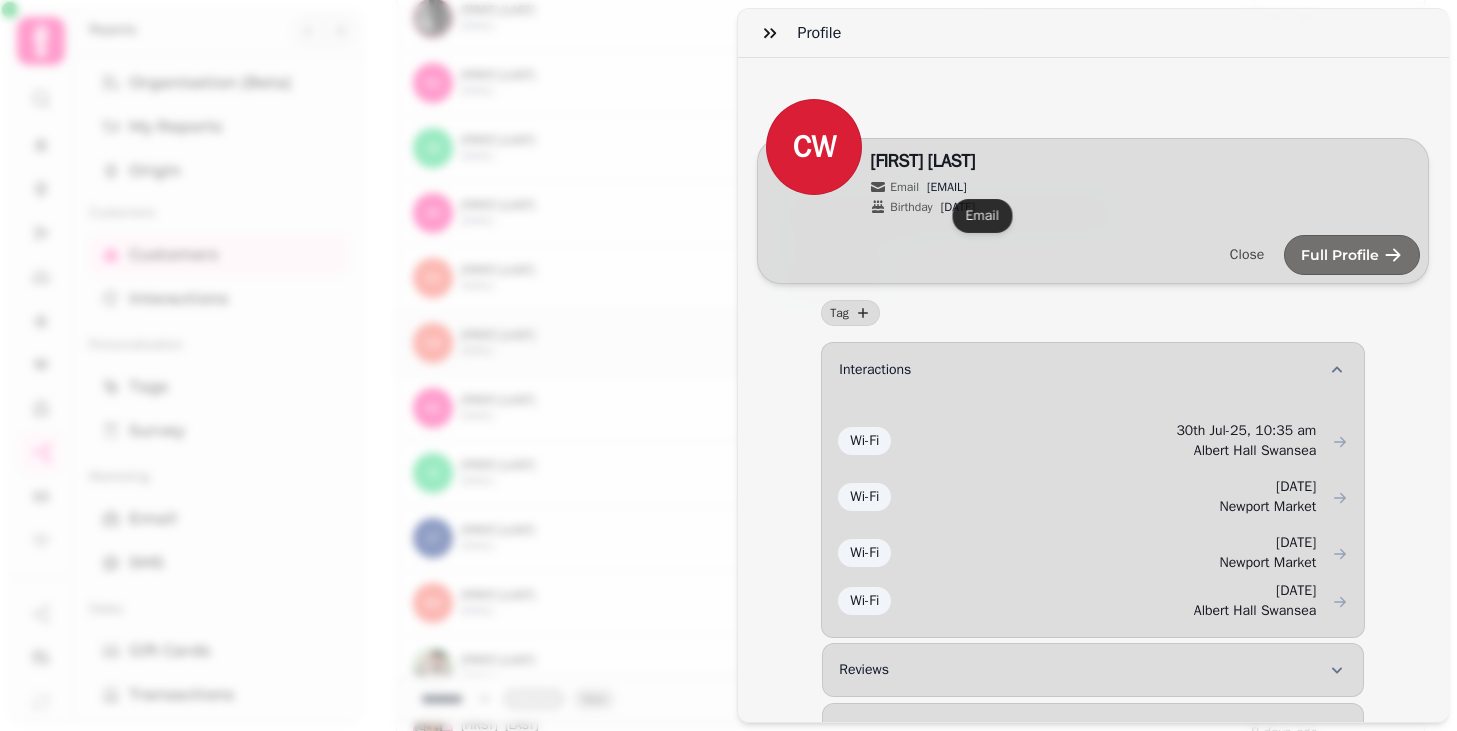 click on "chelsey.wheeler@loungers.co" at bounding box center (947, 187) 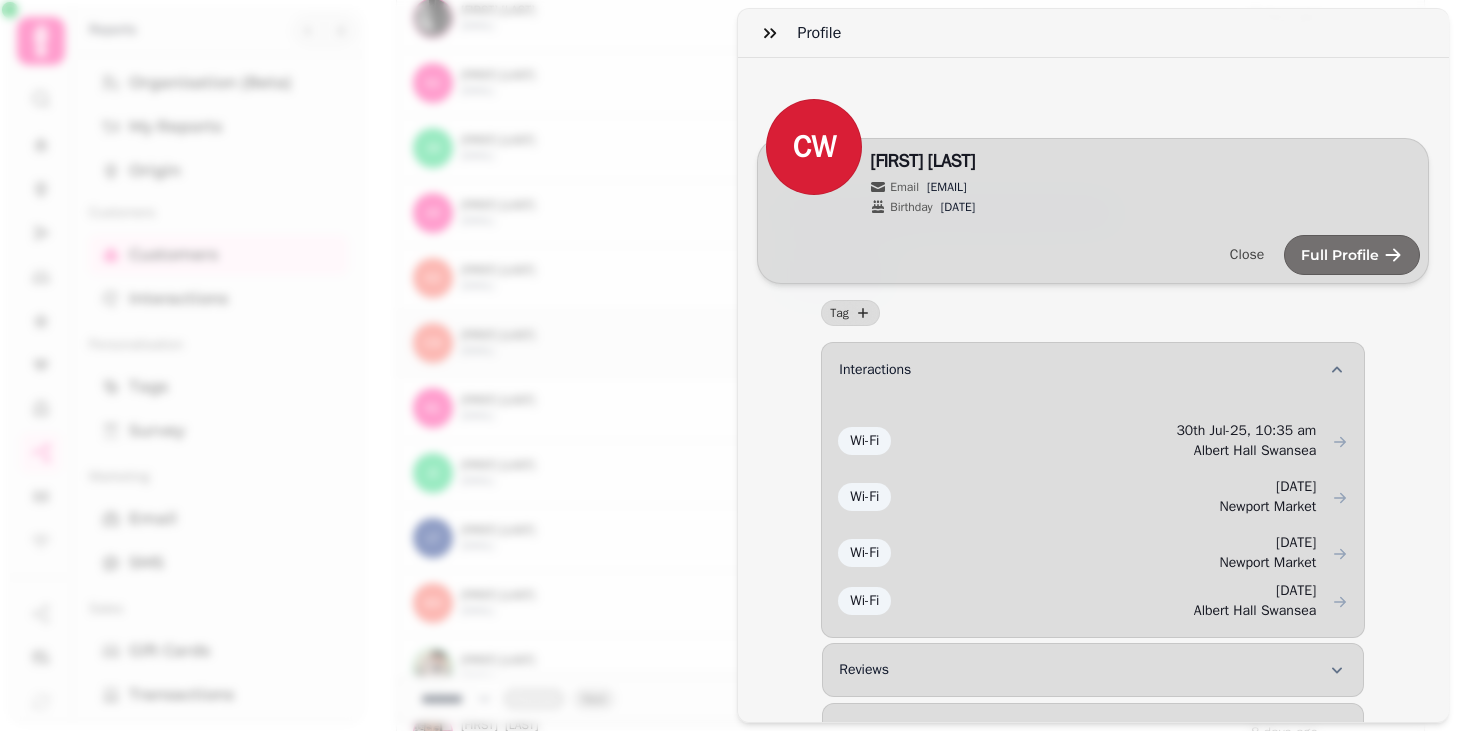 click on "Profile CW Edit Chelsey   Wheeler Email chelsey.wheeler@loungers.co Birthday 8/2 Close Full Profile Tag Interactions Wi-Fi 30th Jul-25, 10:35 am Albert Hall Swansea Wi-Fi 26th Mar-25, 1:48 pm Newport Market Wi-Fi 26th Mar-25, 1:48 pm Newport Market Wi-Fi 6th Feb-25, 12:14 pm Albert Hall Swansea Reviews Bookings Transactions Wi-Fi Logins Wi-Fi Payments Gift Cards" at bounding box center [728, 381] 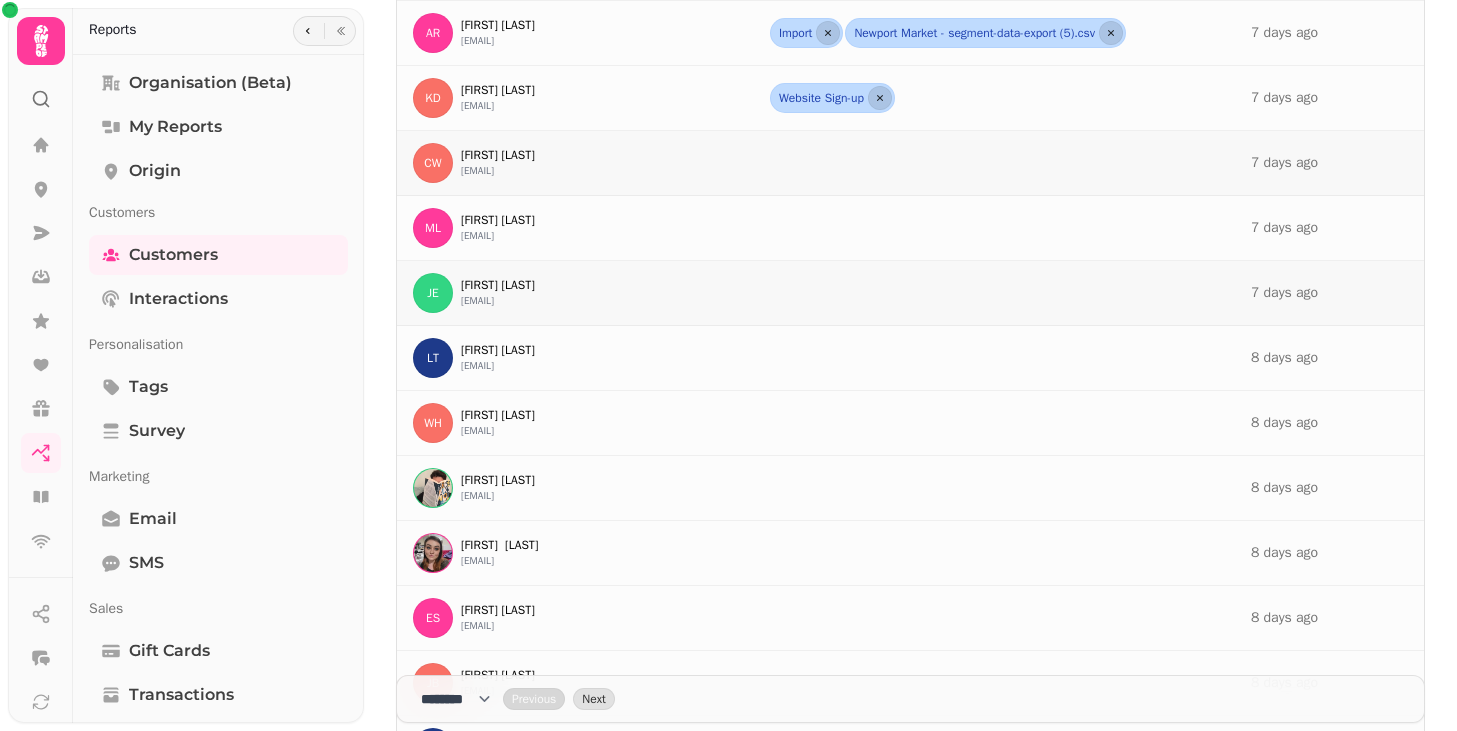 scroll, scrollTop: 28464, scrollLeft: 0, axis: vertical 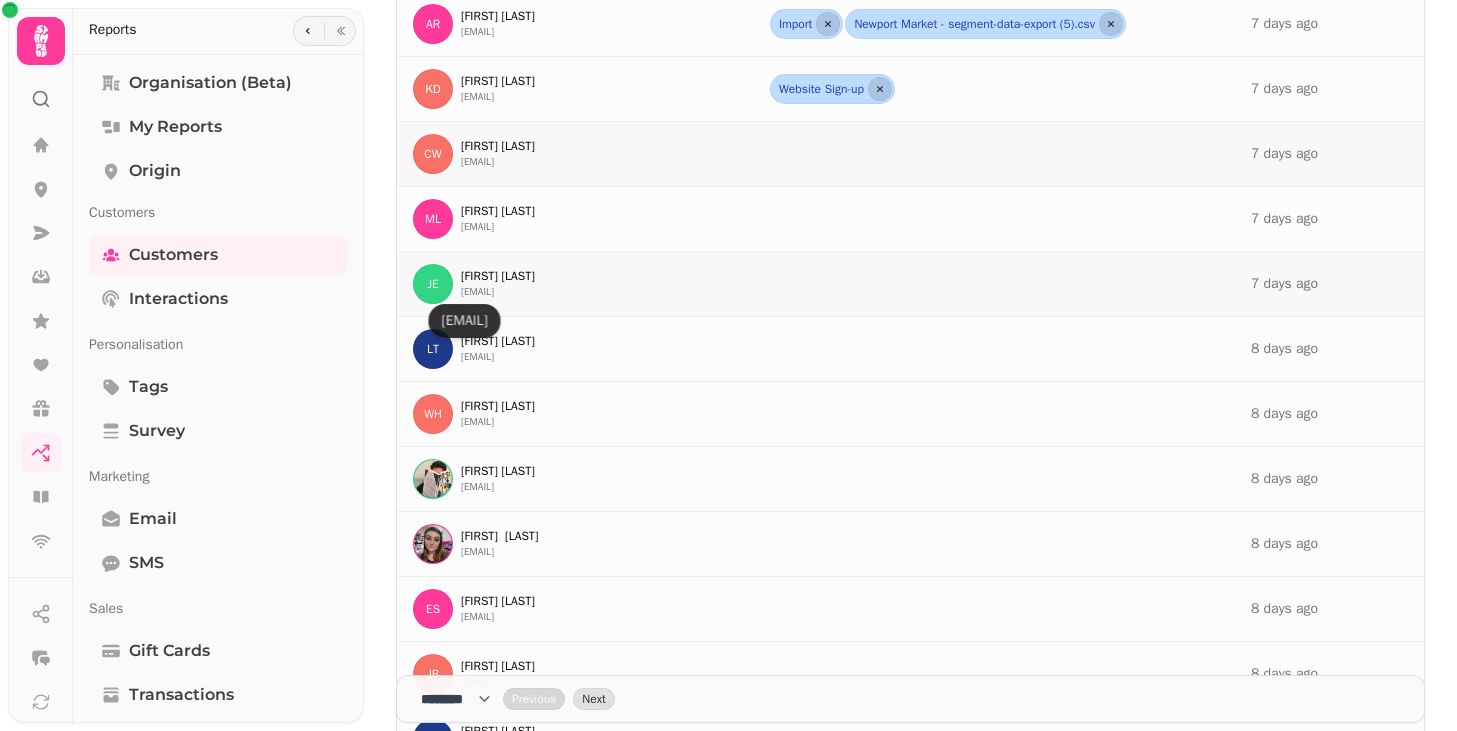 click on "john.english@loungers.co" at bounding box center (477, 292) 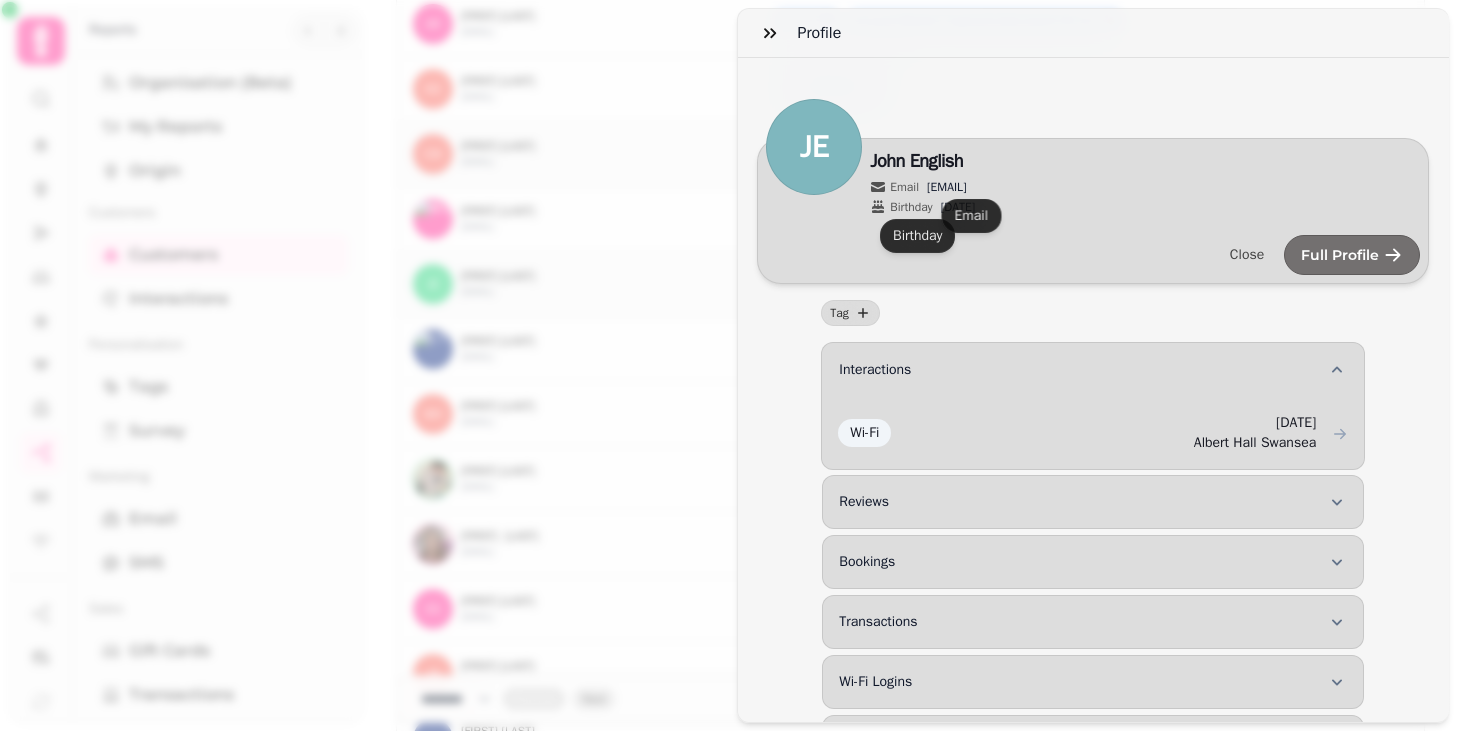 click on "john.english@loungers.co" at bounding box center [947, 187] 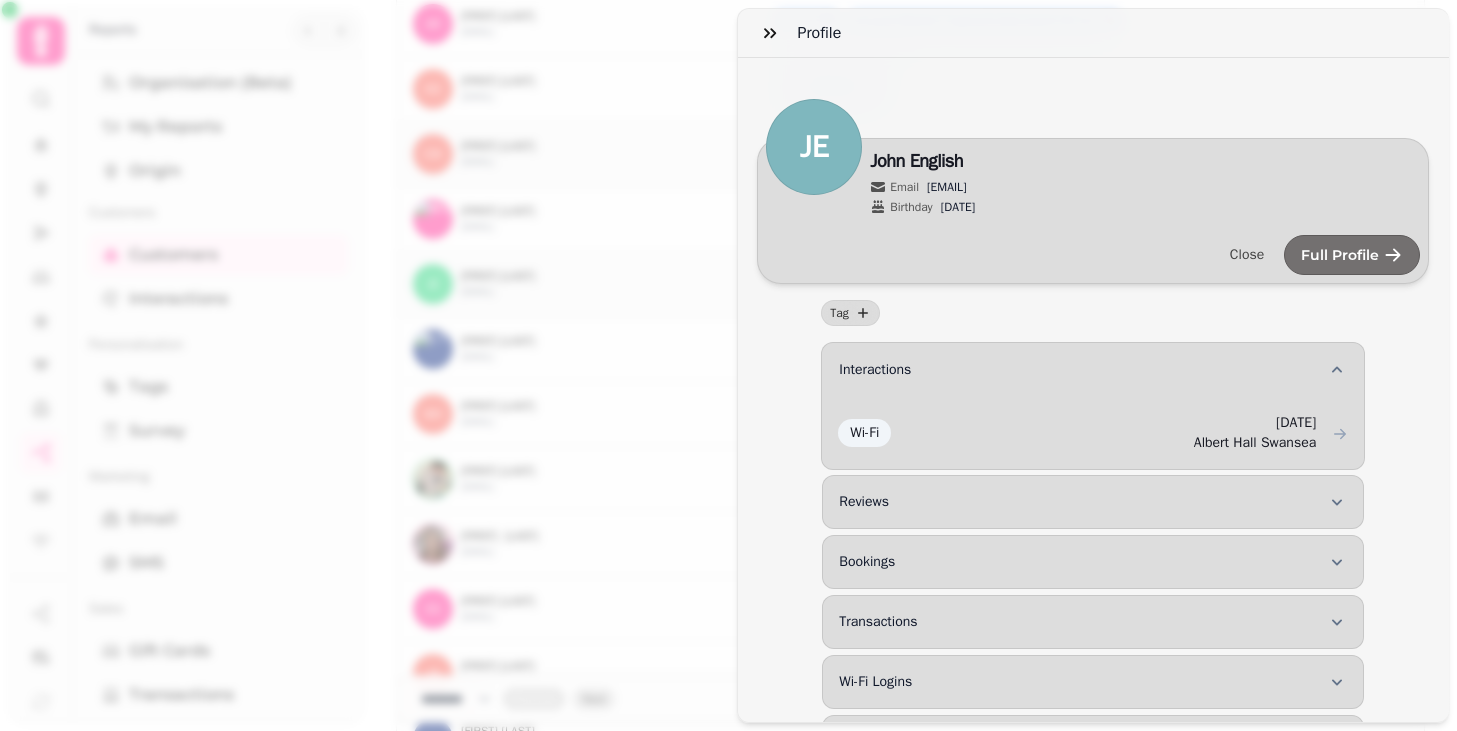 click on "Profile JE Edit John   English Email john.english@loungers.co Birthday 16/5 Close Full Profile Tag Interactions Wi-Fi 30th Jul-25, 10:07 am Albert Hall Swansea Reviews Bookings Transactions Wi-Fi Logins Wi-Fi Payments Gift Cards" at bounding box center [728, 381] 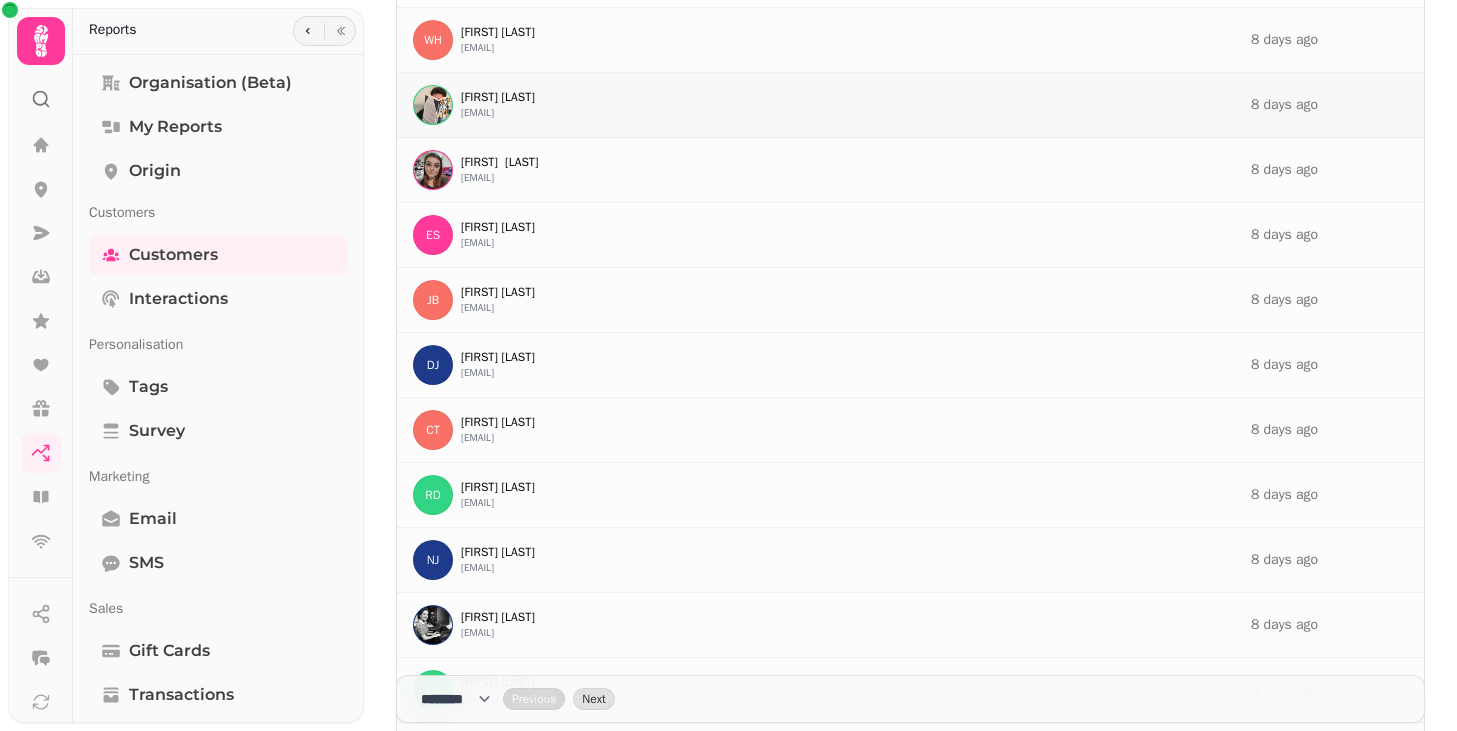 scroll, scrollTop: 28857, scrollLeft: 0, axis: vertical 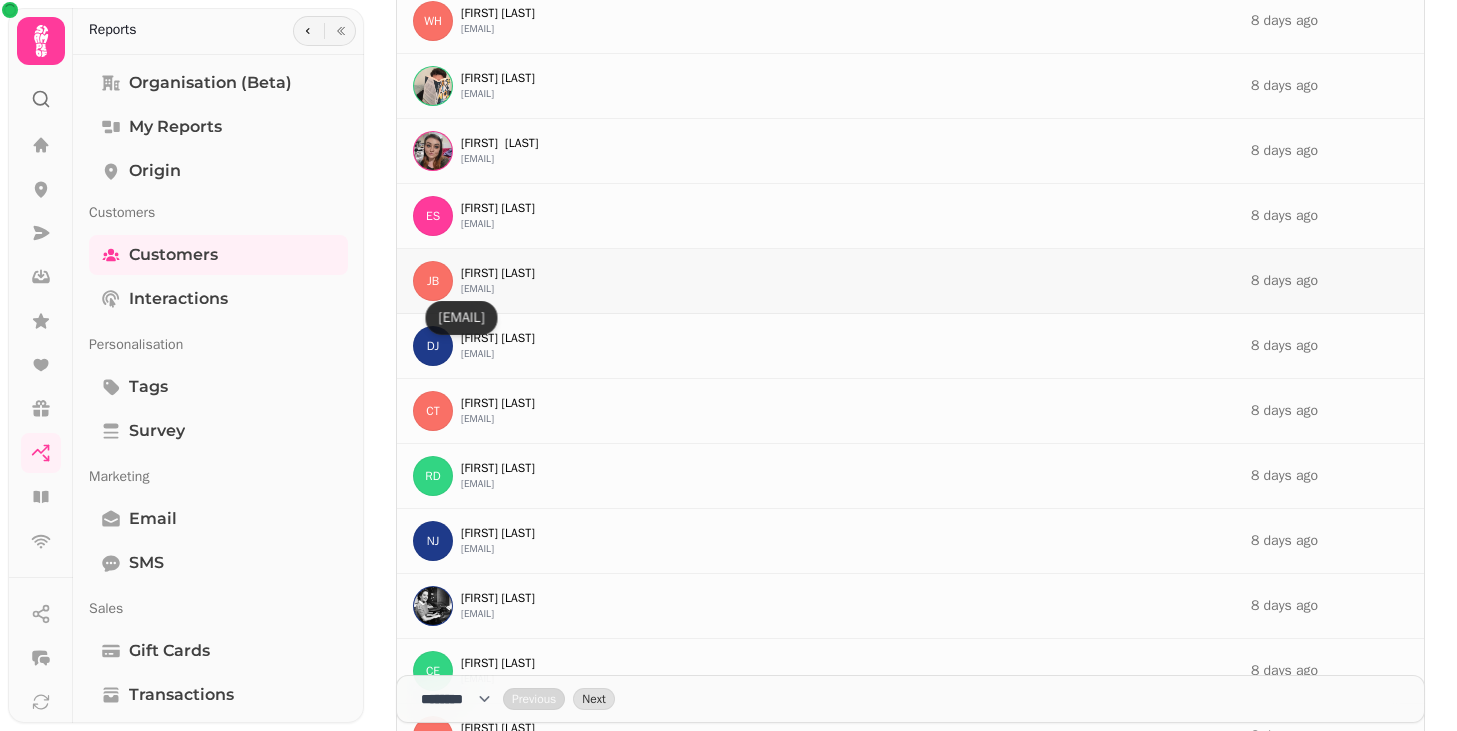 click on "swanseajackeats@gmail.com" at bounding box center (477, 289) 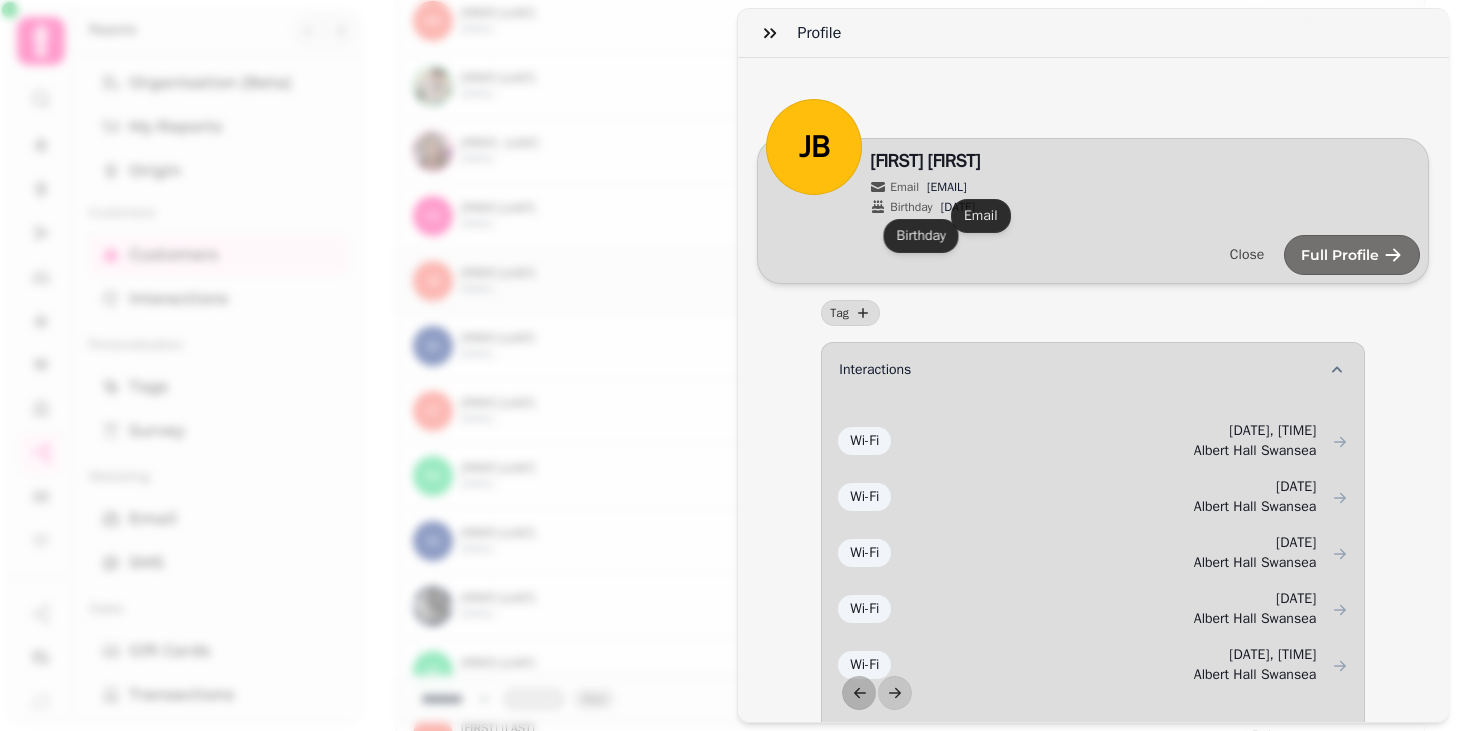 click on "Profile JB Edit Jack   Branford Email swanseajackeats@gmail.com Birthday 23/10 Close Full Profile Tag Interactions Wi-Fi 29th Jul-25, 7:15 pm Albert Hall Swansea Wi-Fi 25th Jul-25, 4:46 pm Albert Hall Swansea Wi-Fi 7th Jul-25, 6:48 pm Albert Hall Swansea Wi-Fi 28th Jun-25, 7:10 pm Albert Hall Swansea Wi-Fi 22nd May-25, 6:24 pm Albert Hall Swansea Reviews Bookings Transactions Wi-Fi Logins Wi-Fi Payments Gift Cards" at bounding box center (728, 381) 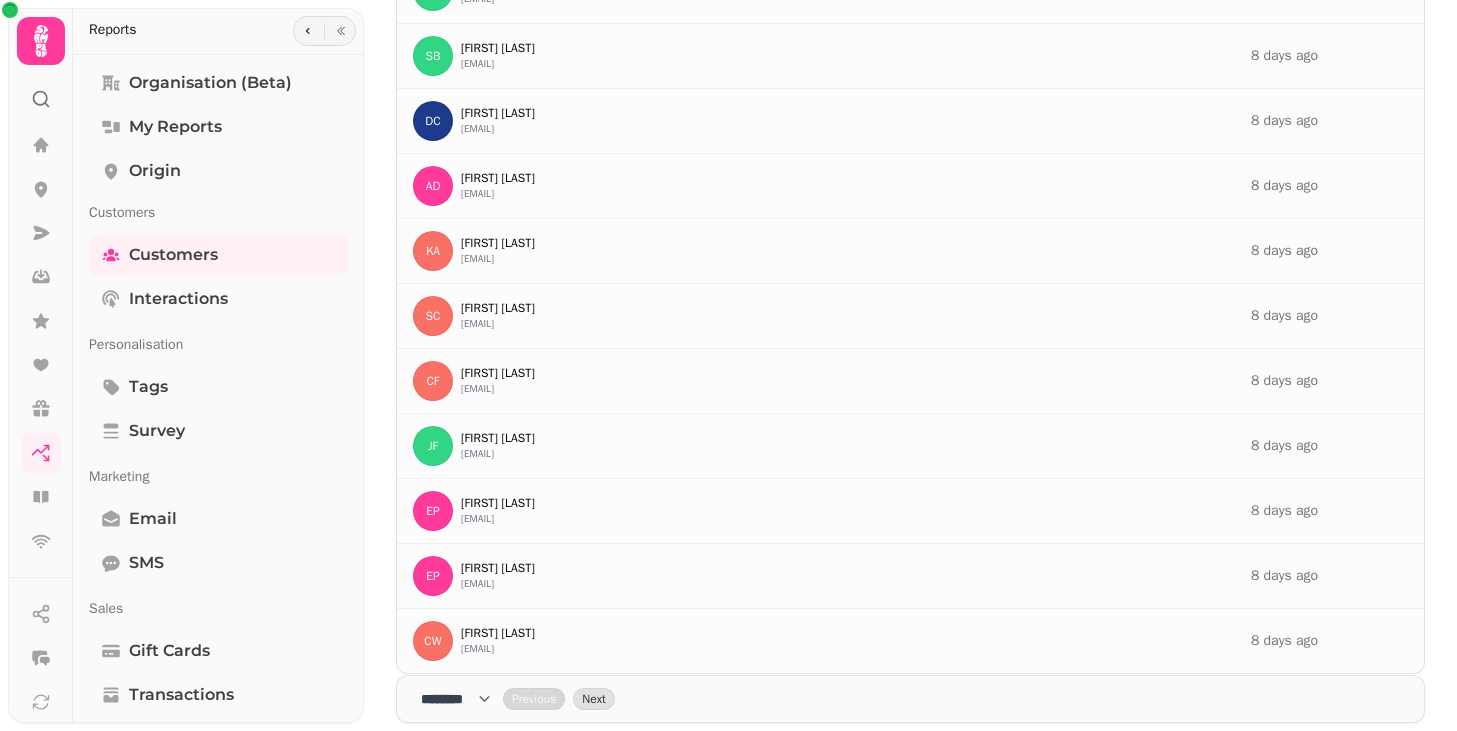 scroll, scrollTop: 32225, scrollLeft: 0, axis: vertical 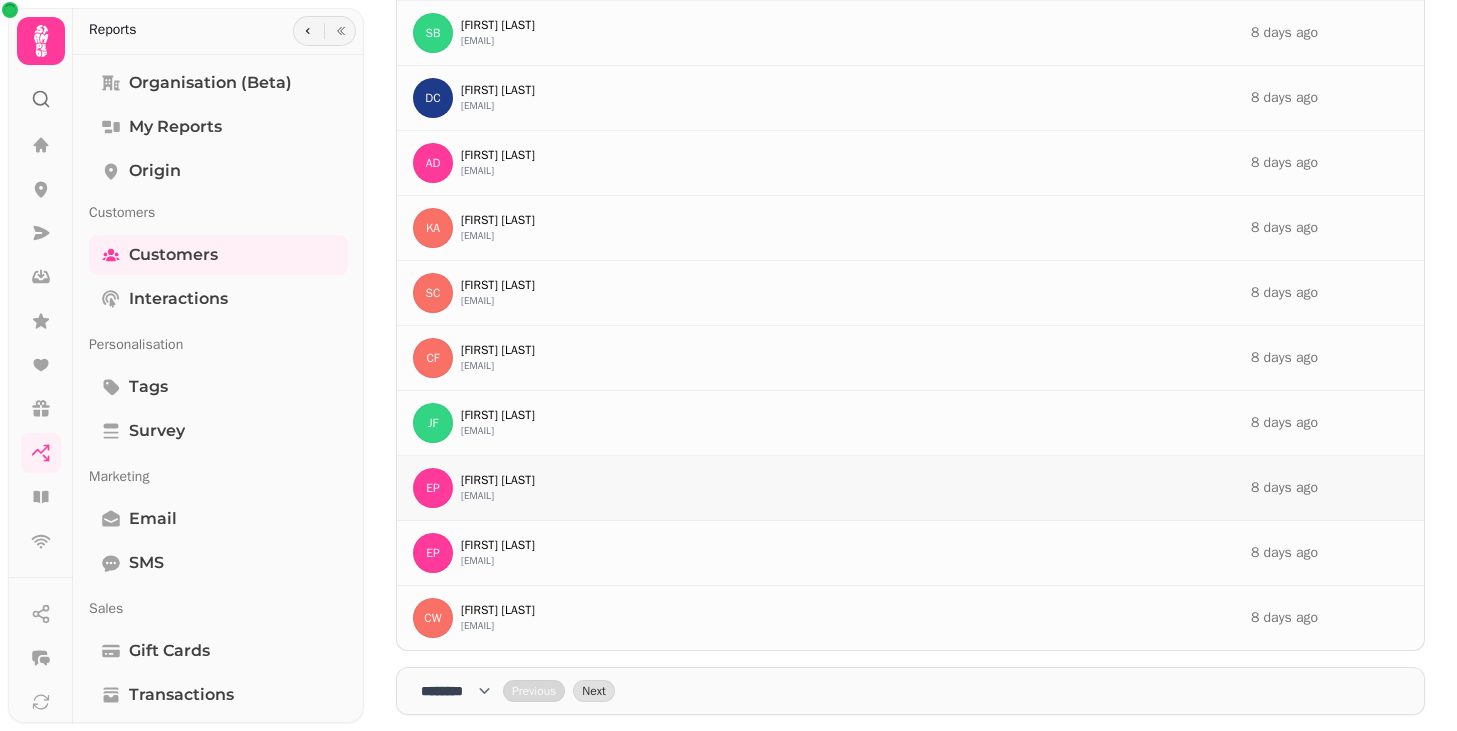 click on "emily.parkinson.onelittlehut@gmail.com" at bounding box center (477, 496) 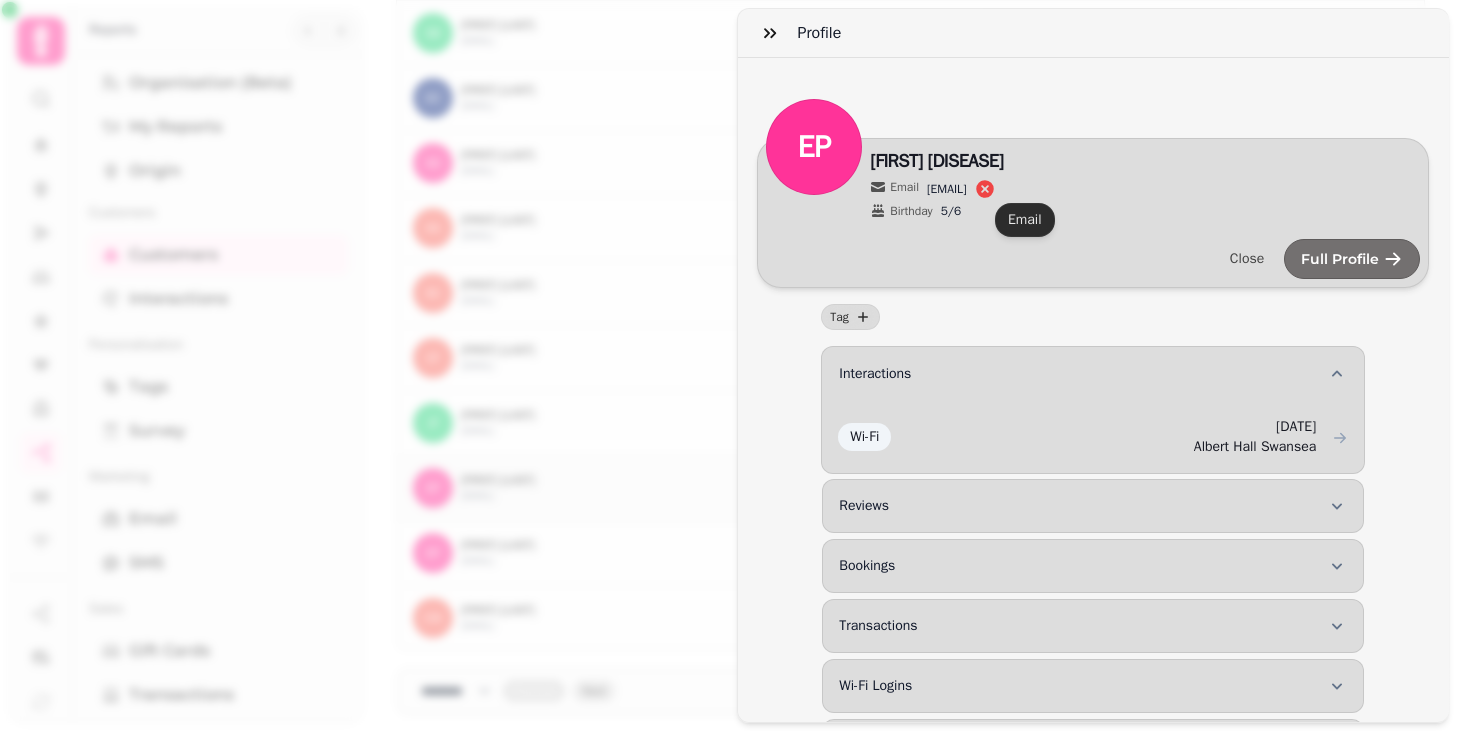 click on "emily.parkinson.onelittlehut@gmail.com" at bounding box center (947, 189) 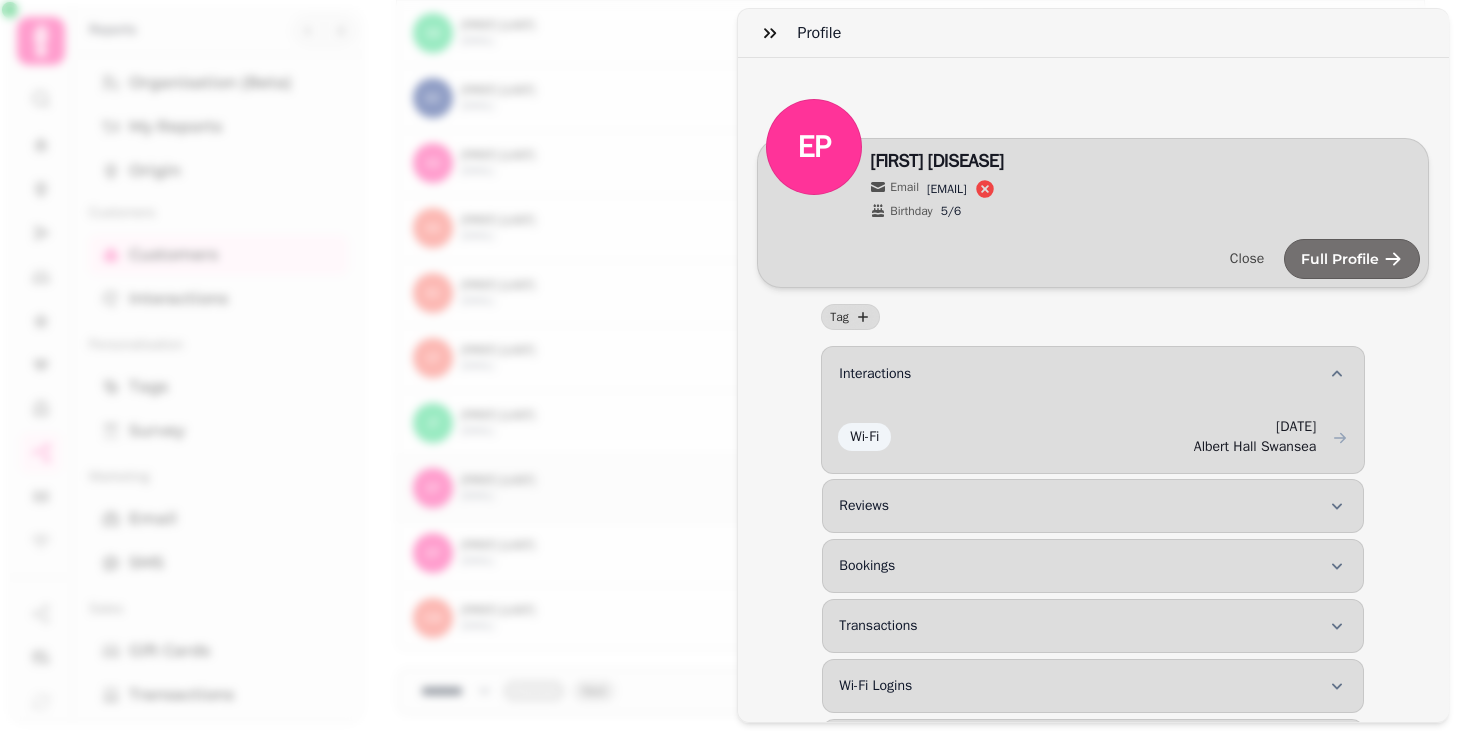 click on "Profile EP Edit Emily   Parkinson Email emily.parkinson.onelittlehut@gmail.com Birthday 5/6 Close Full Profile Tag Interactions Wi-Fi 29th Jul-25, 12:32 pm Albert Hall Swansea Reviews Bookings Transactions Wi-Fi Logins Wi-Fi Payments Gift Cards" at bounding box center [728, 381] 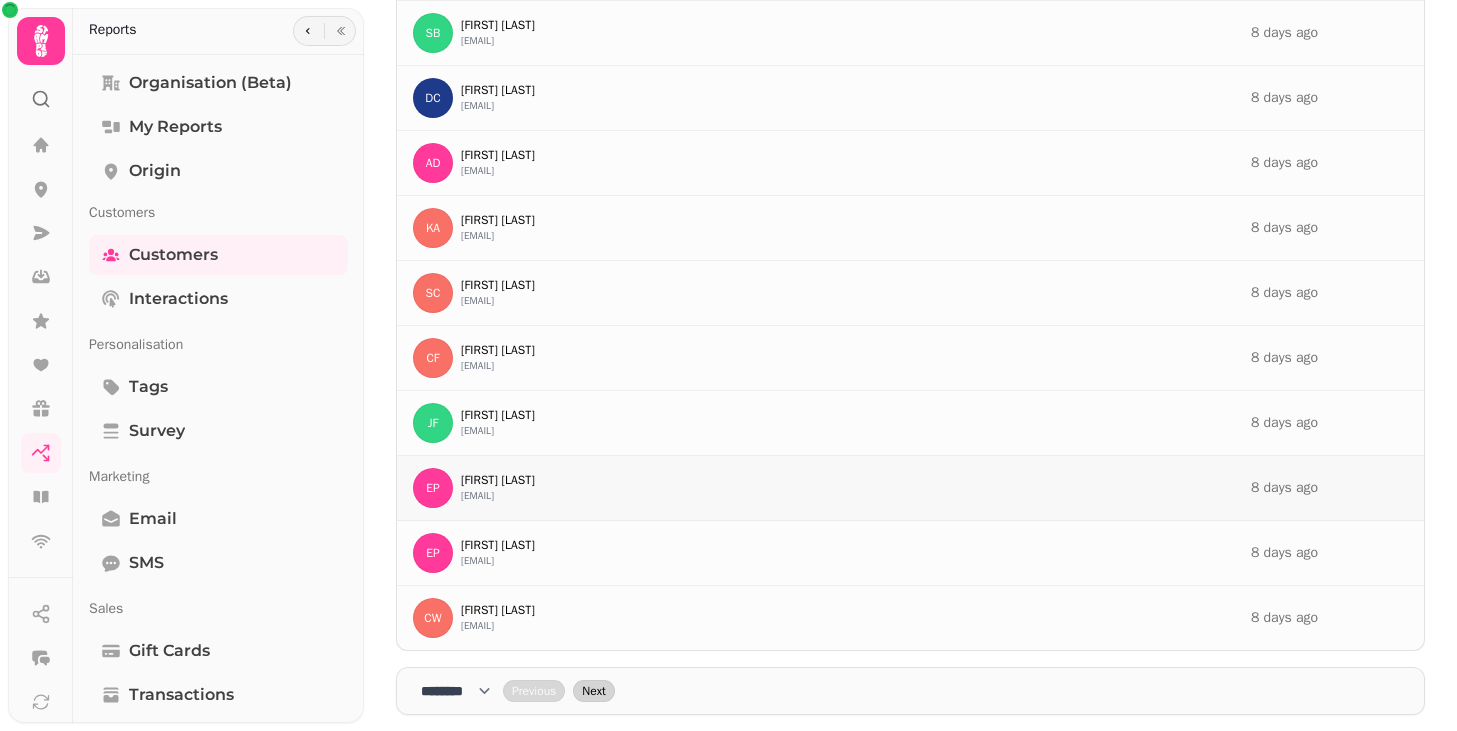 click on "Next" at bounding box center [593, 691] 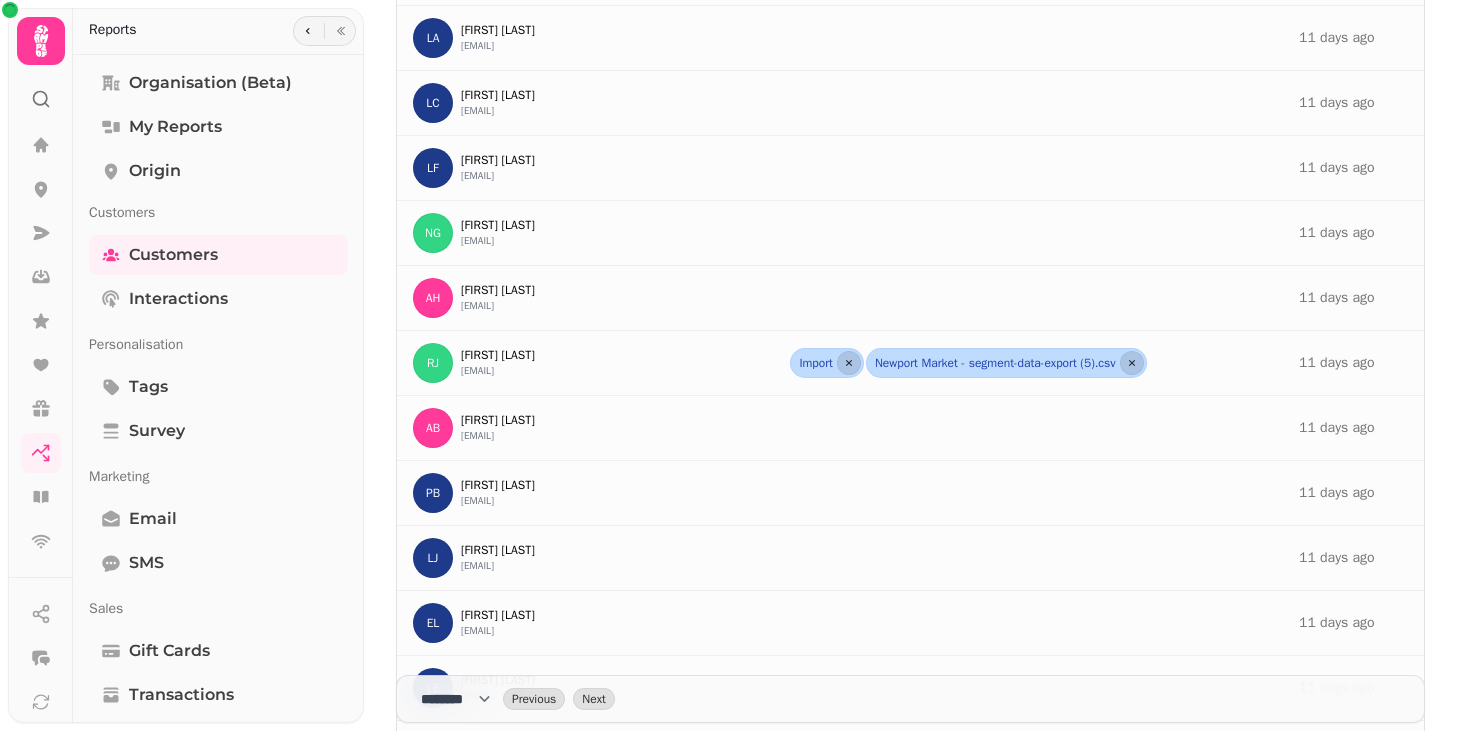 scroll, scrollTop: 8823, scrollLeft: 0, axis: vertical 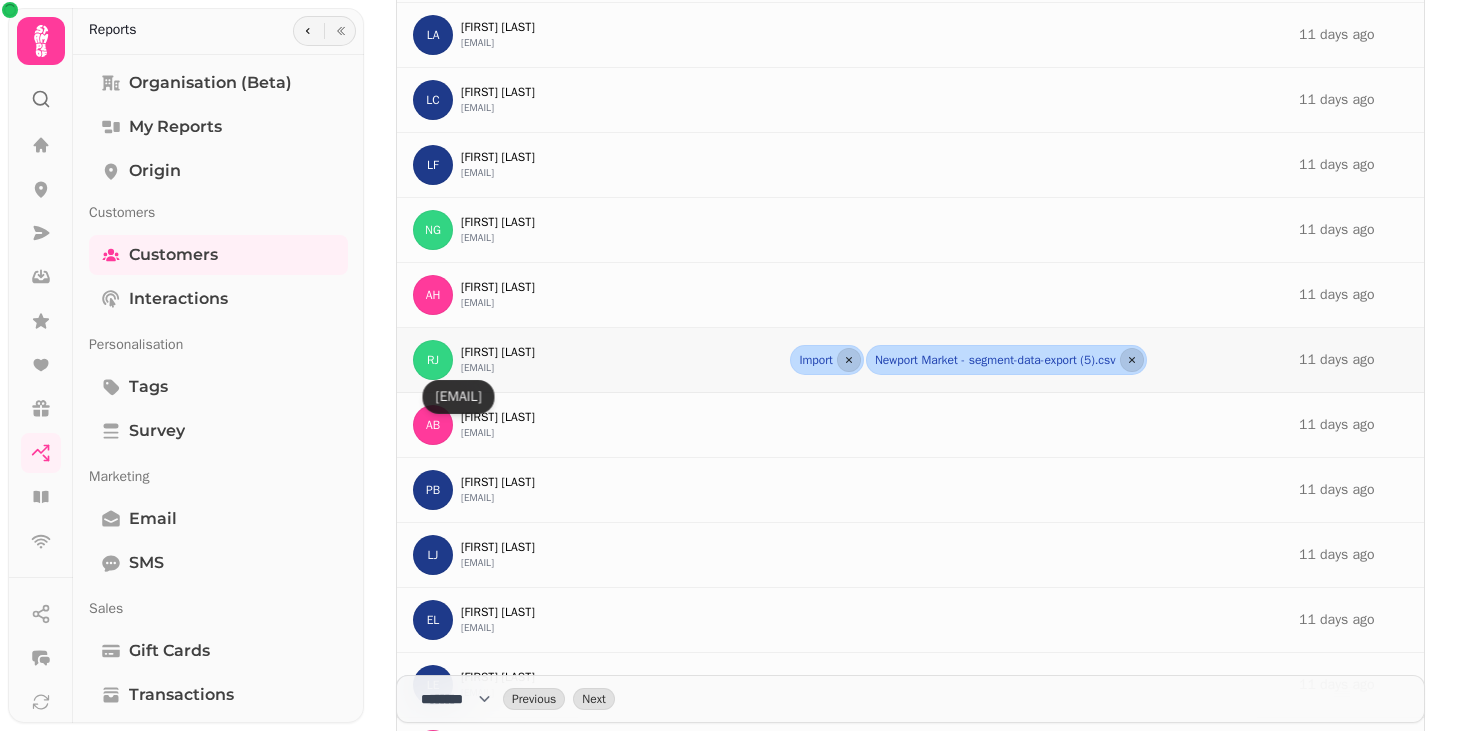 click on "rhiannonjonestextiles@gmail.com" at bounding box center [477, 368] 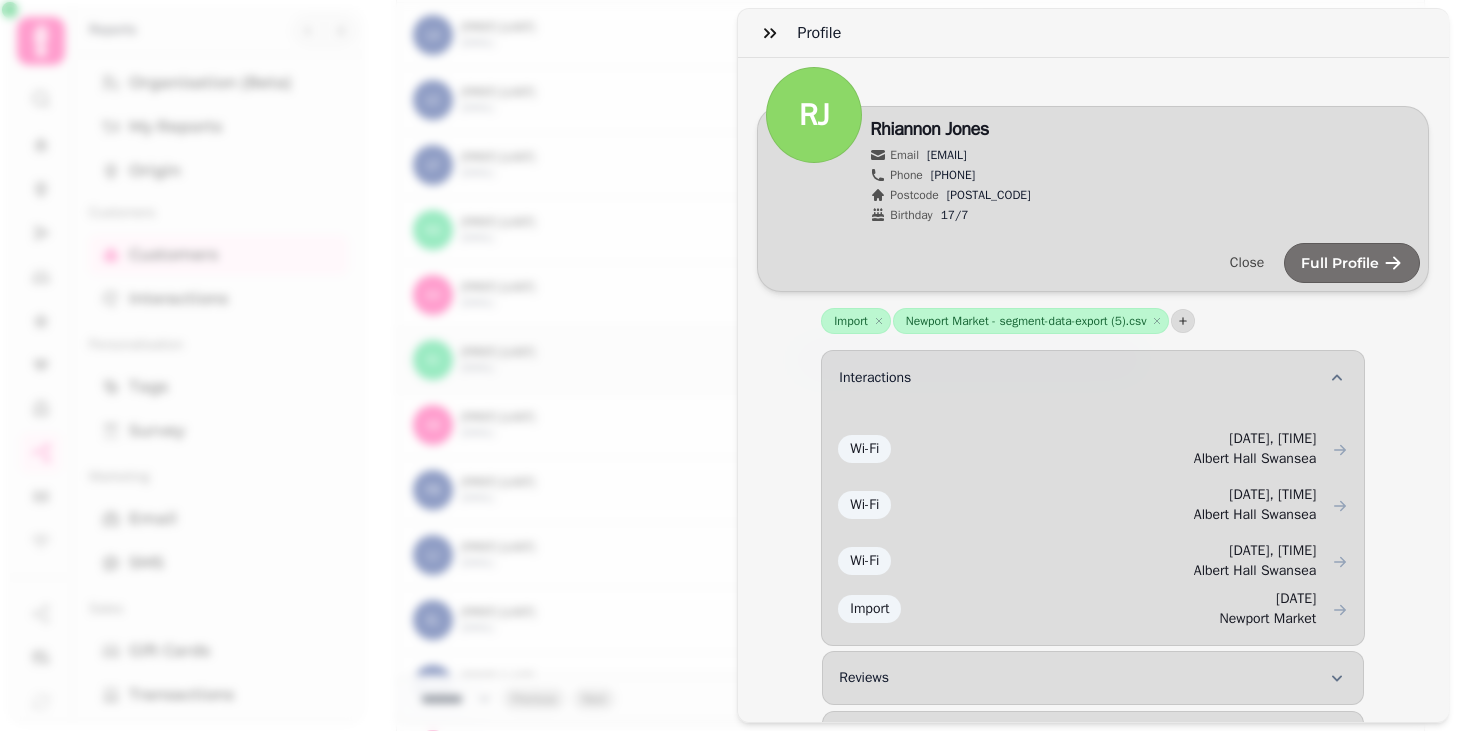 click on "rhiannonjonestextiles@gmail.com" at bounding box center (947, 155) 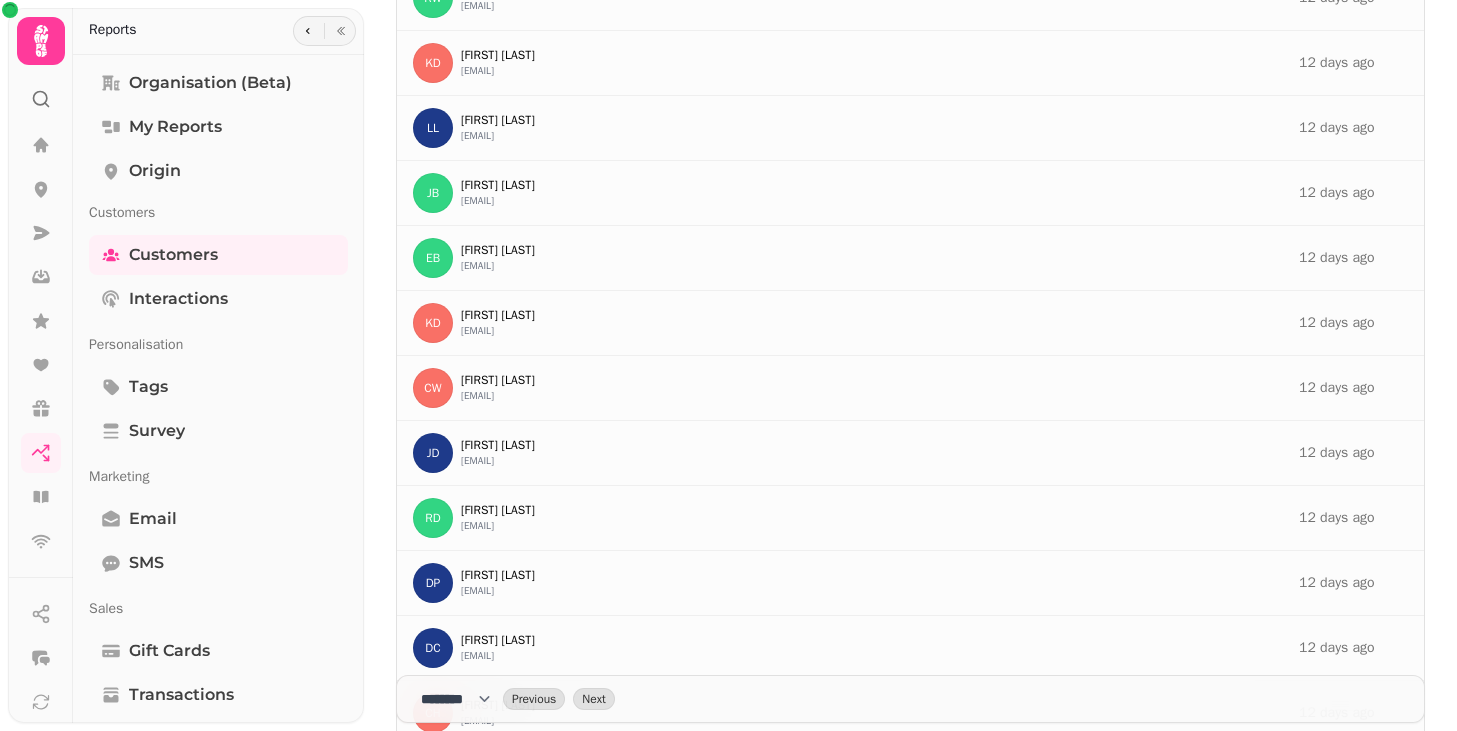 scroll, scrollTop: 14135, scrollLeft: 0, axis: vertical 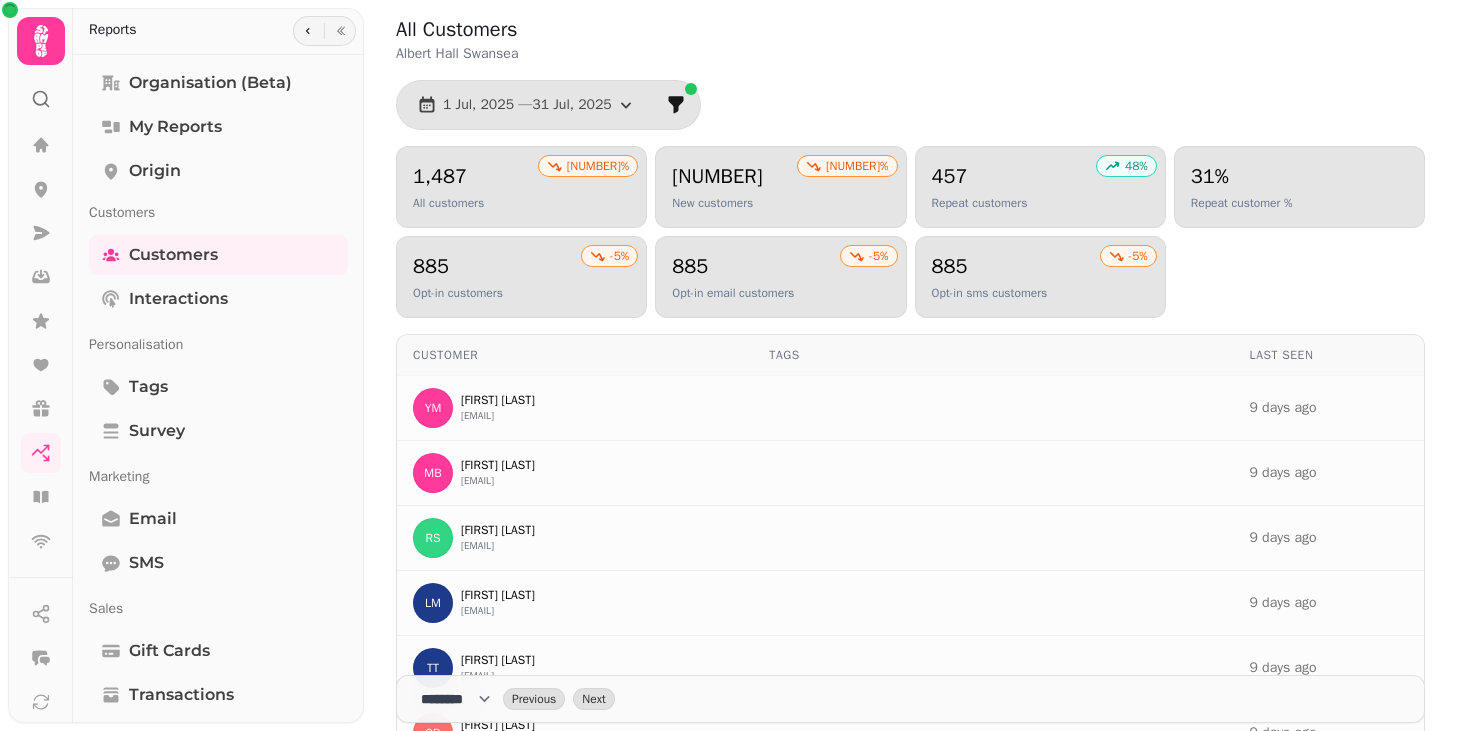 select on "***" 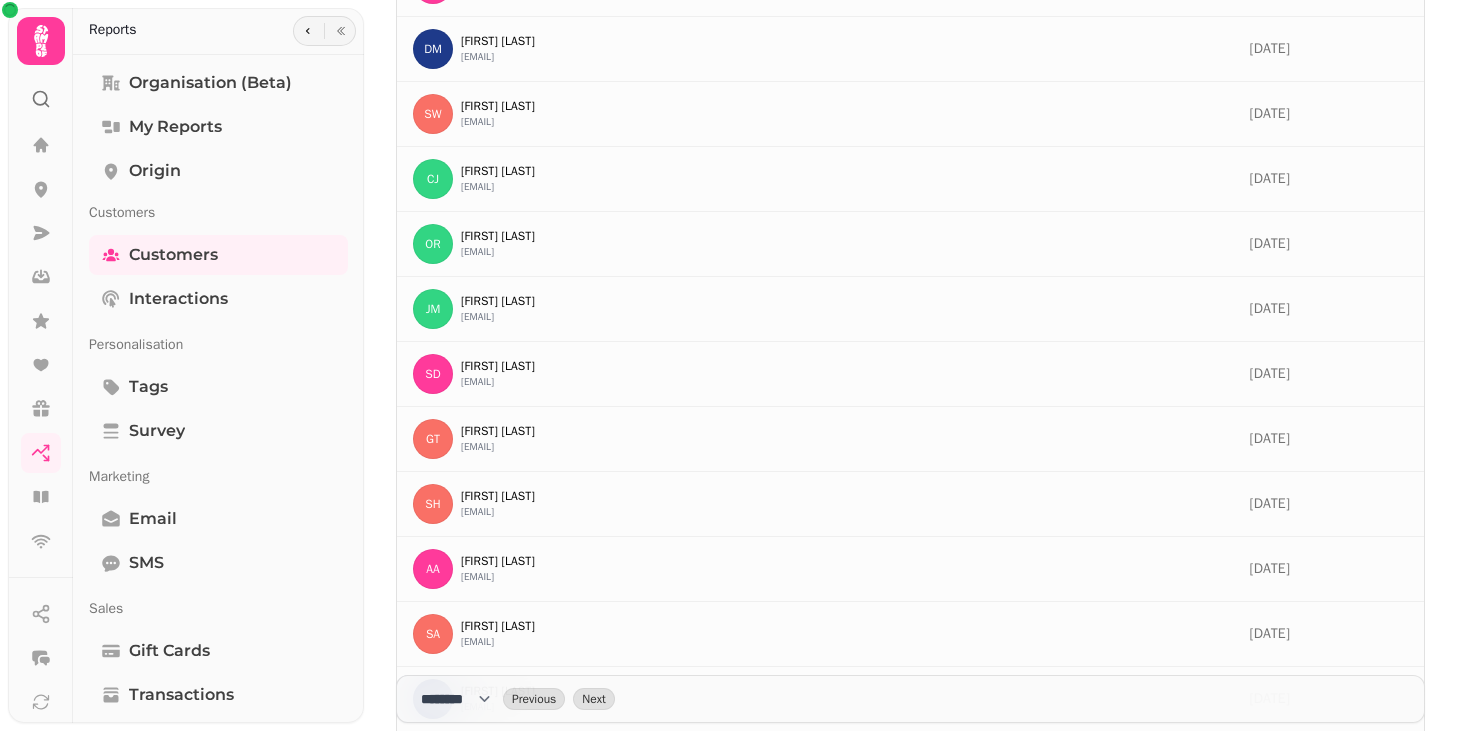 scroll, scrollTop: 20055, scrollLeft: 0, axis: vertical 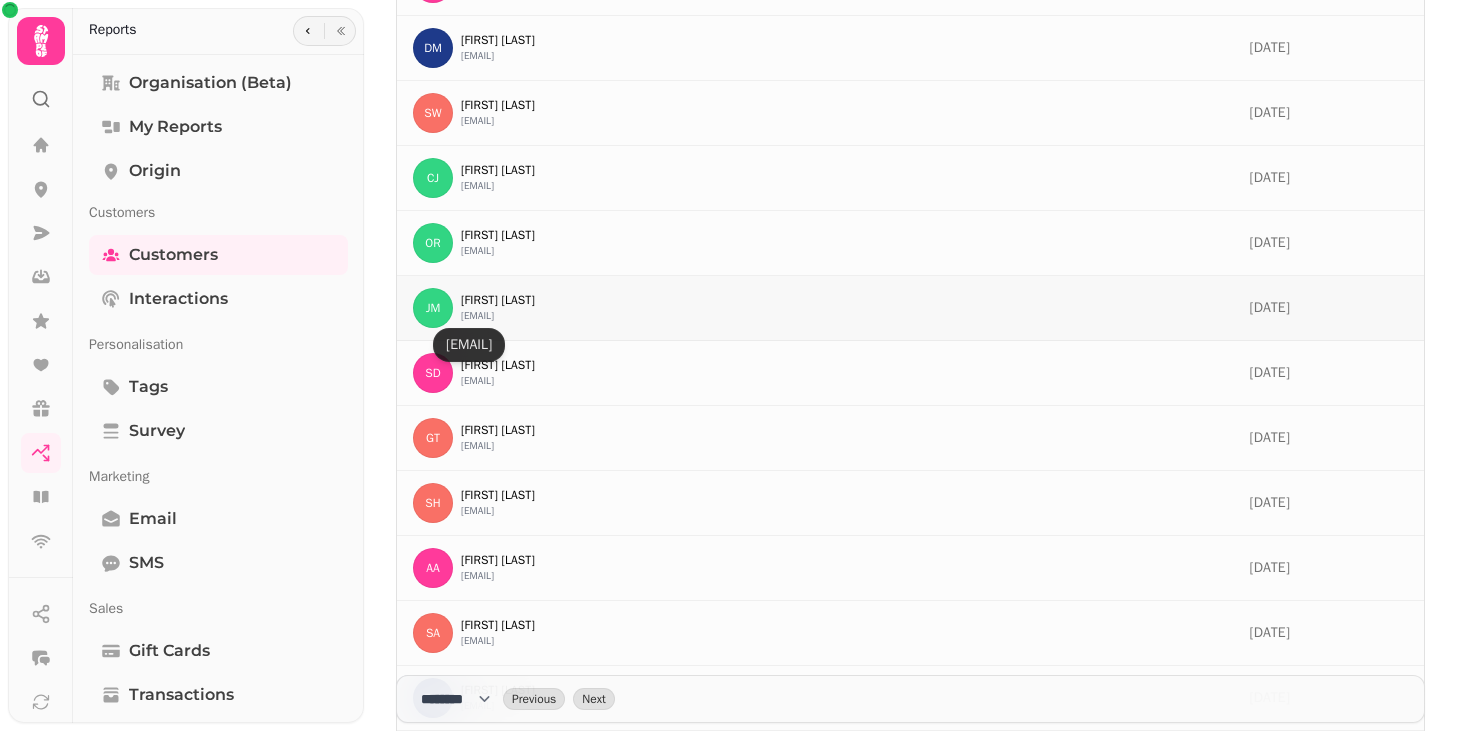 click on "joe@marcantonio.tv" at bounding box center (477, 316) 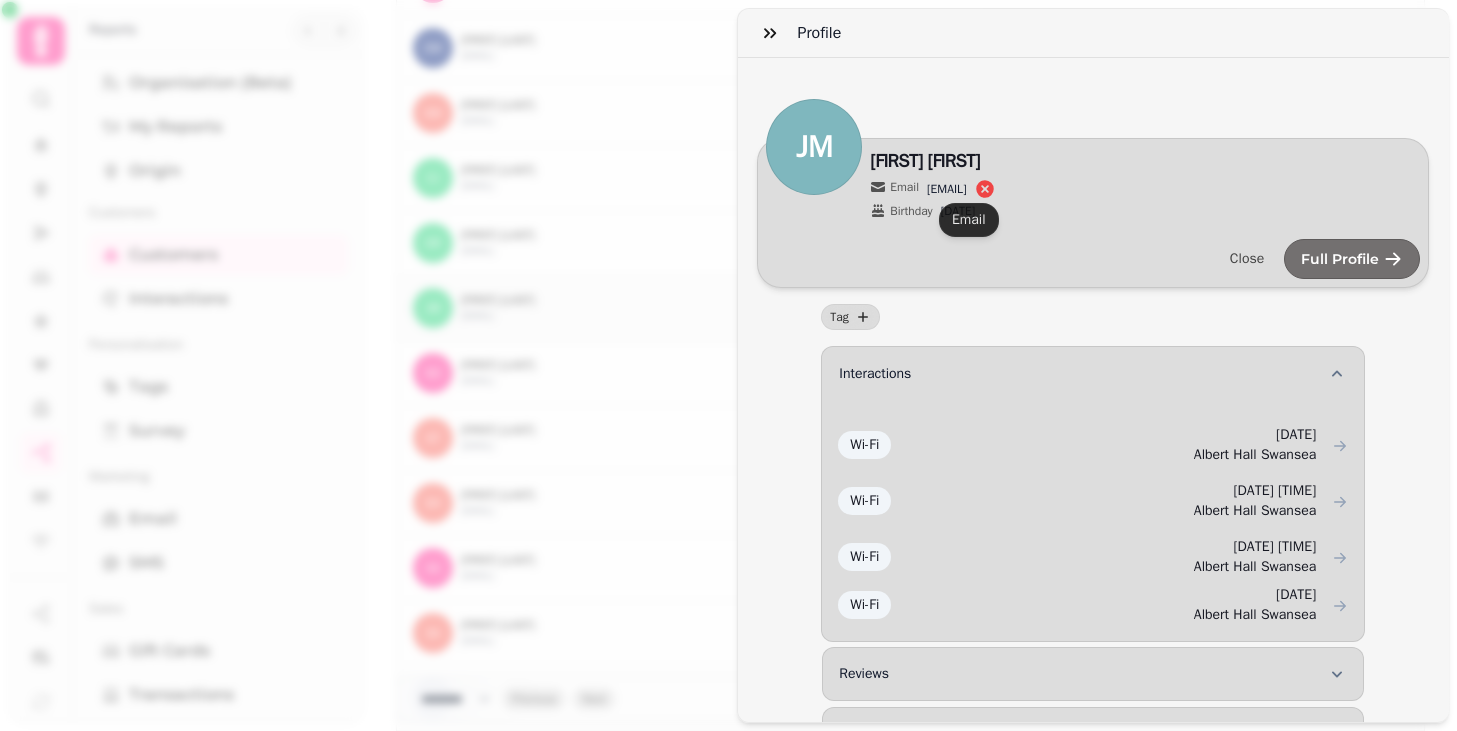 click 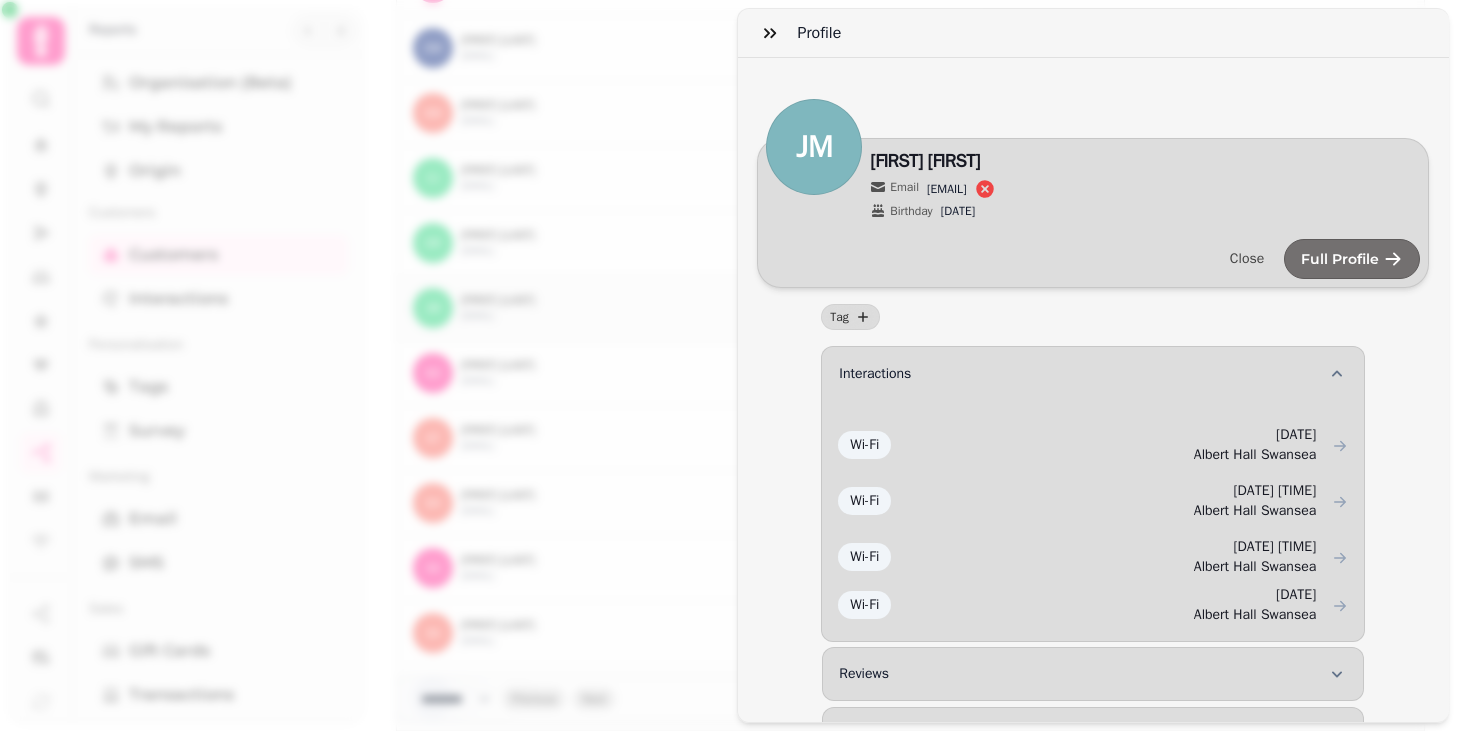 click on "Profile JM Edit Joe   Marcantonio Email joe@marcantonio.tv Birthday 6/3 Close Full Profile Tag Interactions Wi-Fi 23rd Jul-25, 7:28 pm Albert Hall Swansea Wi-Fi 10th Jul-25, 8:08 pm Albert Hall Swansea Wi-Fi 9th Jul-25, 7:47 pm Albert Hall Swansea Wi-Fi 2nd Jul-25, 8:05 pm Albert Hall Swansea Reviews Bookings Transactions Wi-Fi Logins Wi-Fi Payments Gift Cards" at bounding box center (728, 381) 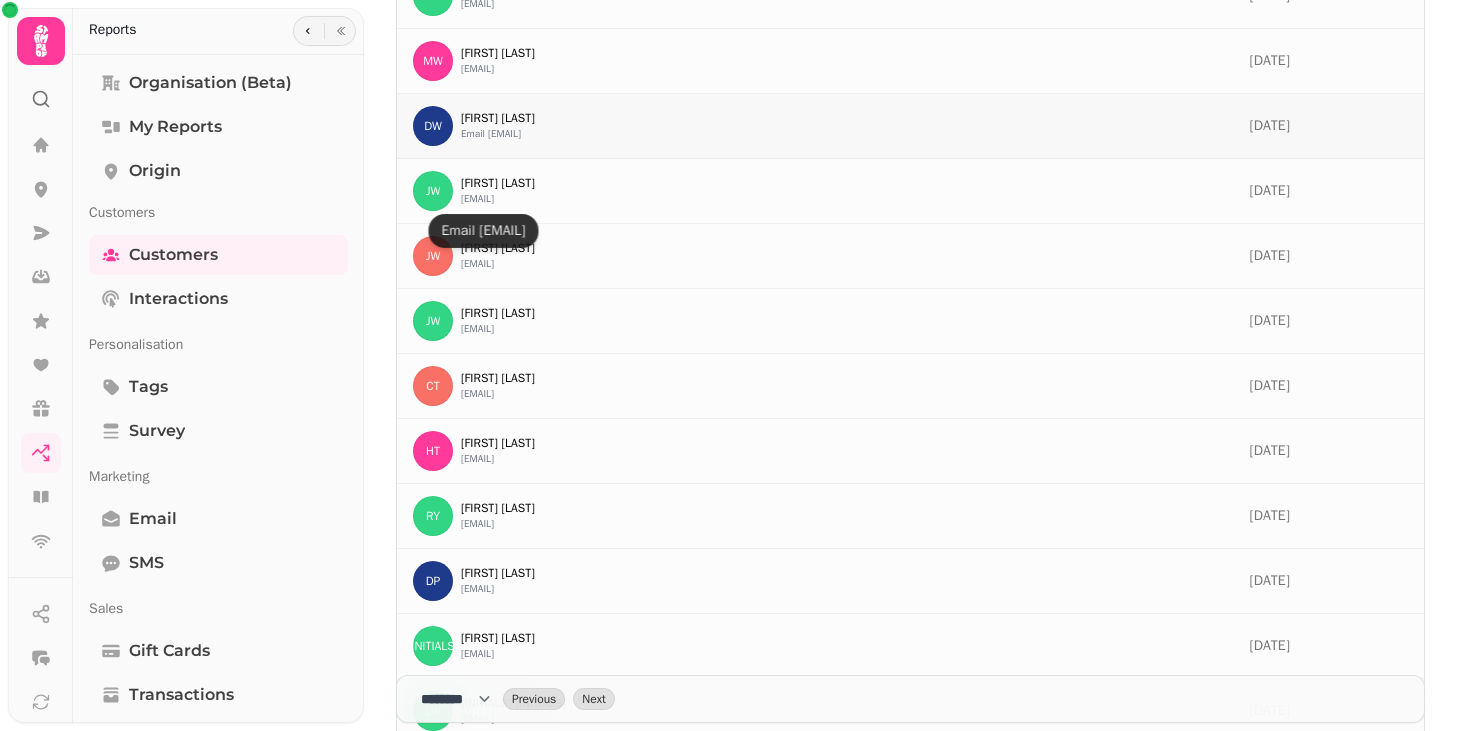 scroll, scrollTop: 22782, scrollLeft: 0, axis: vertical 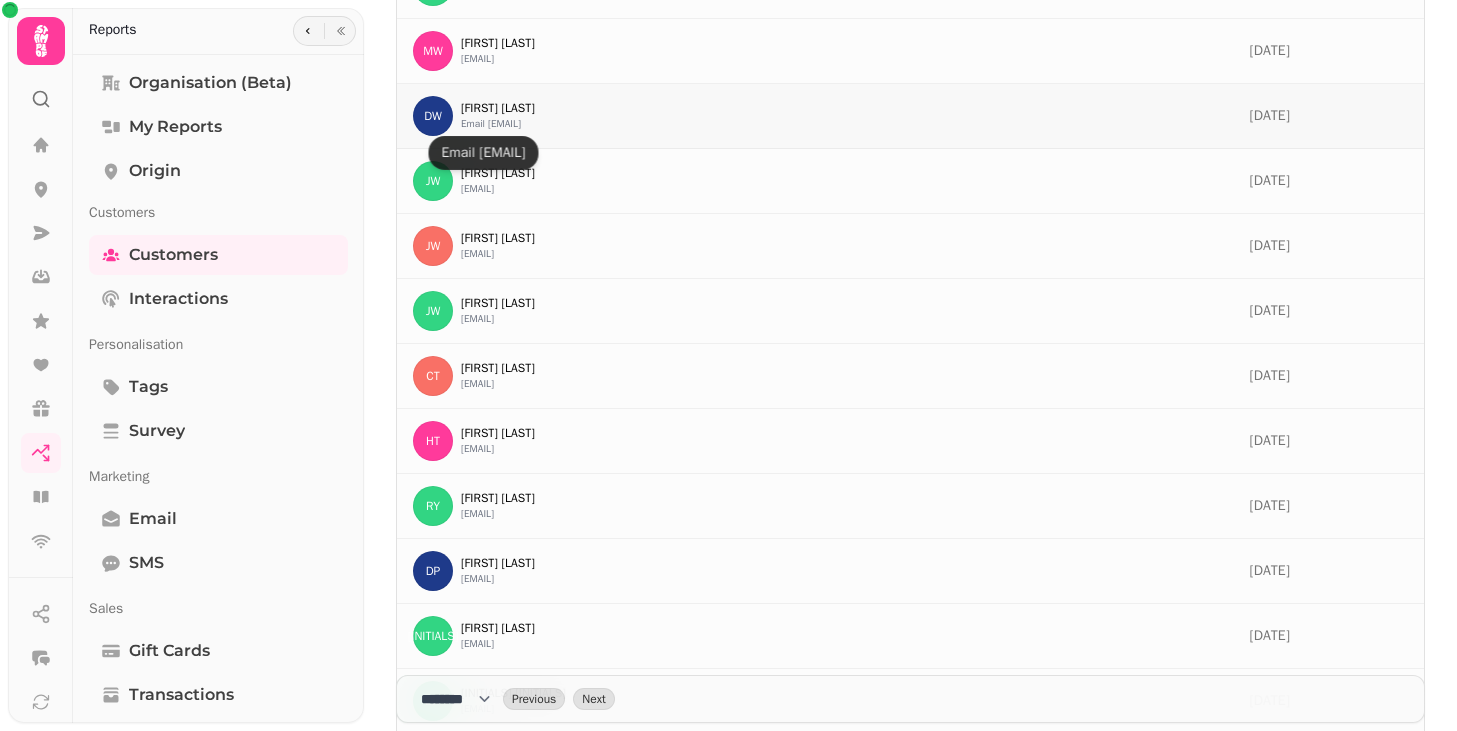 click on "daniel.weir@sympatico.ca" at bounding box center (491, 124) 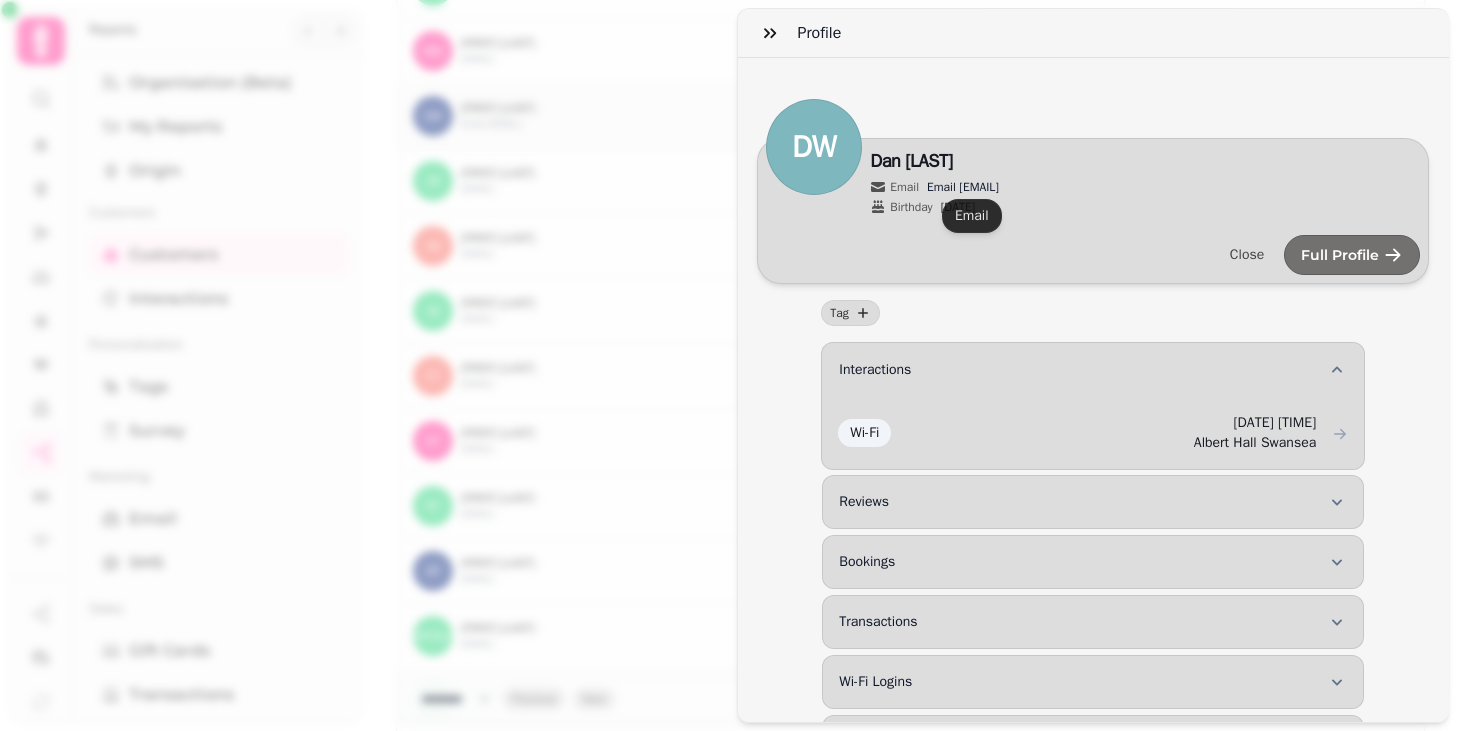 click on "daniel.weir@sympatico.ca" at bounding box center [963, 187] 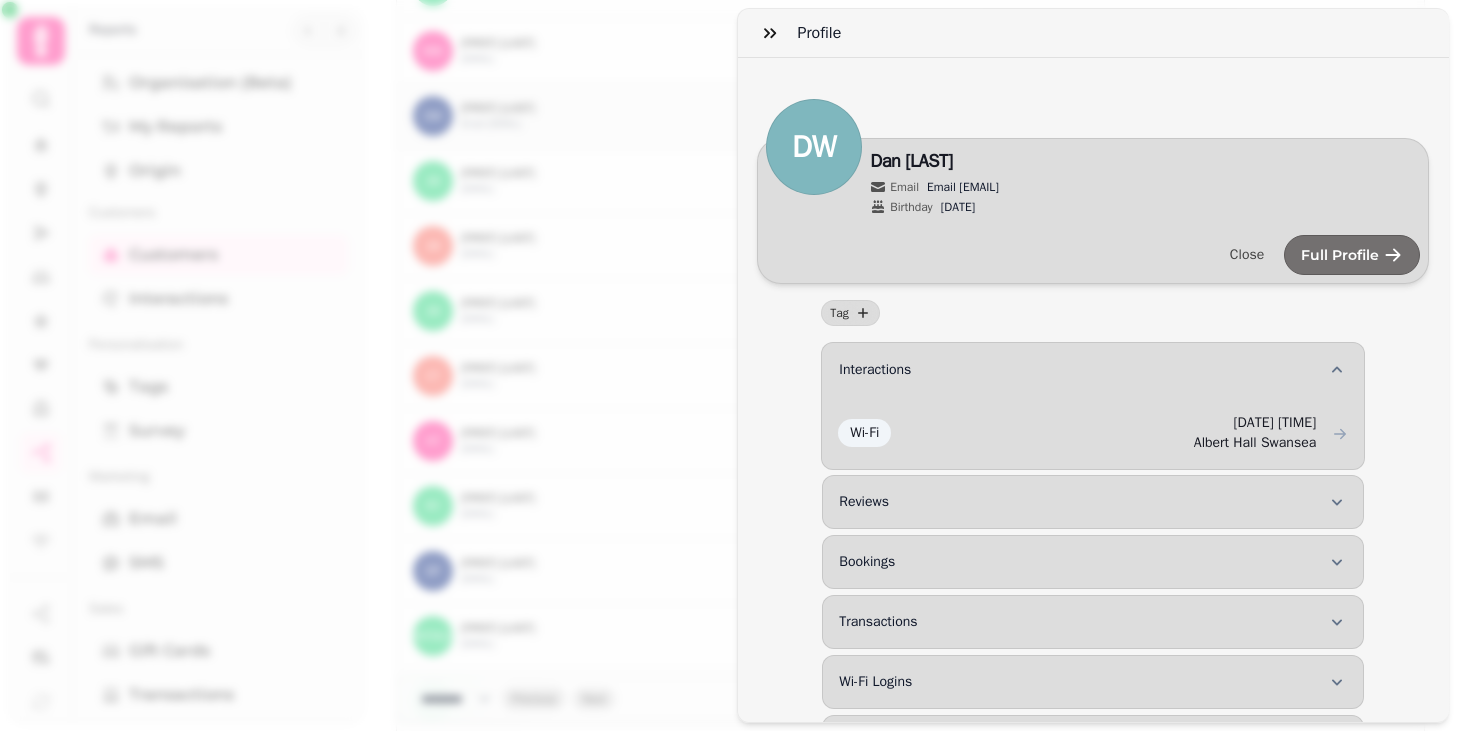 click on "Profile DW Edit Dan   Weir Email daniel.weir@sympatico.ca Birthday 10/2 Close Full Profile Tag Interactions Wi-Fi 23rd Jul-25, 1:58 pm Albert Hall Swansea Reviews Bookings Transactions Wi-Fi Logins Wi-Fi Payments Gift Cards" at bounding box center (728, 381) 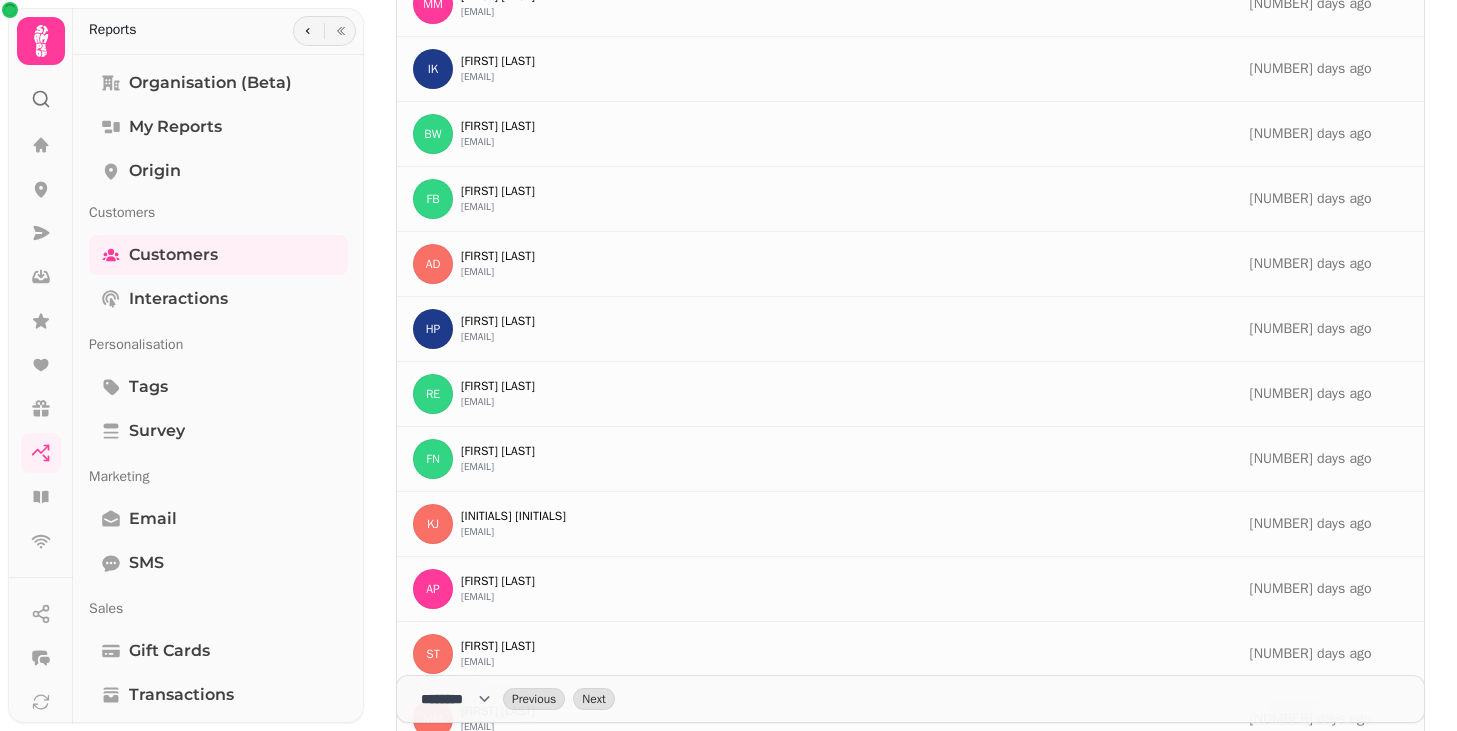 scroll, scrollTop: 25367, scrollLeft: 0, axis: vertical 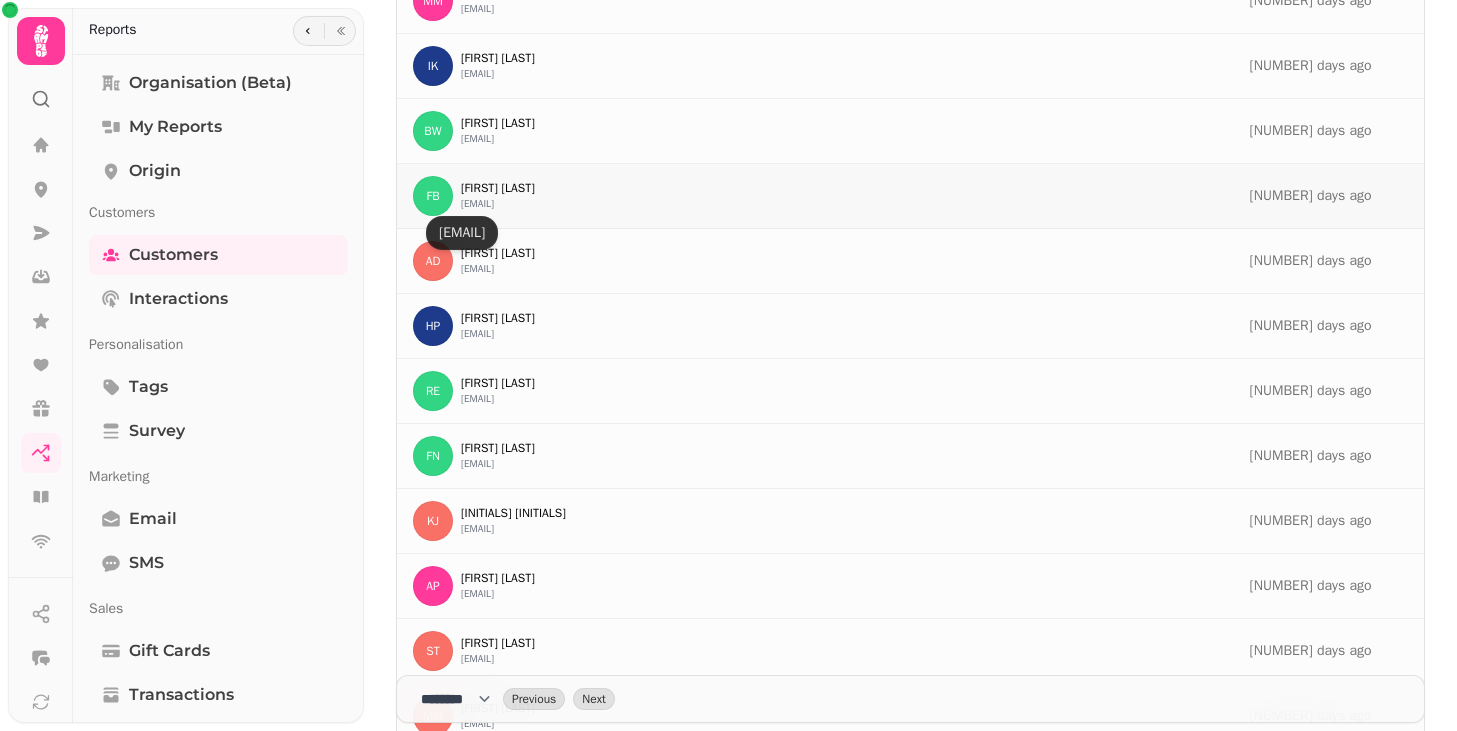 click on "francesca.bryden@dft.gov.uk" at bounding box center (477, 204) 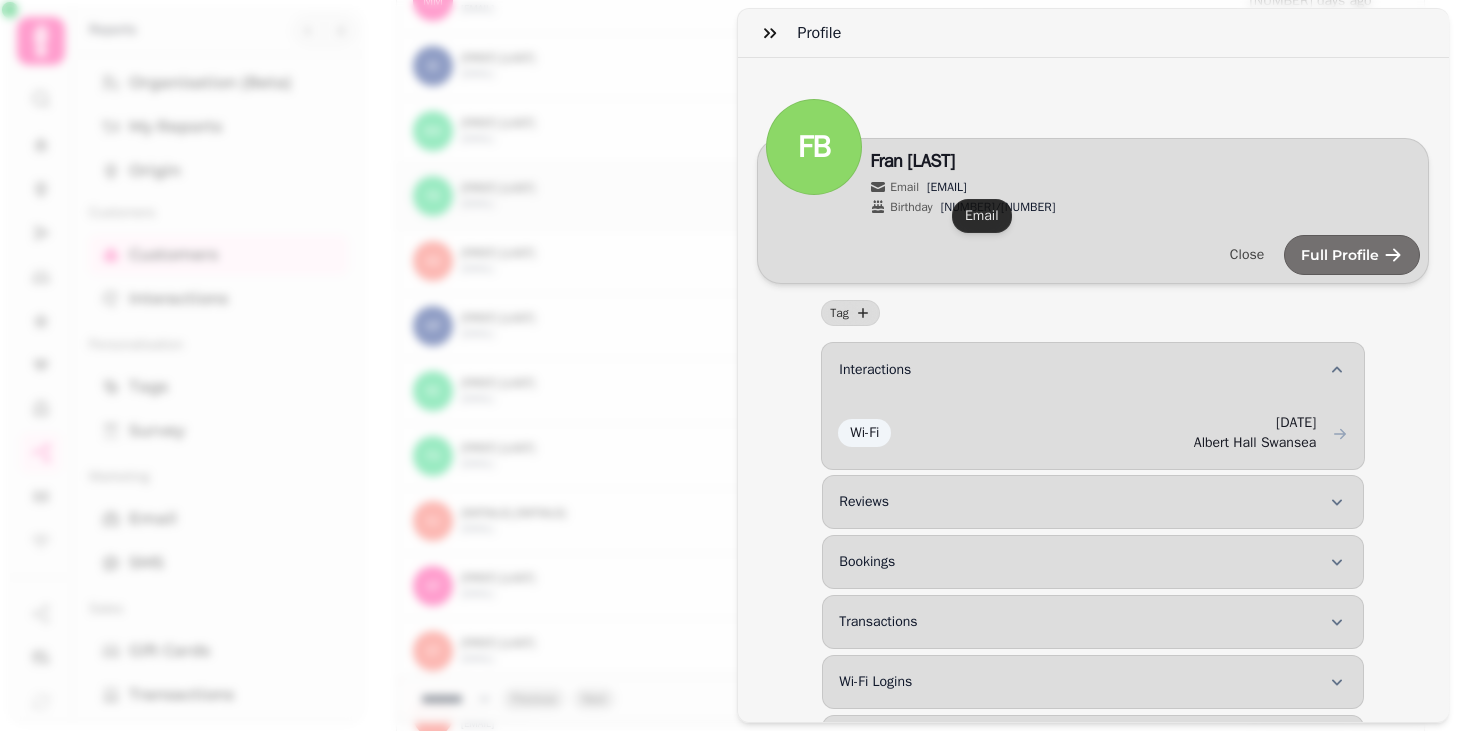 click on "francesca.bryden@dft.gov.uk" at bounding box center (947, 187) 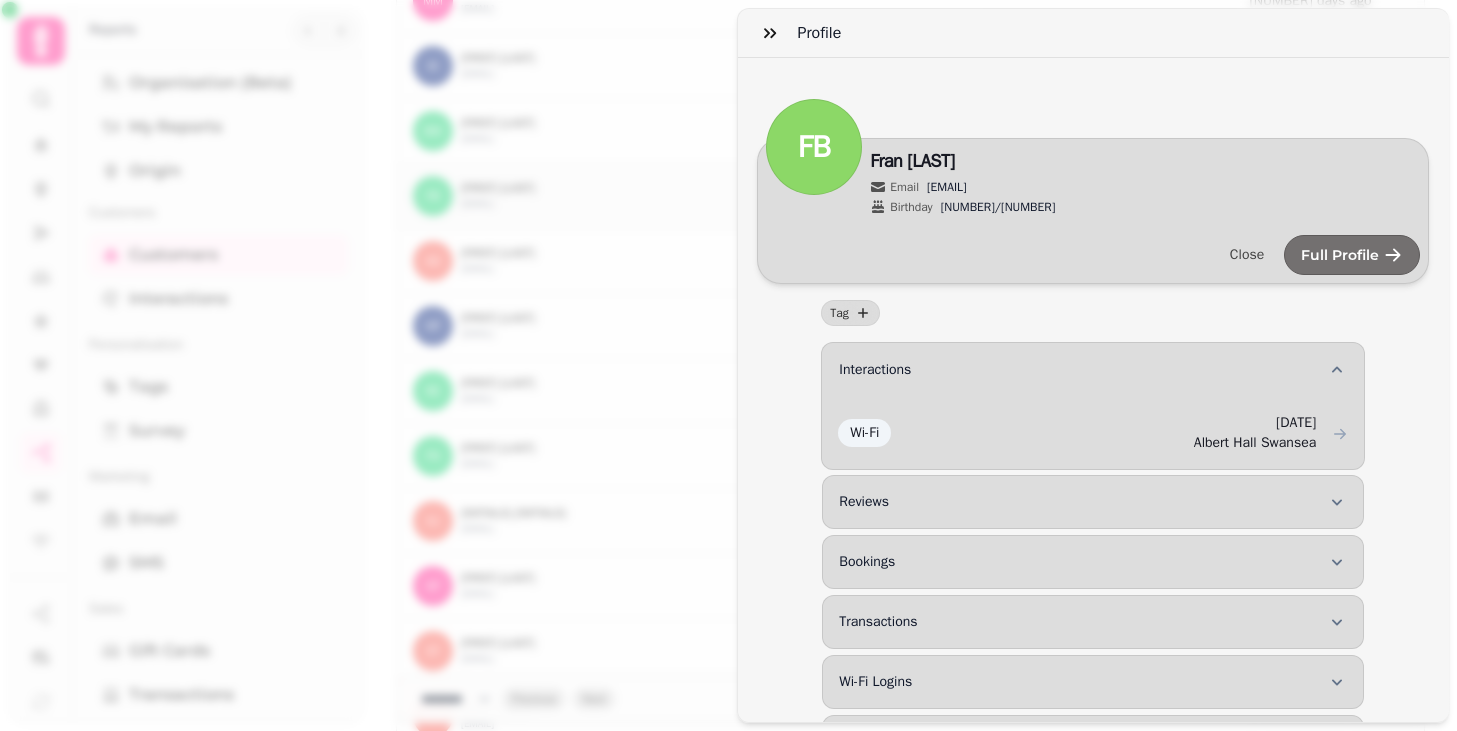 click on "Profile FB Edit Fran   Bryden Email francesca.bryden@dft.gov.uk Birthday 9/11 Close Full Profile Tag Interactions Wi-Fi 22nd Jul-25, 5:34 pm Albert Hall Swansea Reviews Bookings Transactions Wi-Fi Logins Wi-Fi Payments Gift Cards" at bounding box center (728, 381) 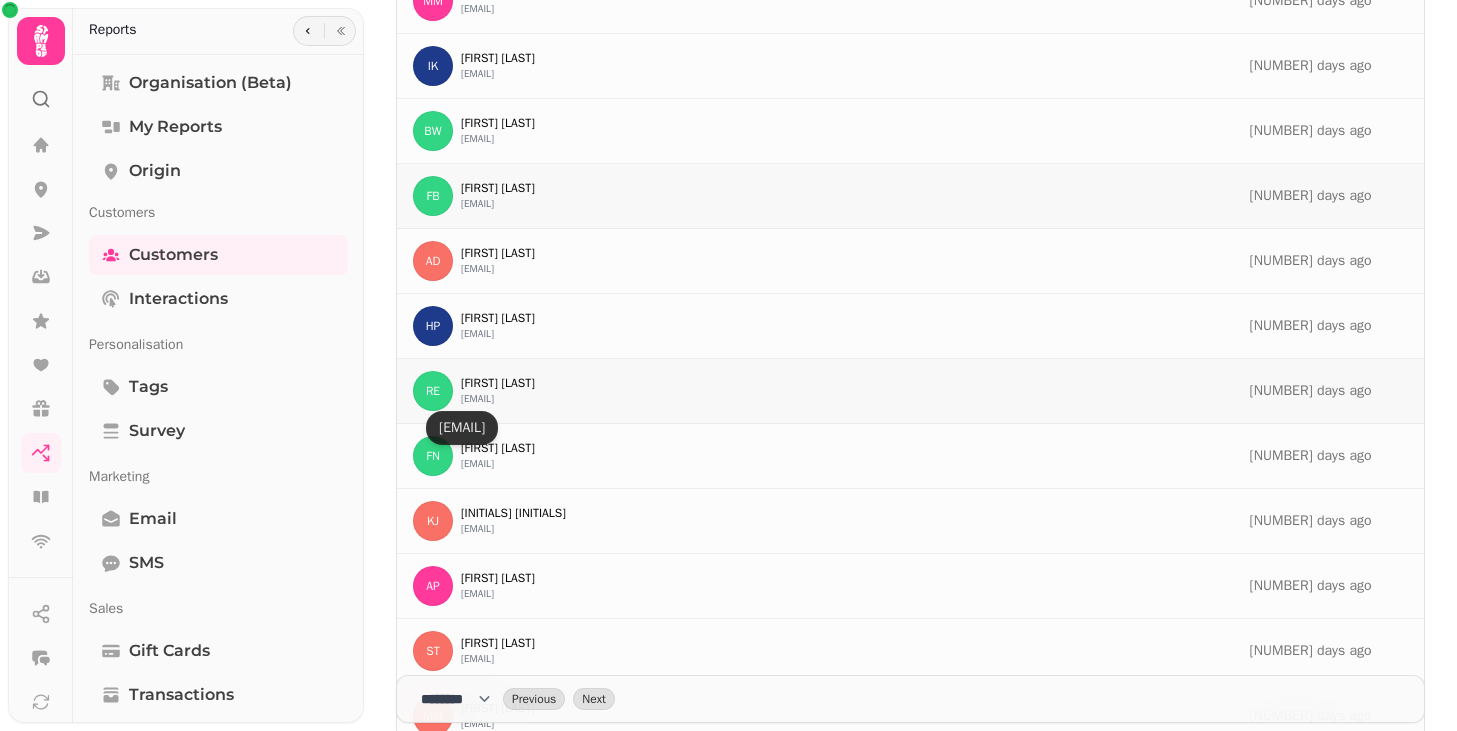 click on "rhiannon@greatdaysgolf.com" at bounding box center [477, 399] 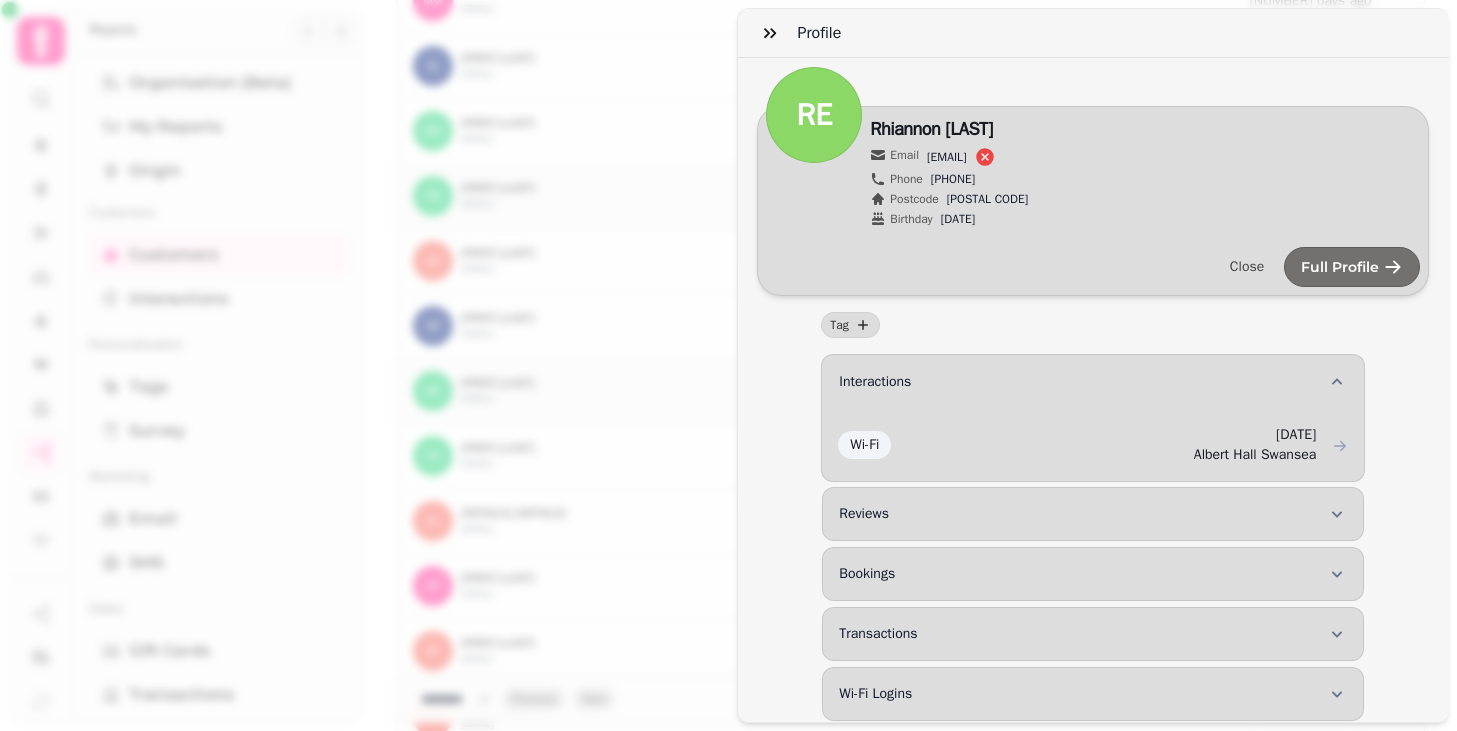 click on "rhiannon@greatdaysgolf.com" at bounding box center [947, 157] 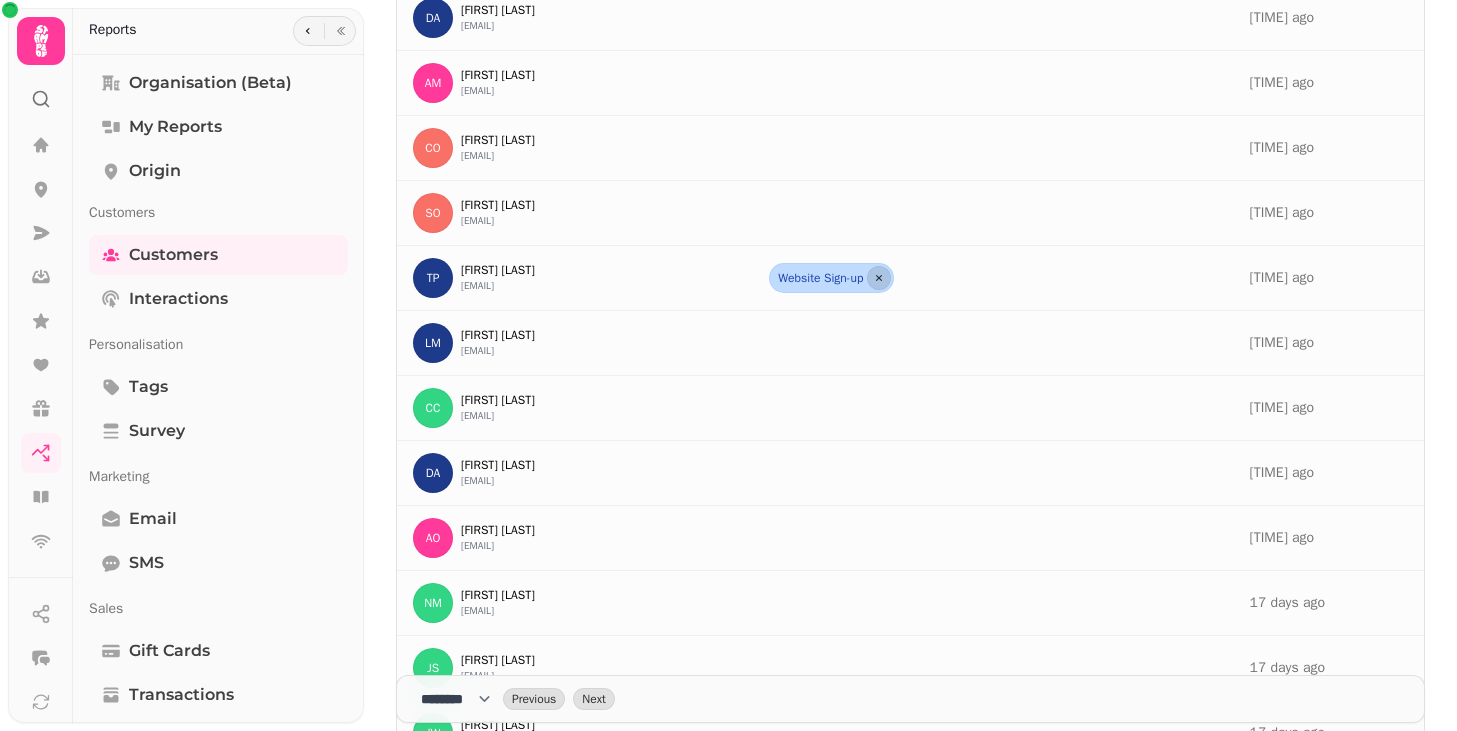 scroll, scrollTop: 28143, scrollLeft: 0, axis: vertical 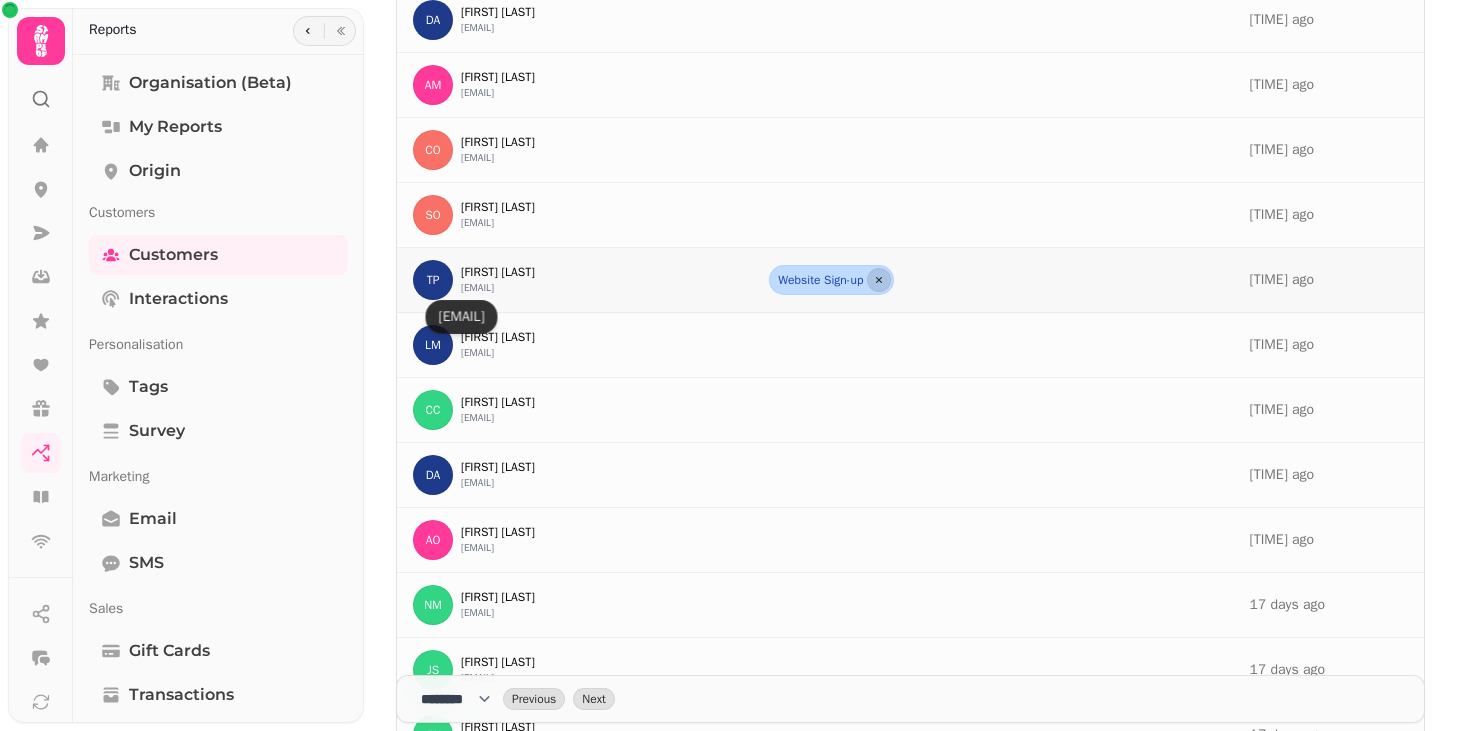 click on "tim.padfield@swansea.gov.uk" at bounding box center [477, 288] 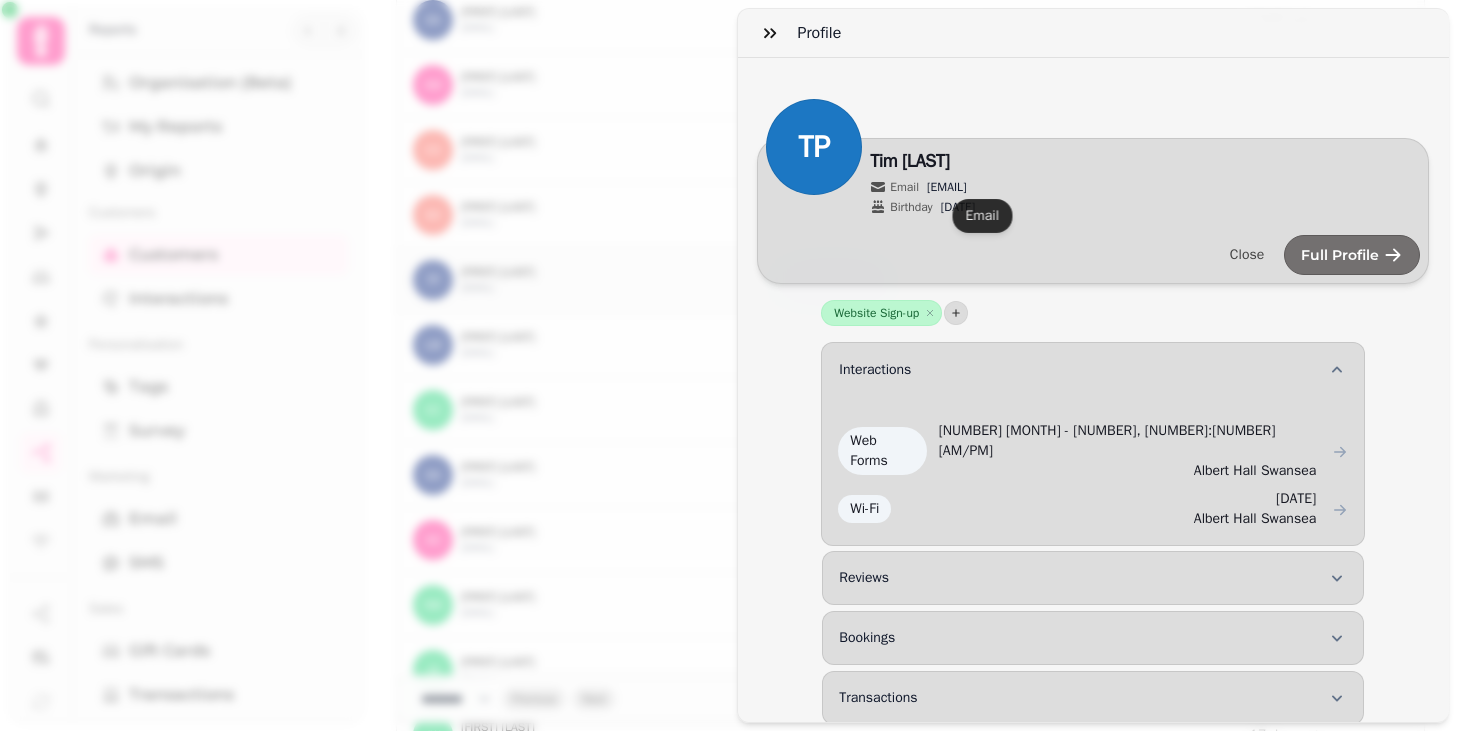 click on "tim.padfield@swansea.gov.uk" at bounding box center (947, 187) 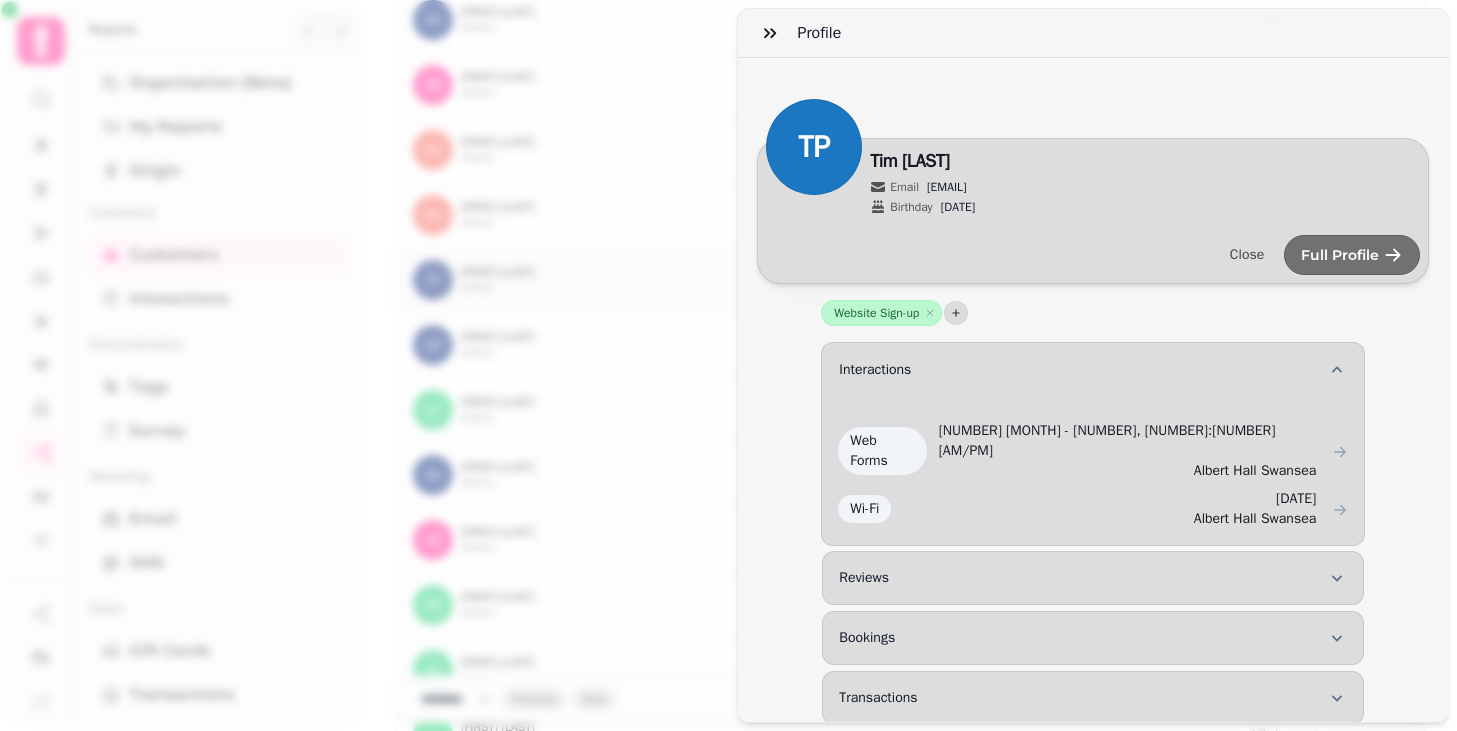 click on "Profile TP Edit Tim   Padfield Email tim.padfield@swansea.gov.uk Birthday 29/7 Close Full Profile Website Sign-up Remove Interactions Web Forms 21st Jul-25, 1:10 pm Albert Hall Swansea Wi-Fi 3rd Jun-25, 1:14 pm Albert Hall Swansea Reviews Bookings Transactions Wi-Fi Logins Wi-Fi Payments Gift Cards" at bounding box center [728, 381] 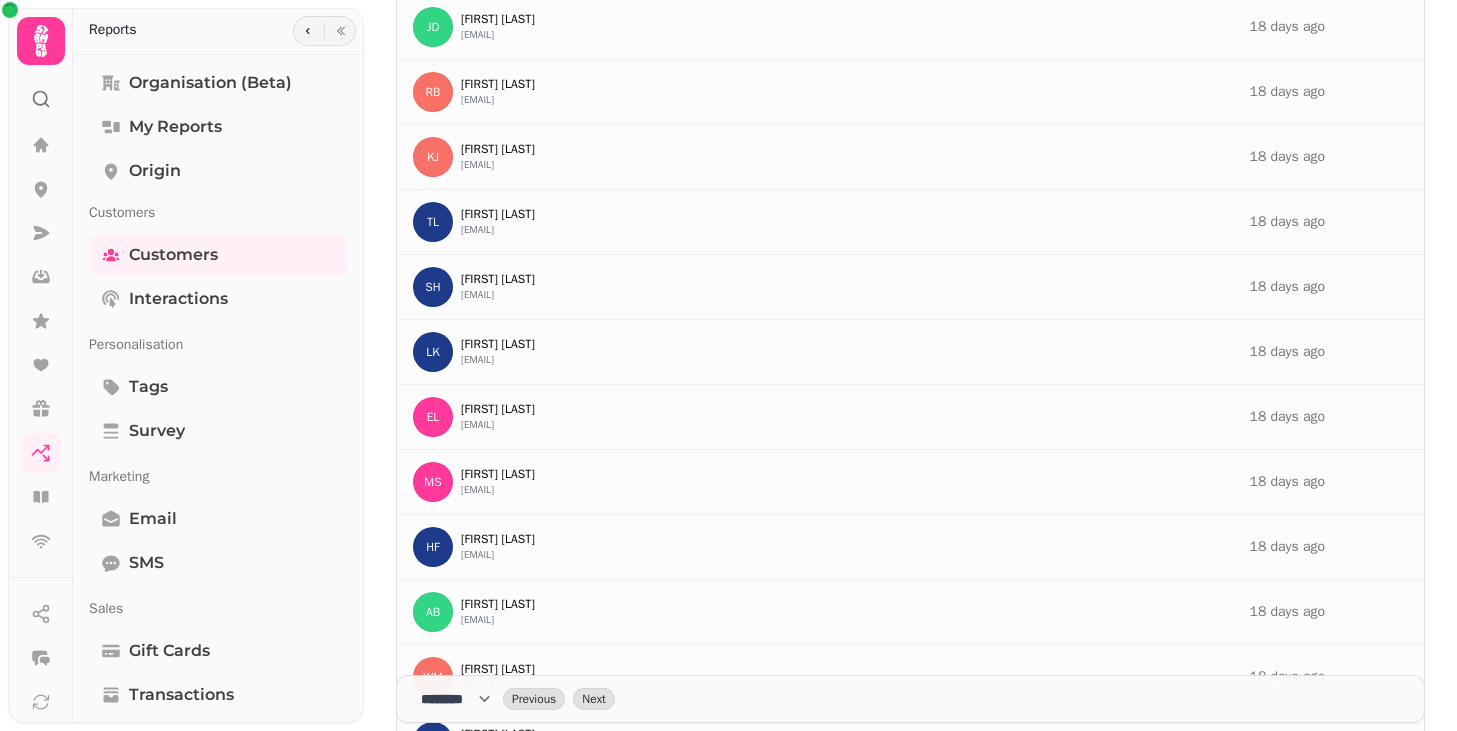 scroll, scrollTop: 32037, scrollLeft: 0, axis: vertical 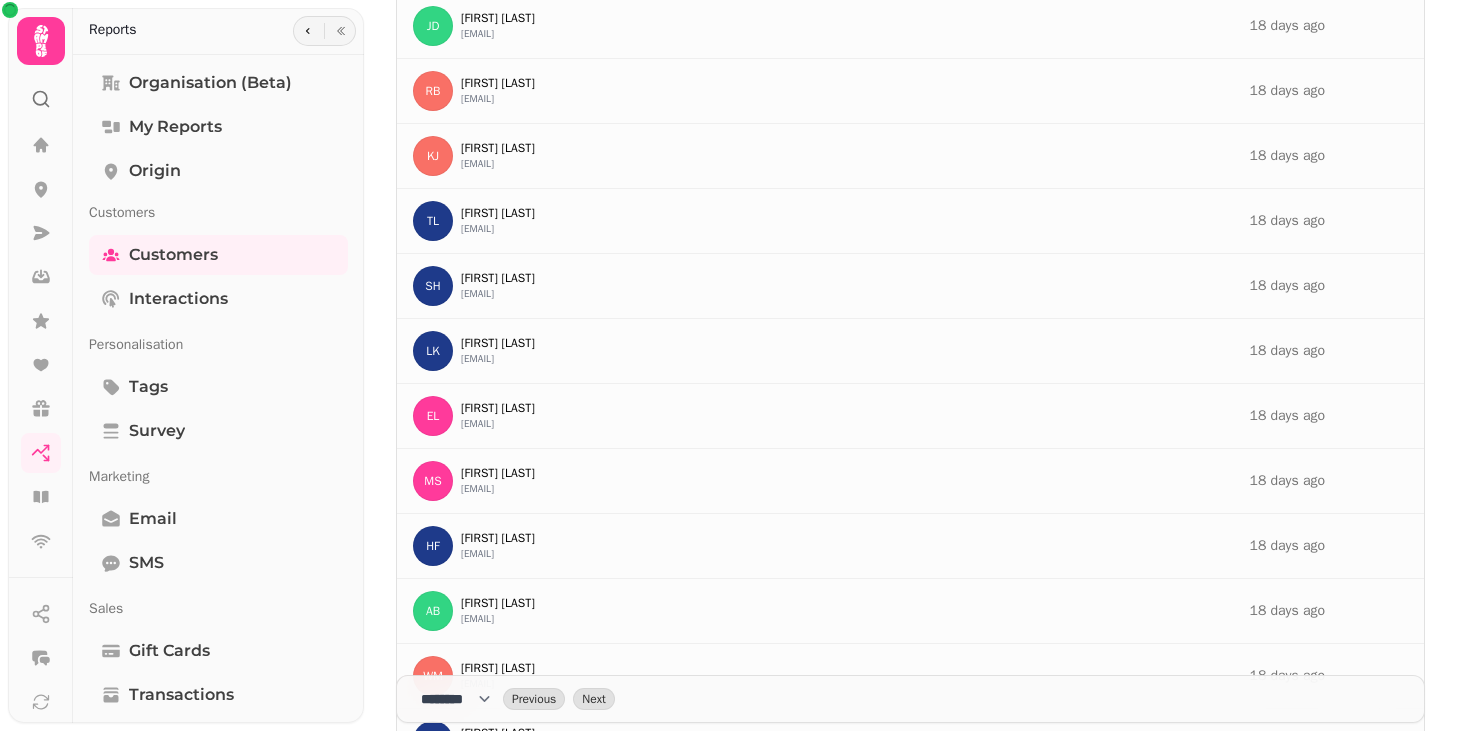 click on "12heasam@rwba.org.uk" at bounding box center [477, 294] 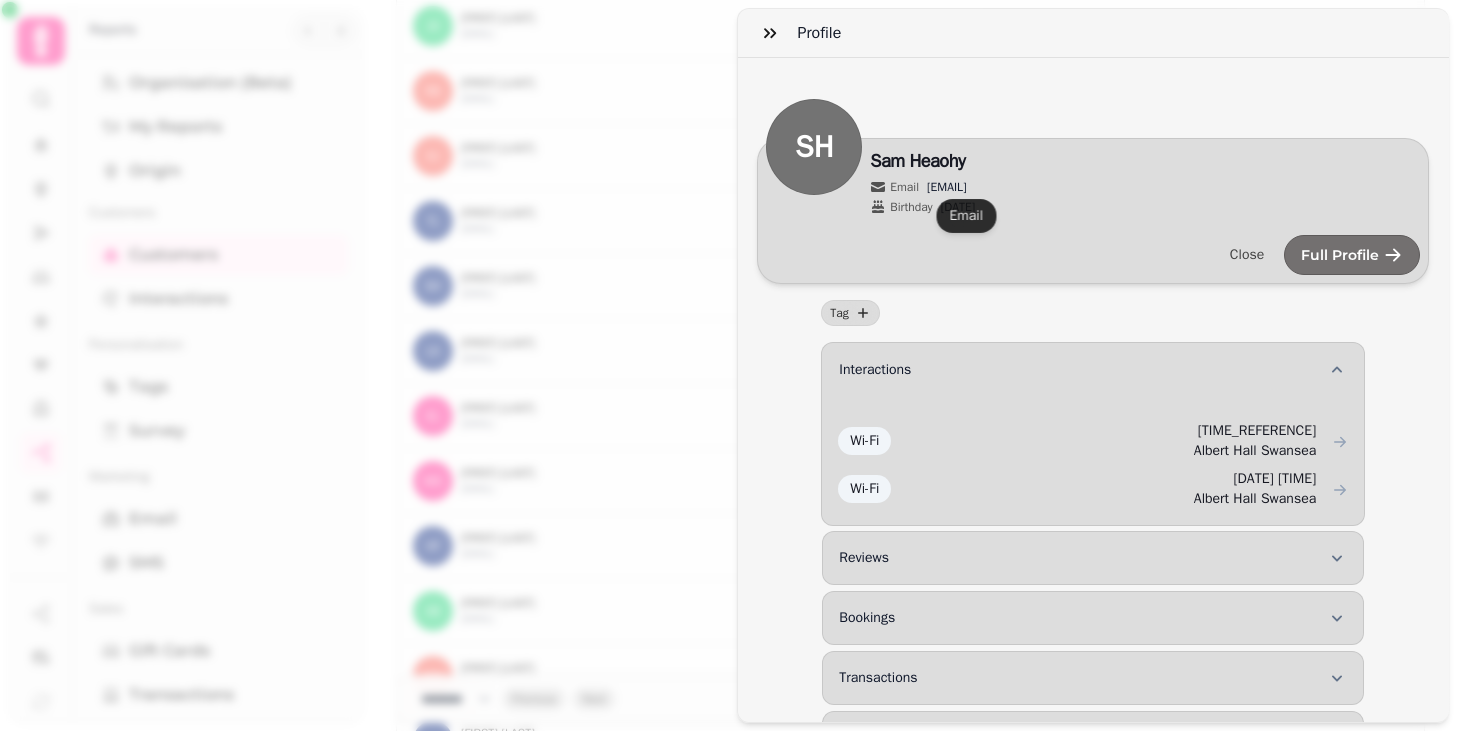 click on "12heasam@rwba.org.uk" at bounding box center [947, 187] 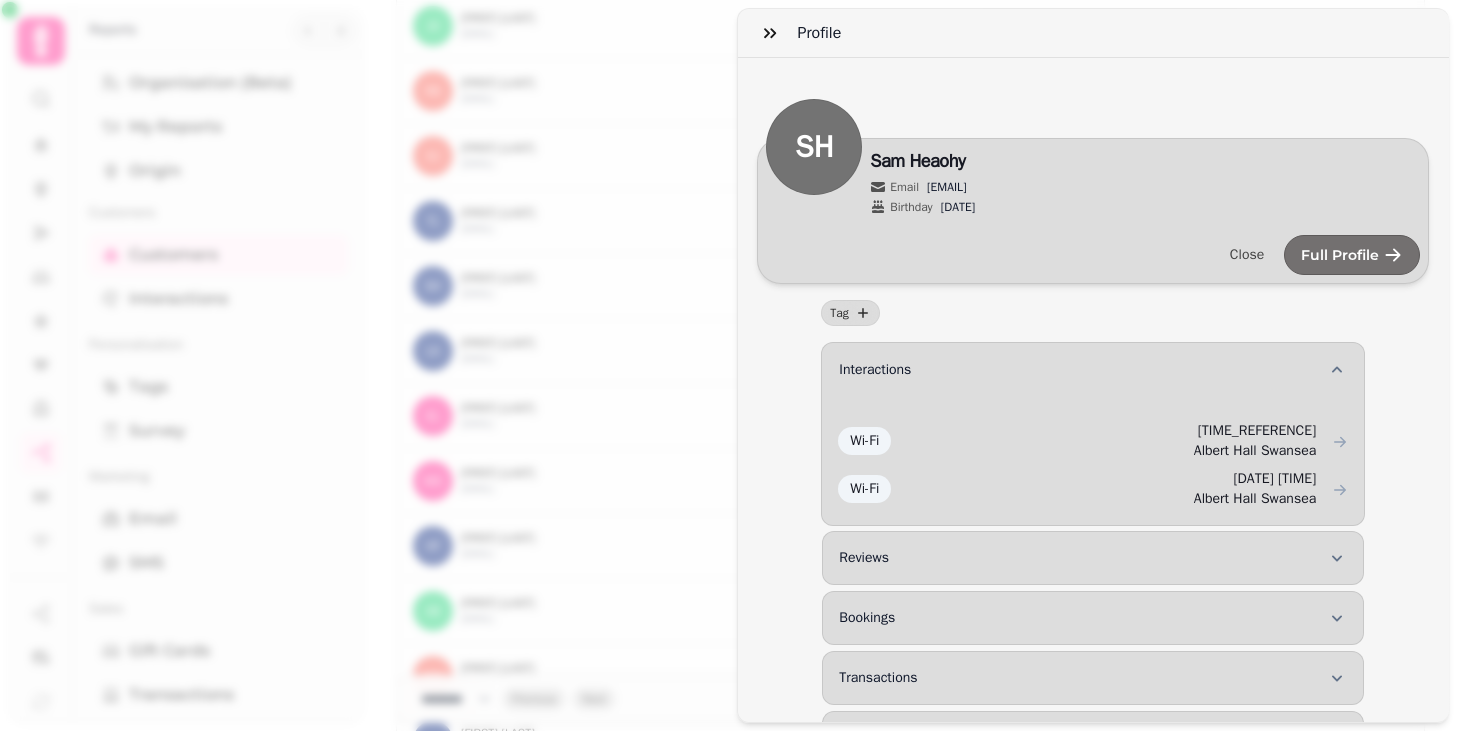click on "Profile SH Edit Sam   Heaohy Email 12heasam@rwba.org.uk Birthday 2/1 Close Full Profile Tag Interactions Wi-Fi 19th Jul-25, 6:42 pm Albert Hall Swansea Wi-Fi 17th Nov-24, 4:32 pm Albert Hall Swansea Reviews Bookings Transactions Wi-Fi Logins Wi-Fi Payments Gift Cards" at bounding box center [728, 381] 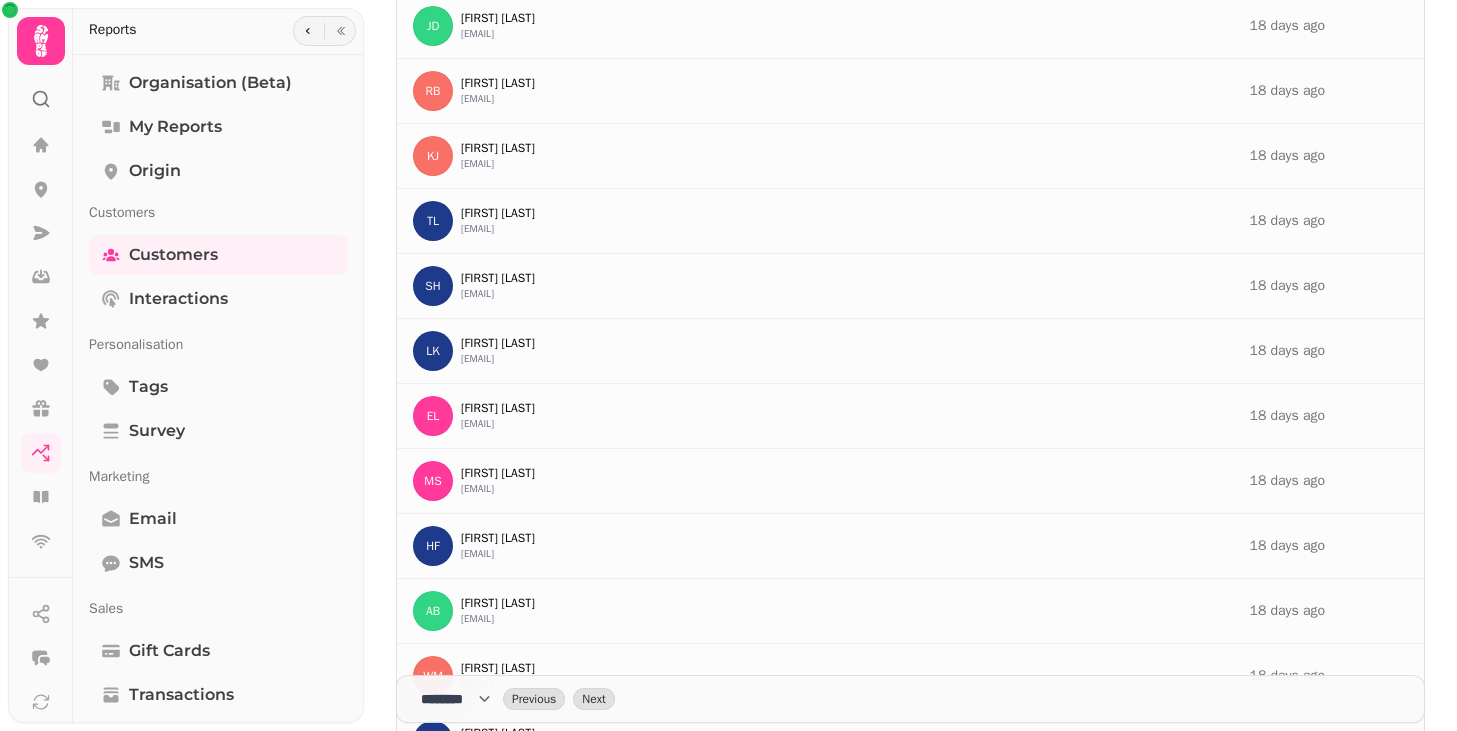 scroll, scrollTop: 32225, scrollLeft: 0, axis: vertical 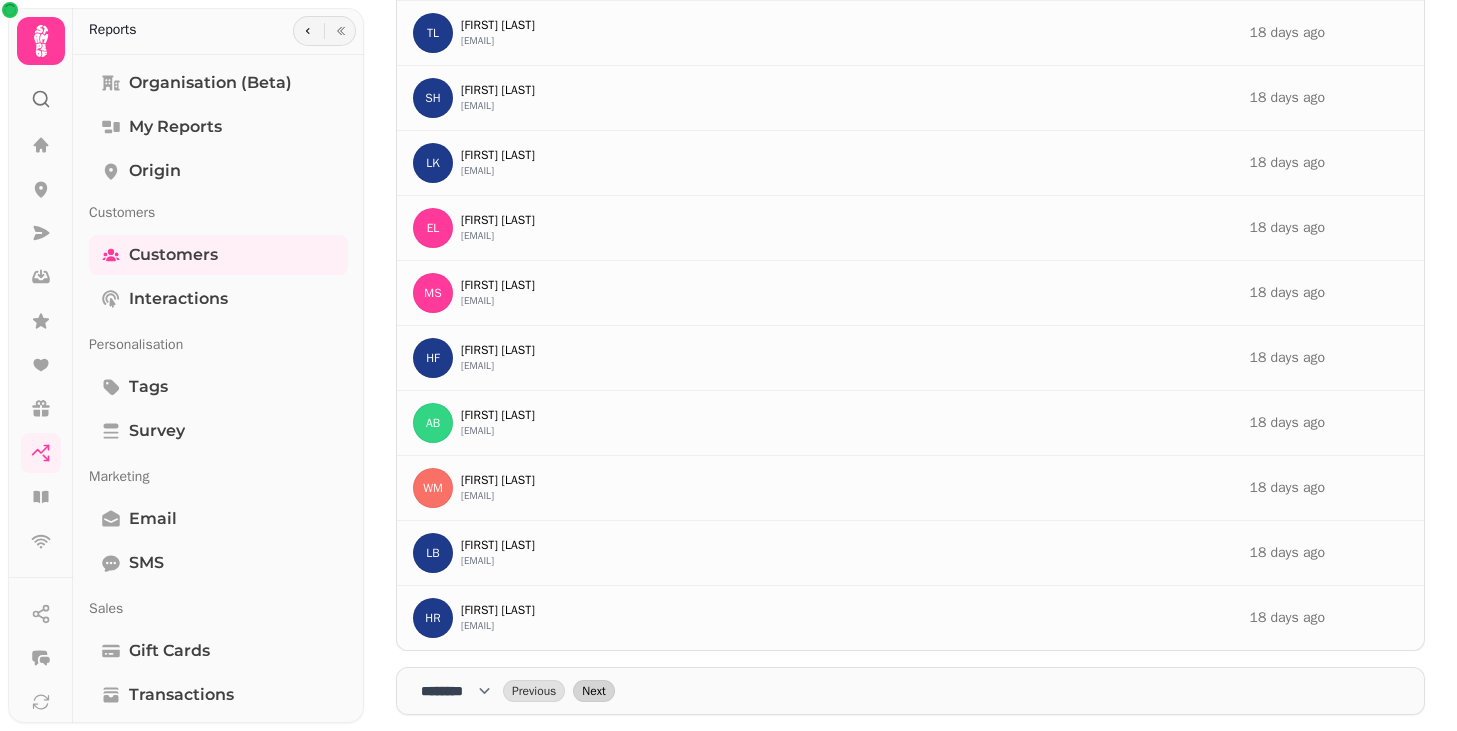 click on "Next" at bounding box center (593, 691) 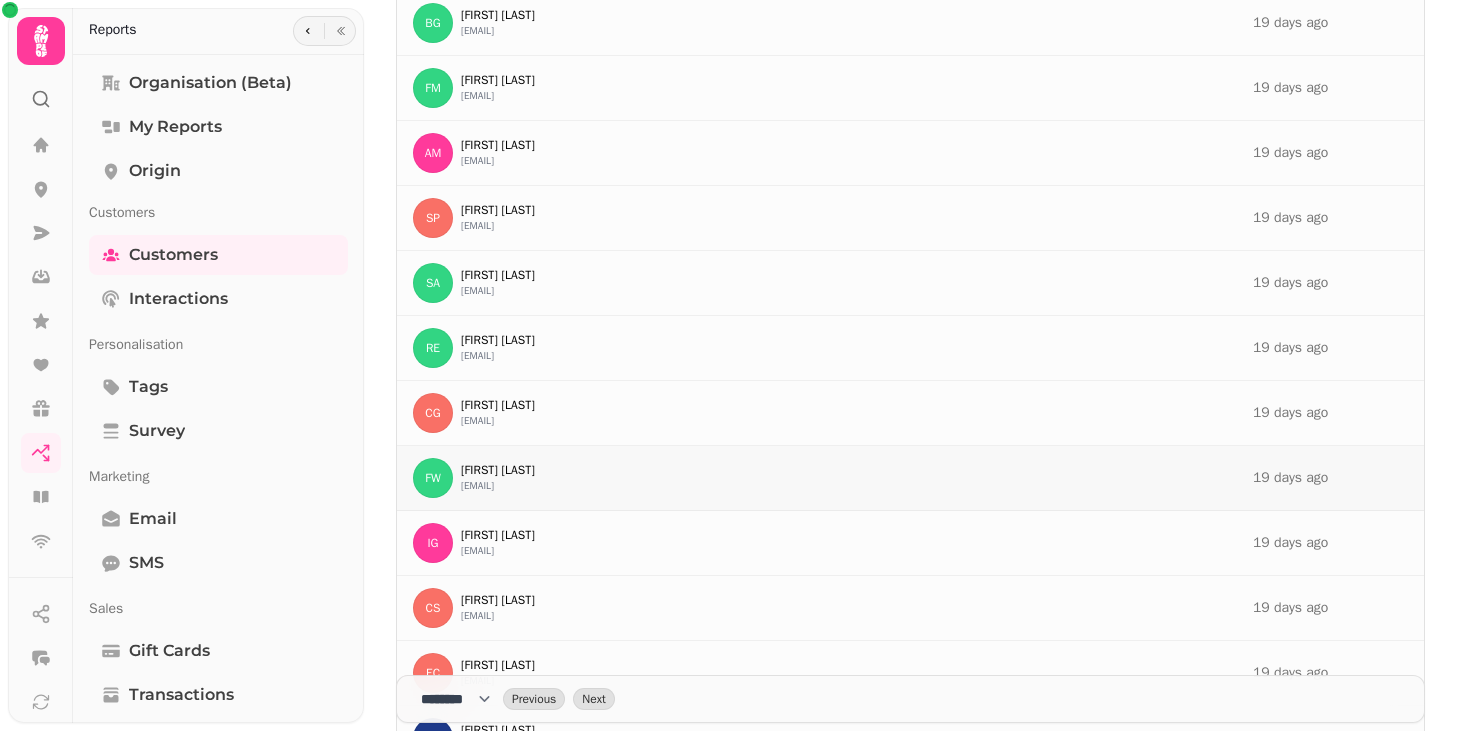 scroll, scrollTop: 4934, scrollLeft: 0, axis: vertical 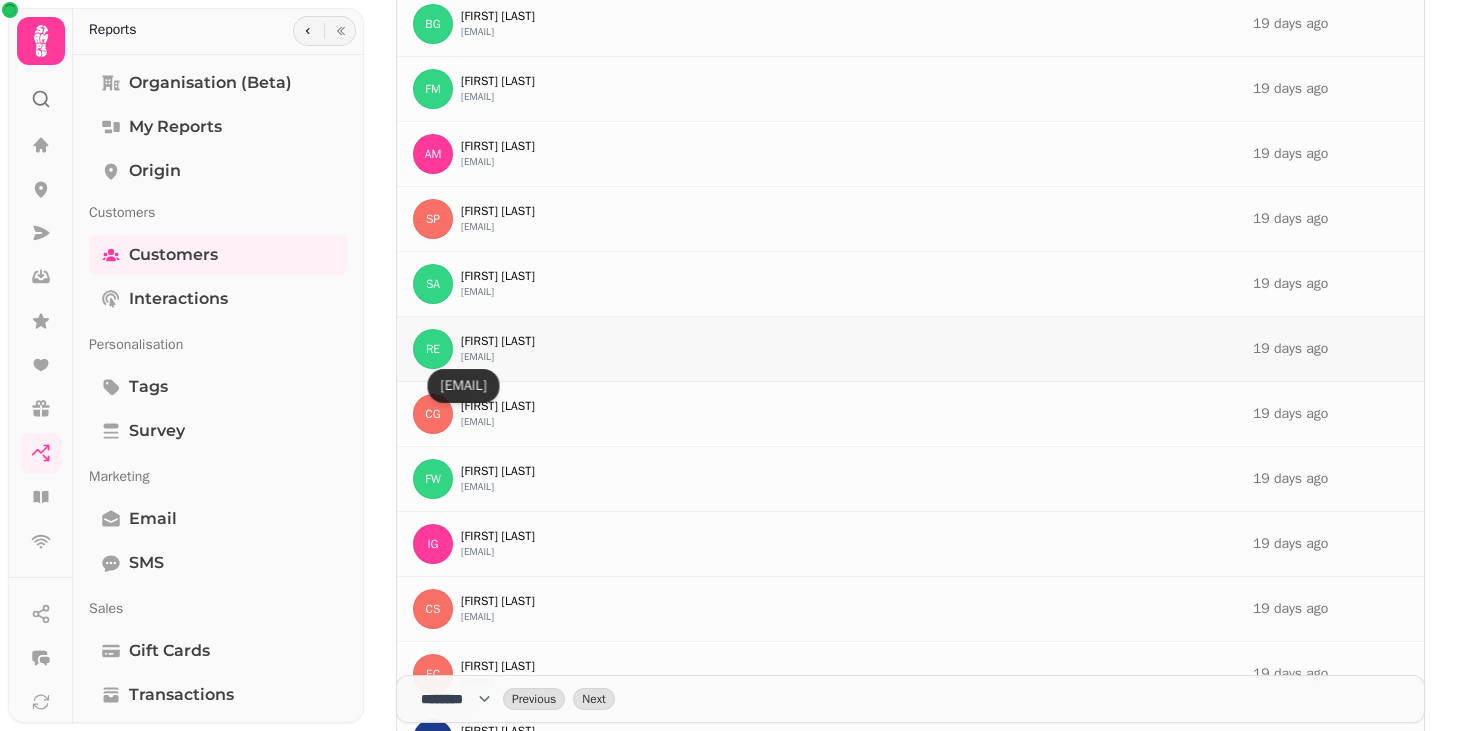 click on "[EMAIL]" at bounding box center [477, 357] 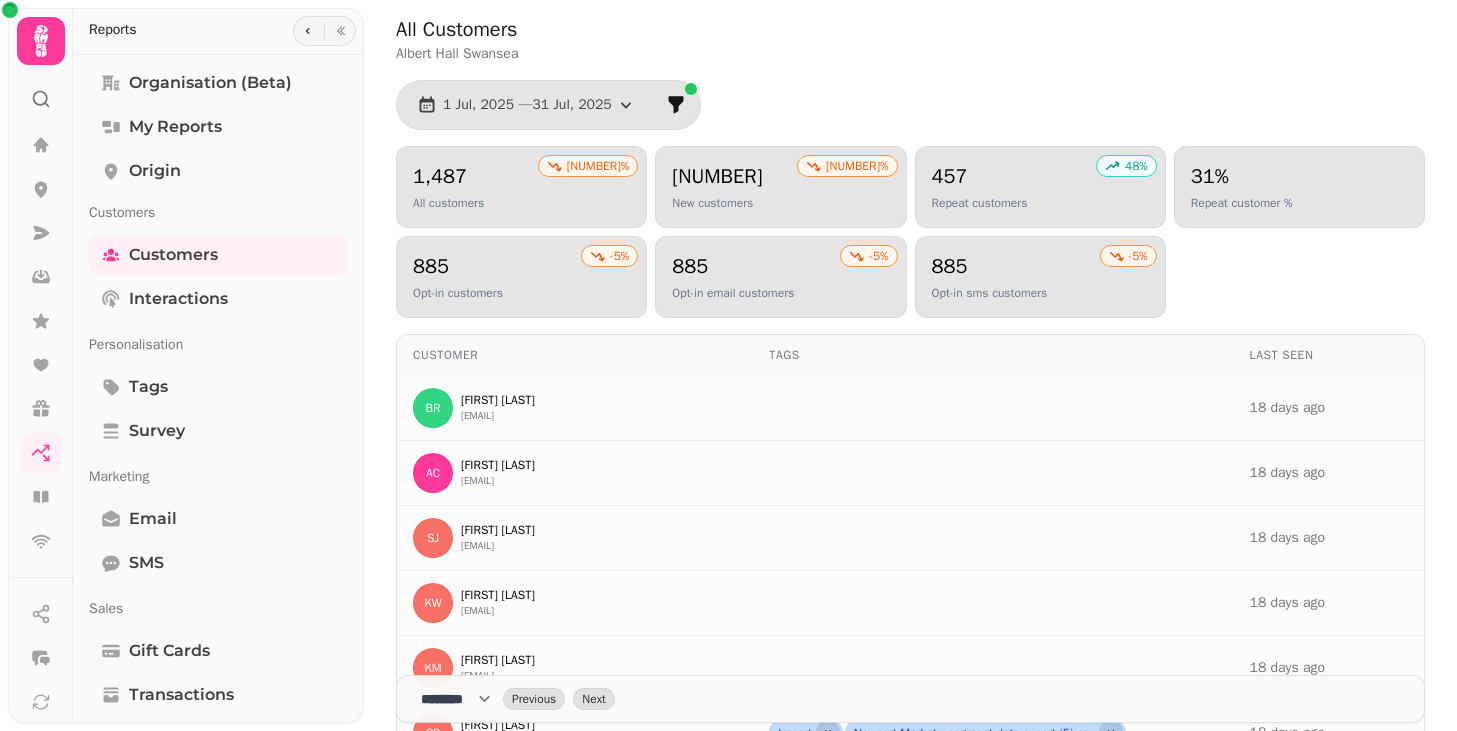 select on "***" 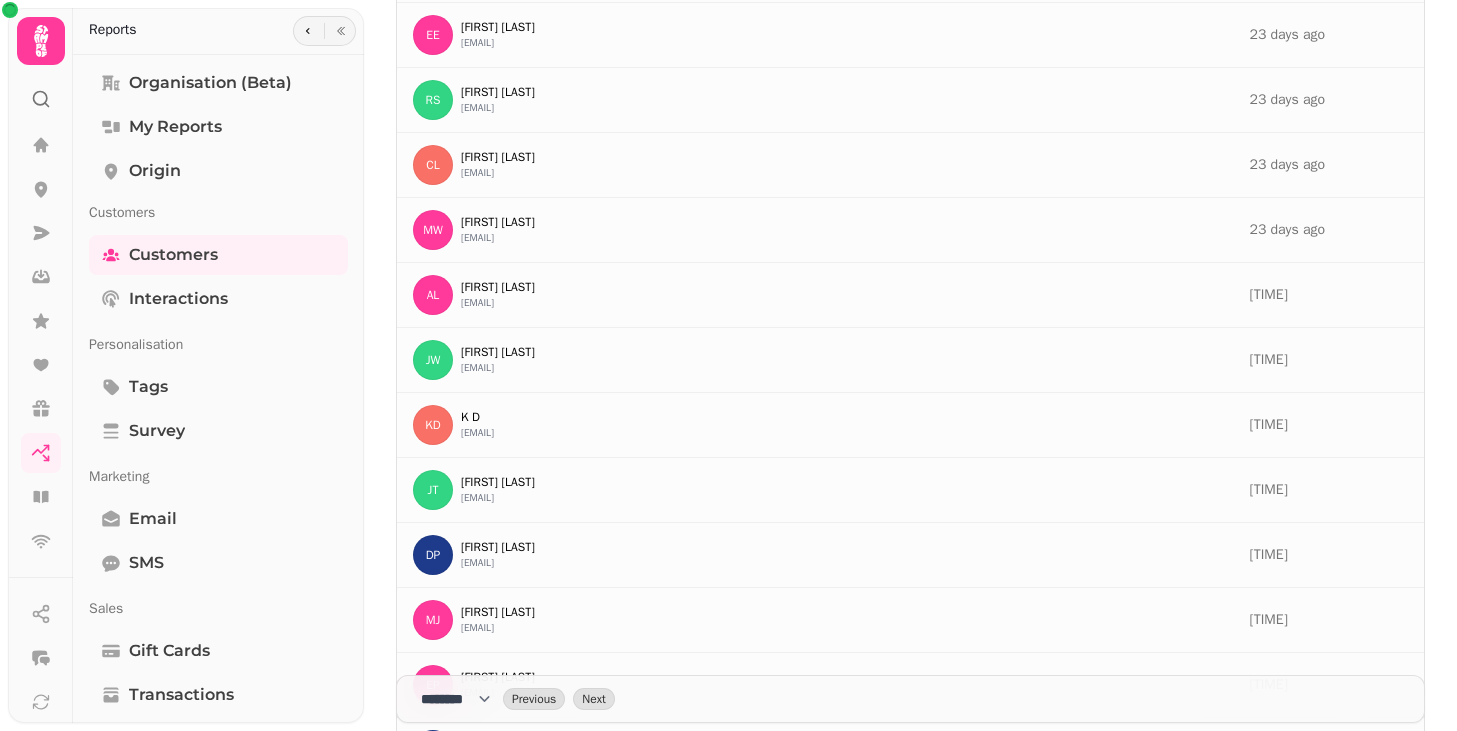 scroll, scrollTop: 14894, scrollLeft: 0, axis: vertical 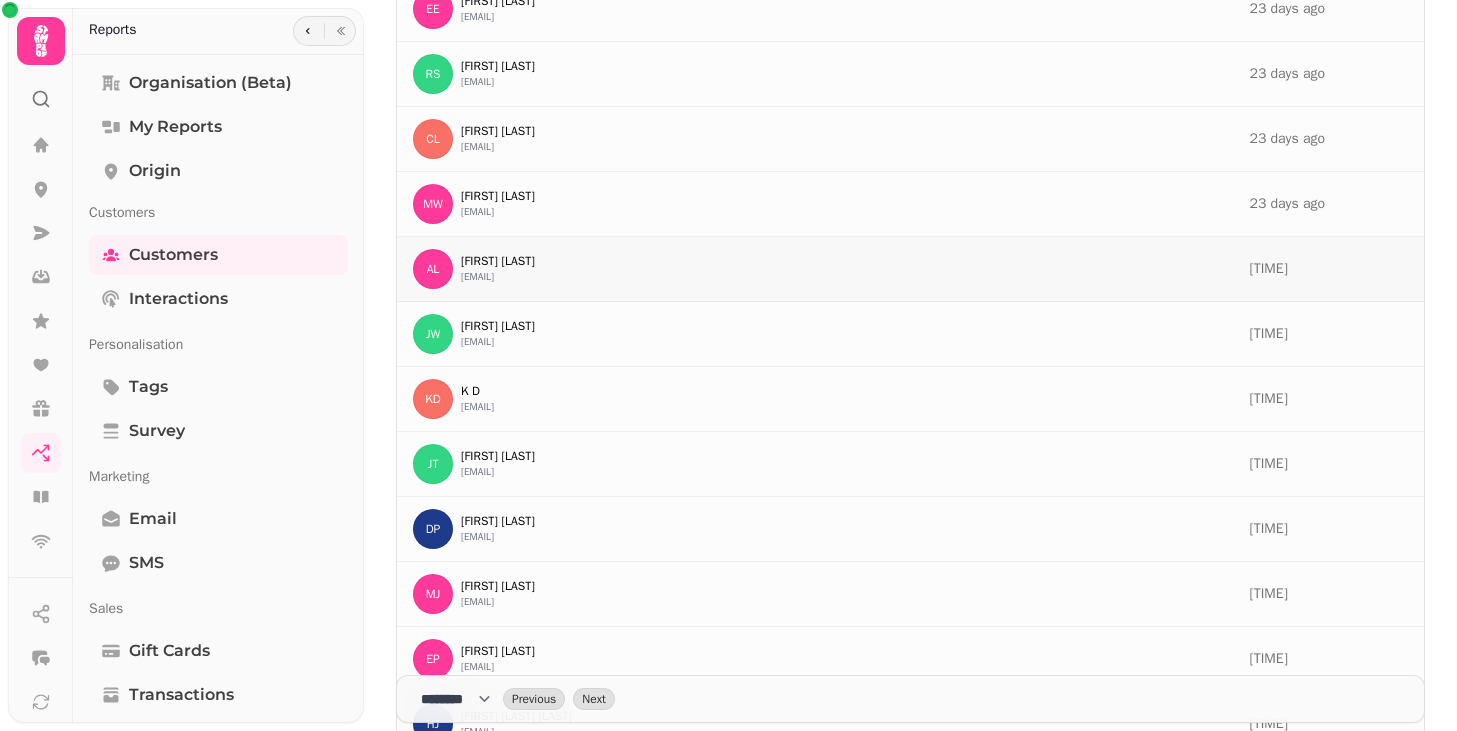 click on "[EMAIL]" at bounding box center (477, 277) 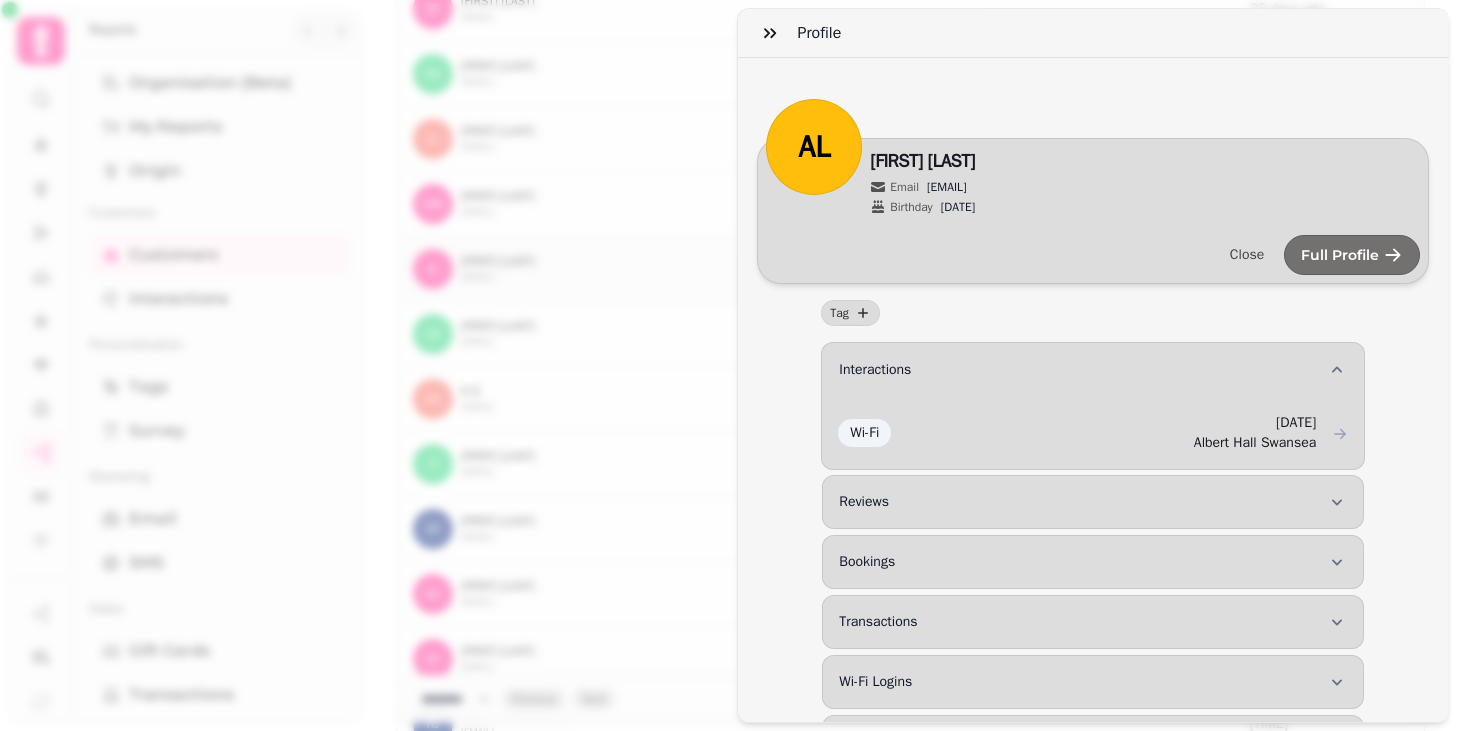 click on "[EMAIL]" at bounding box center (947, 187) 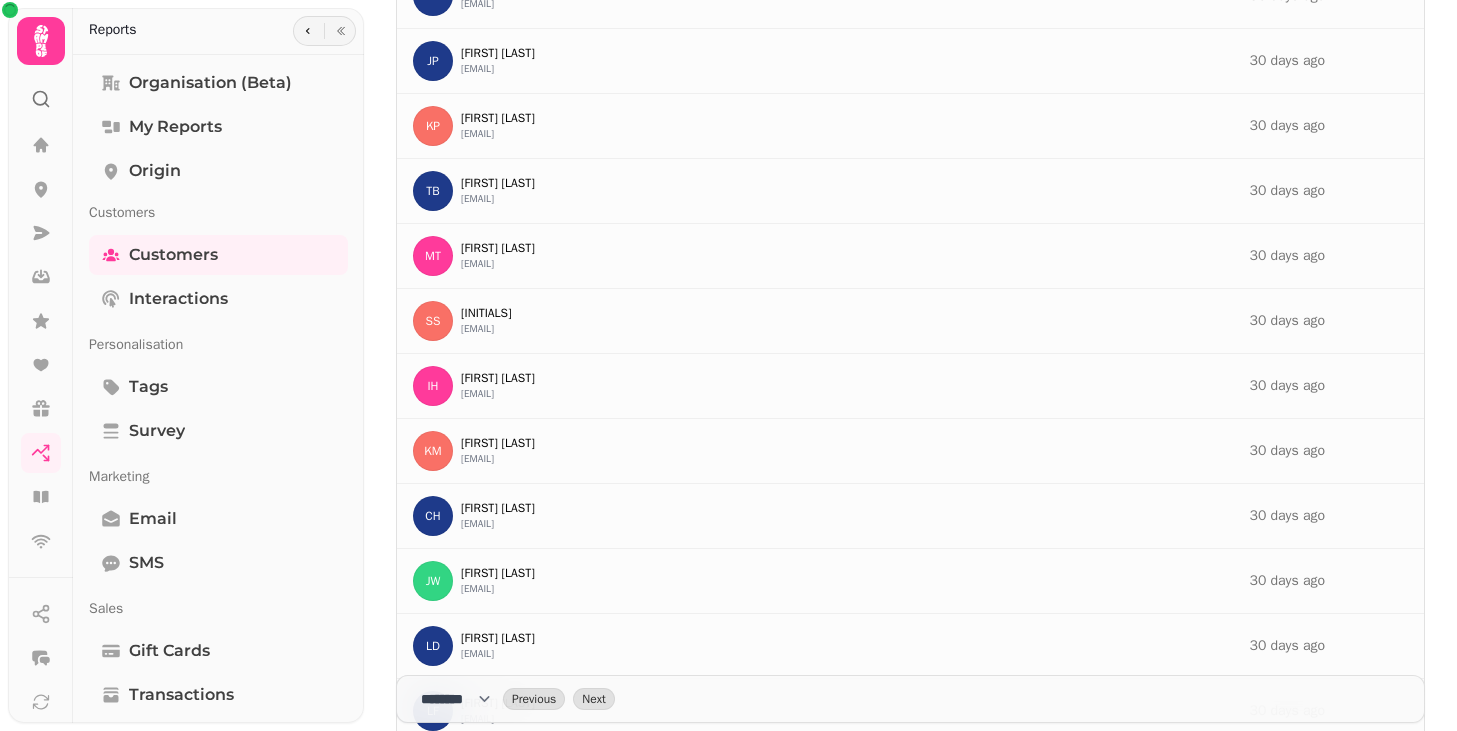 scroll, scrollTop: 28494, scrollLeft: 0, axis: vertical 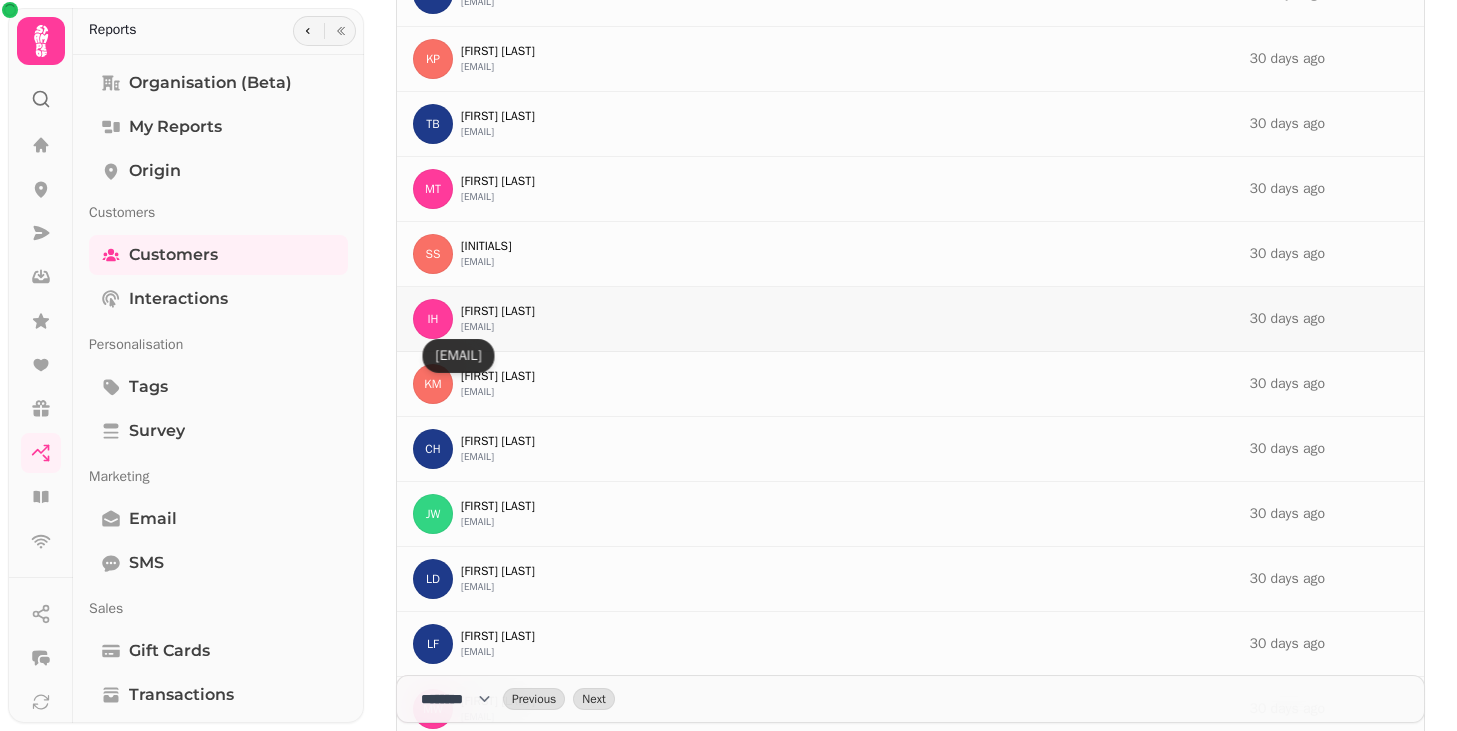 click on "[EMAIL]" at bounding box center [477, 327] 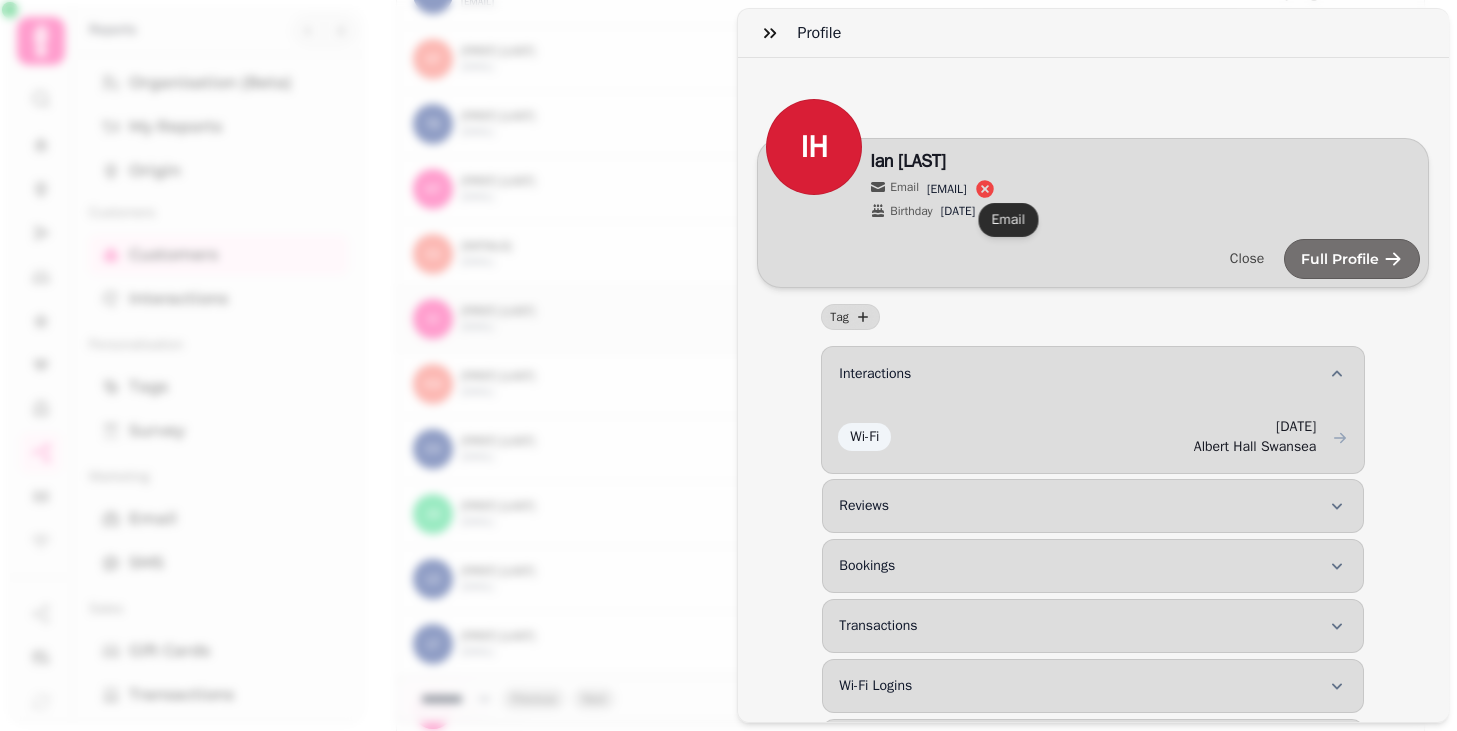 click on "[EMAIL]" at bounding box center [947, 189] 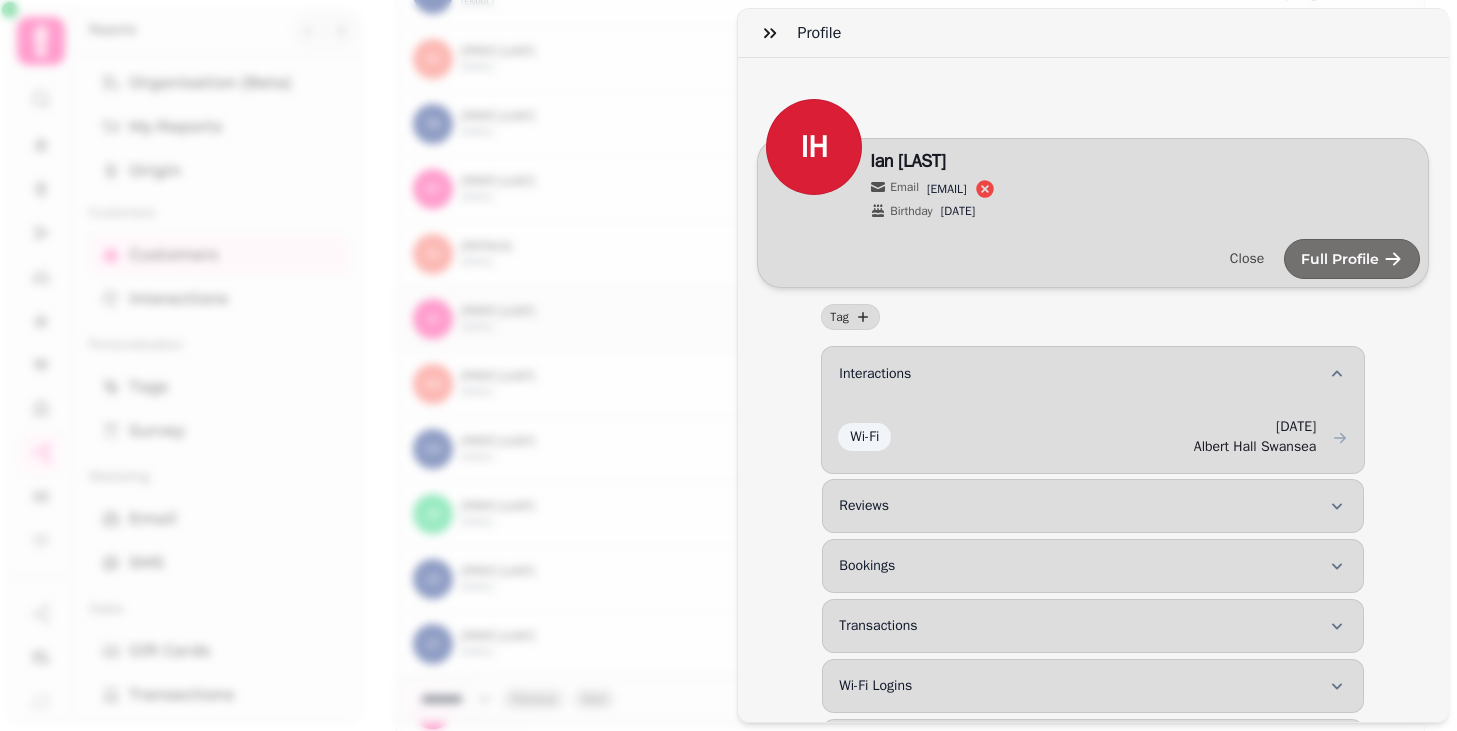 click on "Profile IH Edit [FIRST] [LAST] Email [EMAIL] Birthday [DATE] Close Full Profile Tag Interactions Wi-Fi 7th Jul-25, 4:54 pm [LOCATION] Reviews Bookings Transactions Wi-Fi Logins Wi-Fi Payments Gift Cards" at bounding box center (728, 381) 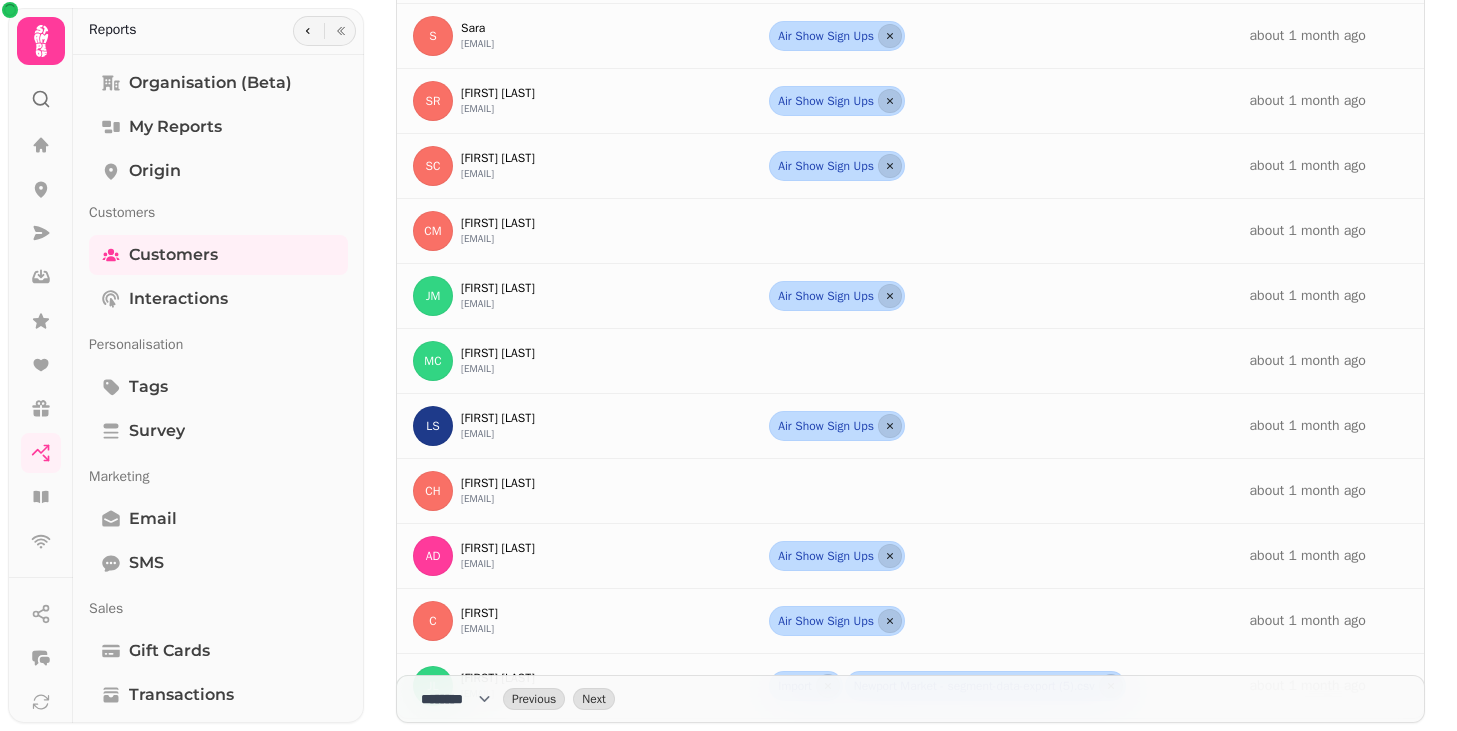 scroll, scrollTop: 32225, scrollLeft: 0, axis: vertical 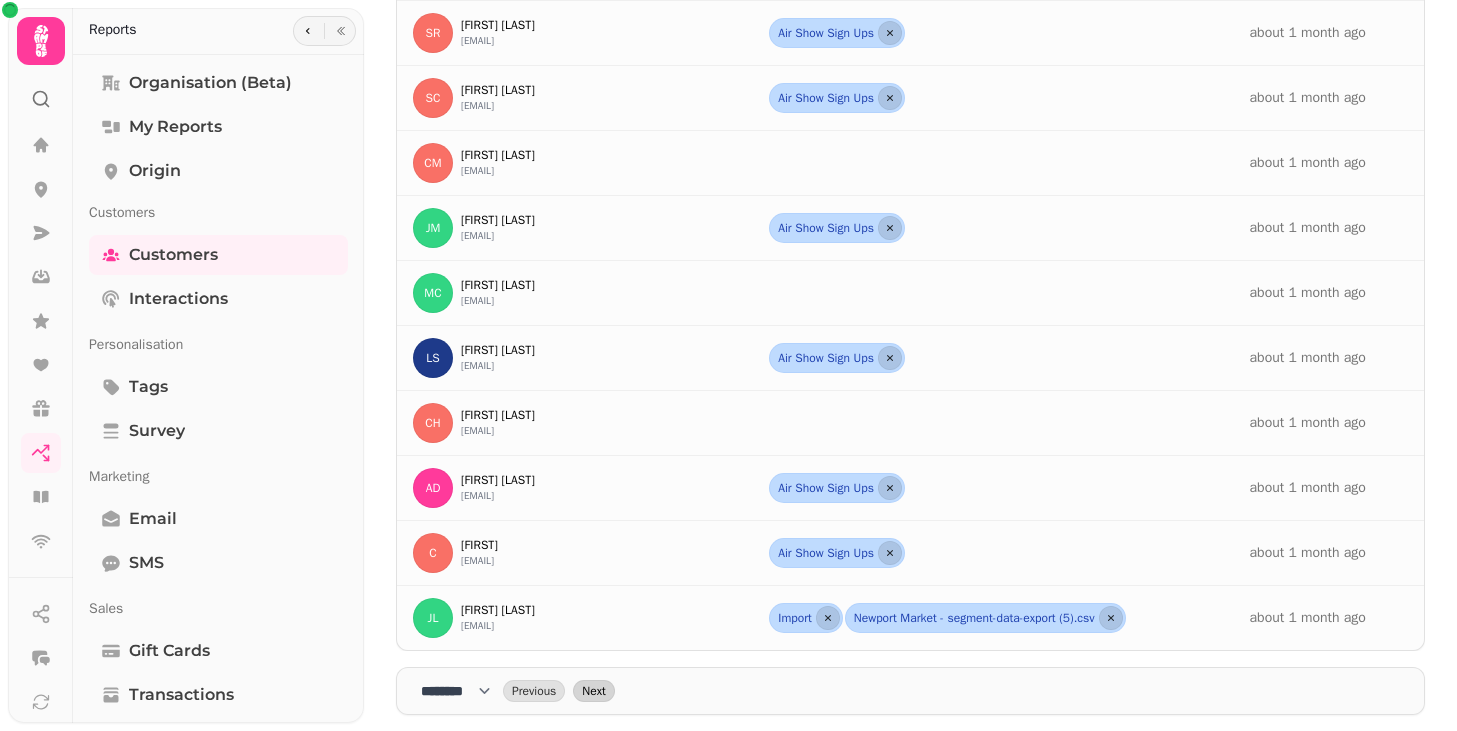 click on "Next" at bounding box center [593, 691] 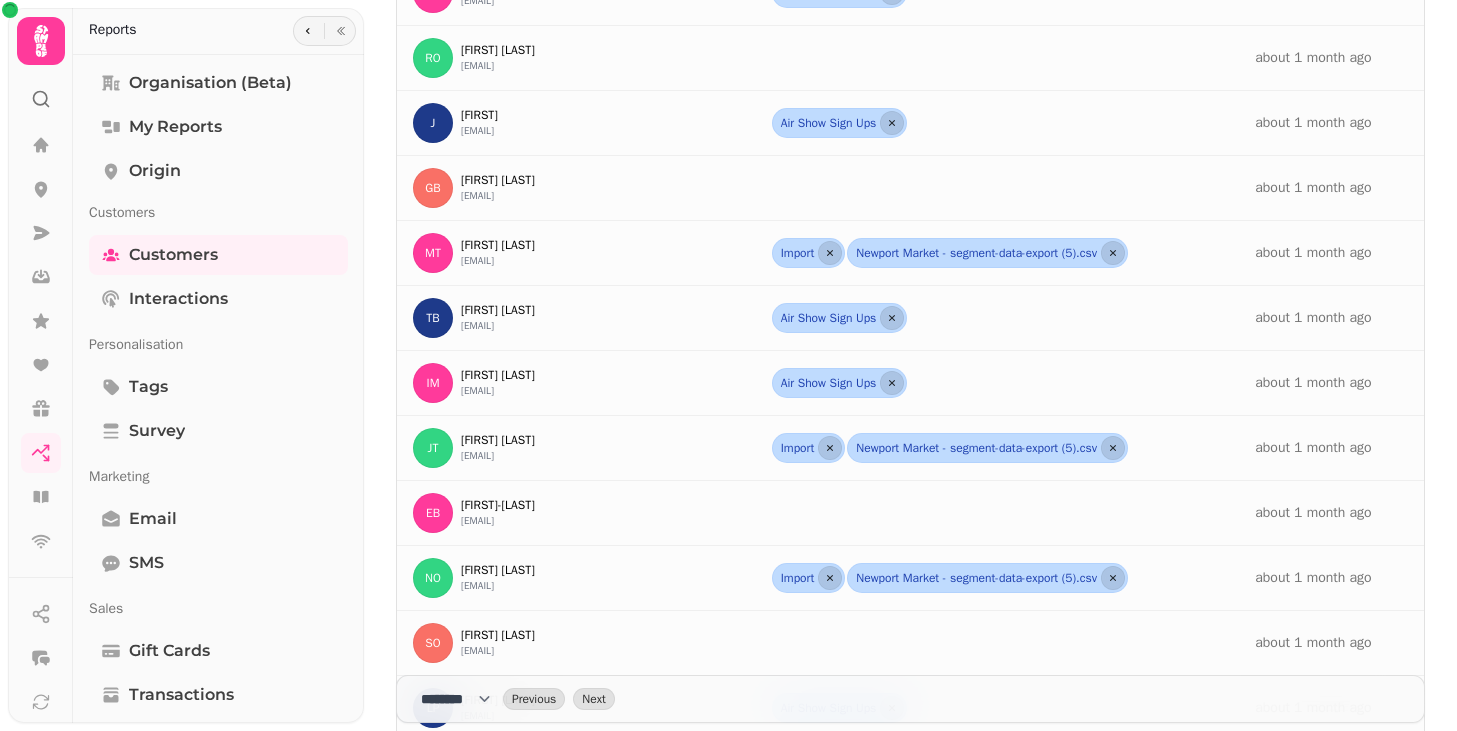 scroll, scrollTop: 876, scrollLeft: 0, axis: vertical 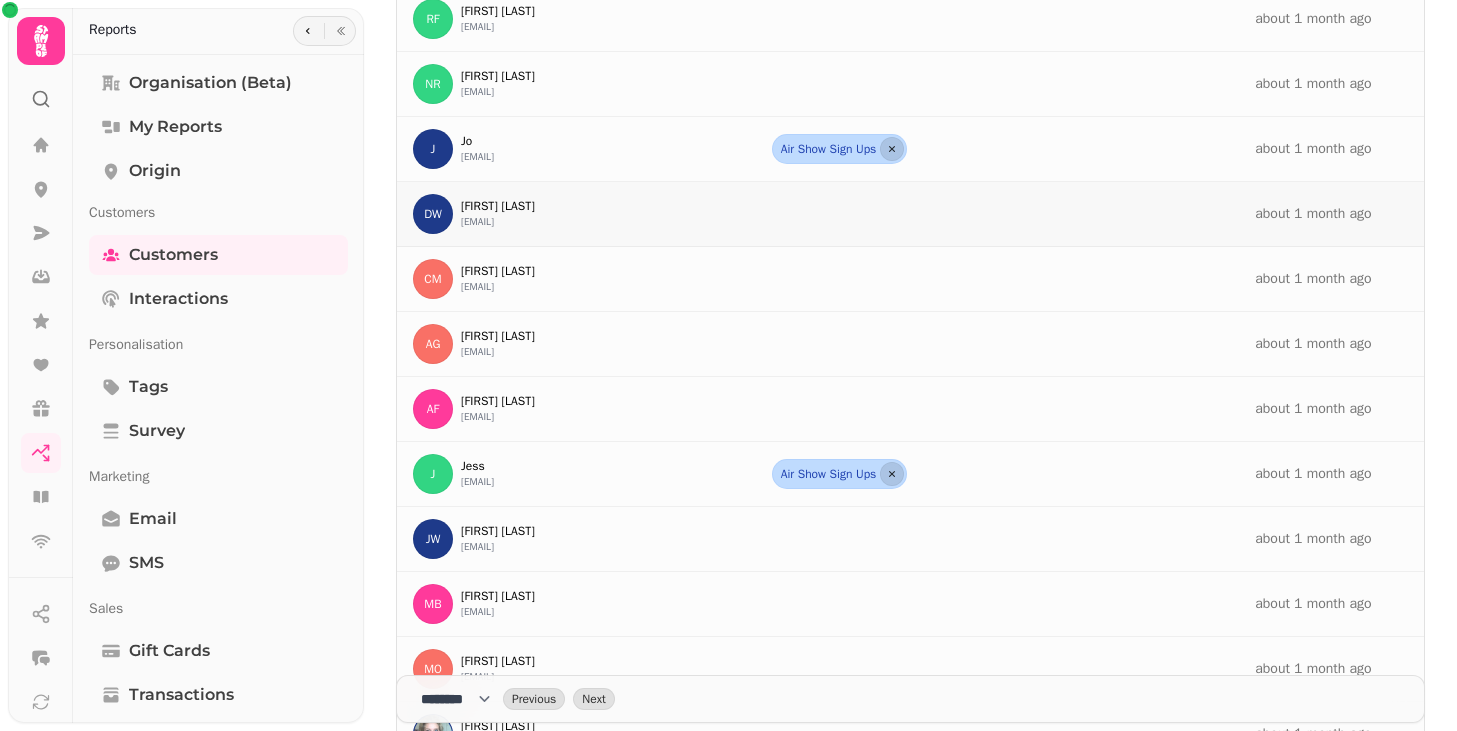click on "DW Dion Wright dion@dionwrightproperty.com" at bounding box center (474, 214) 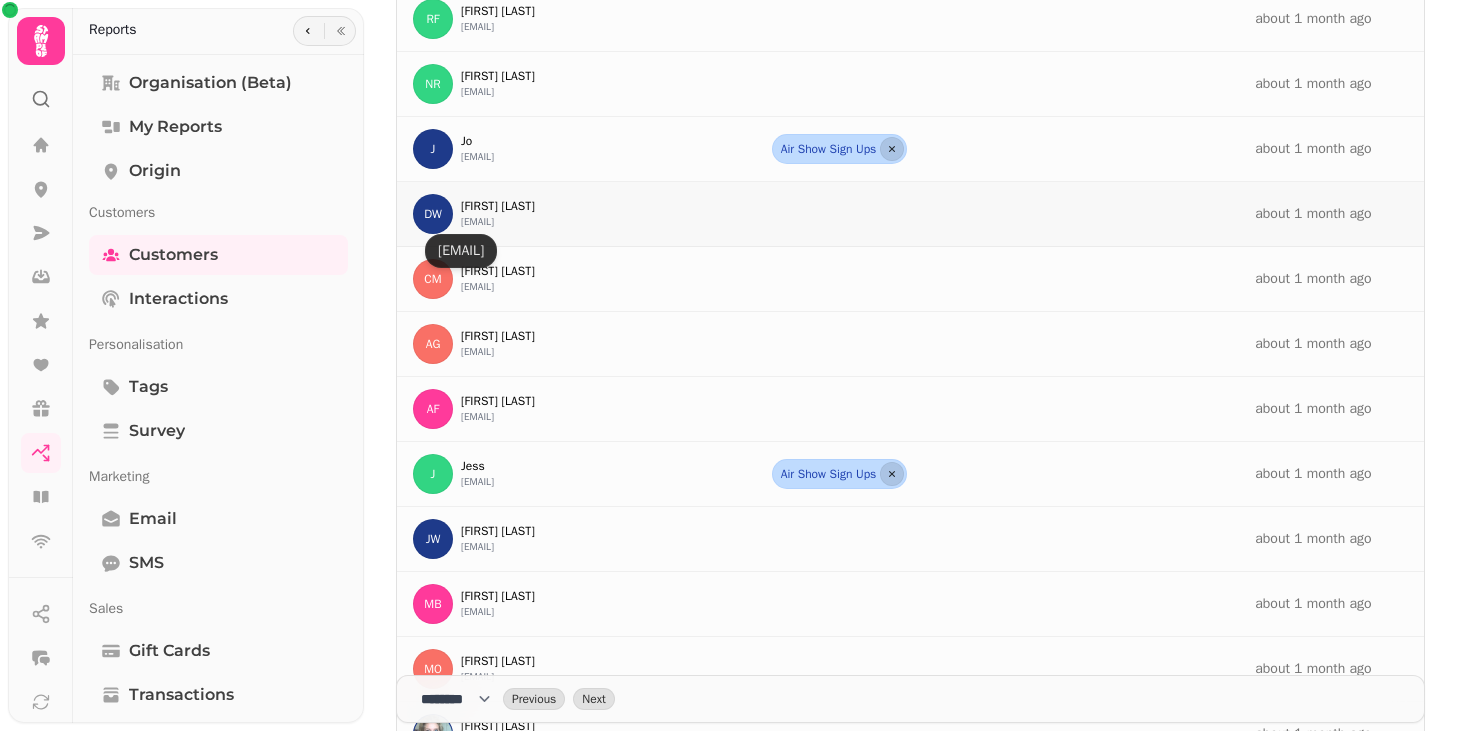 click on "dion@dionwrightproperty.com" at bounding box center [477, 222] 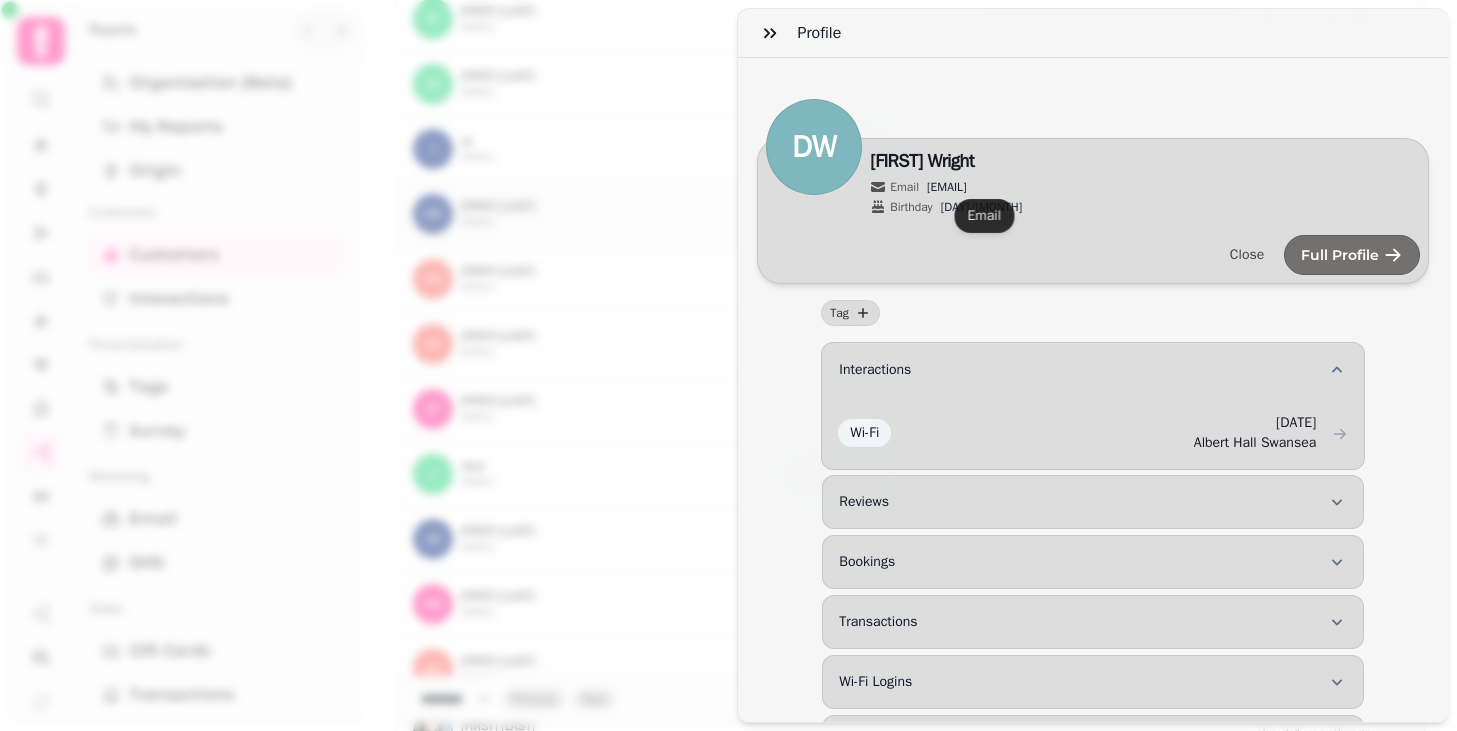 click on "dion@[EXAMPLE.COM]" at bounding box center [947, 187] 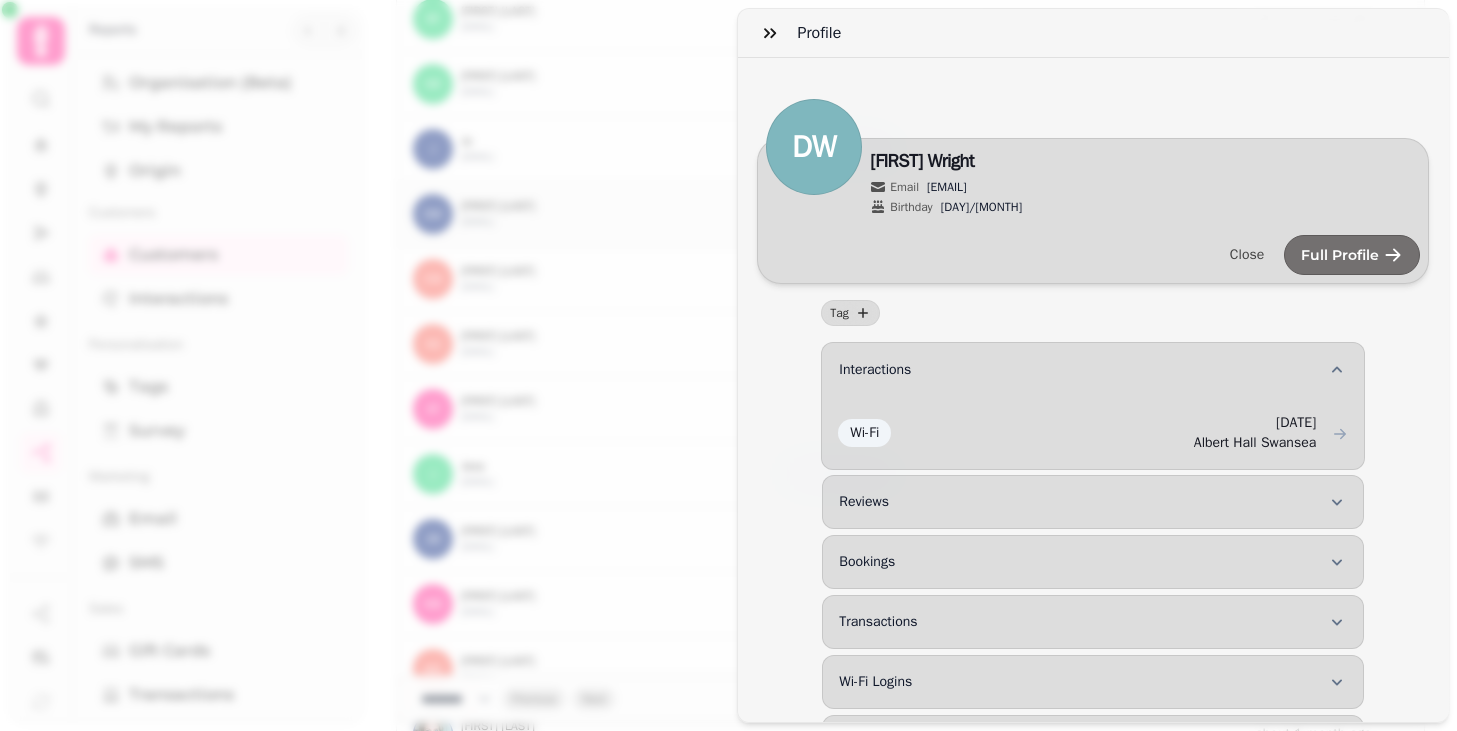 click on "Profile DW Edit Dion   Wright Email dion@dionwrightproperty.com Birthday 21/6 Close Full Profile Tag Interactions Wi-Fi 5th Jul-25, 3:22 pm Albert Hall Swansea Reviews Bookings Transactions Wi-Fi Logins Wi-Fi Payments Gift Cards" at bounding box center (728, 381) 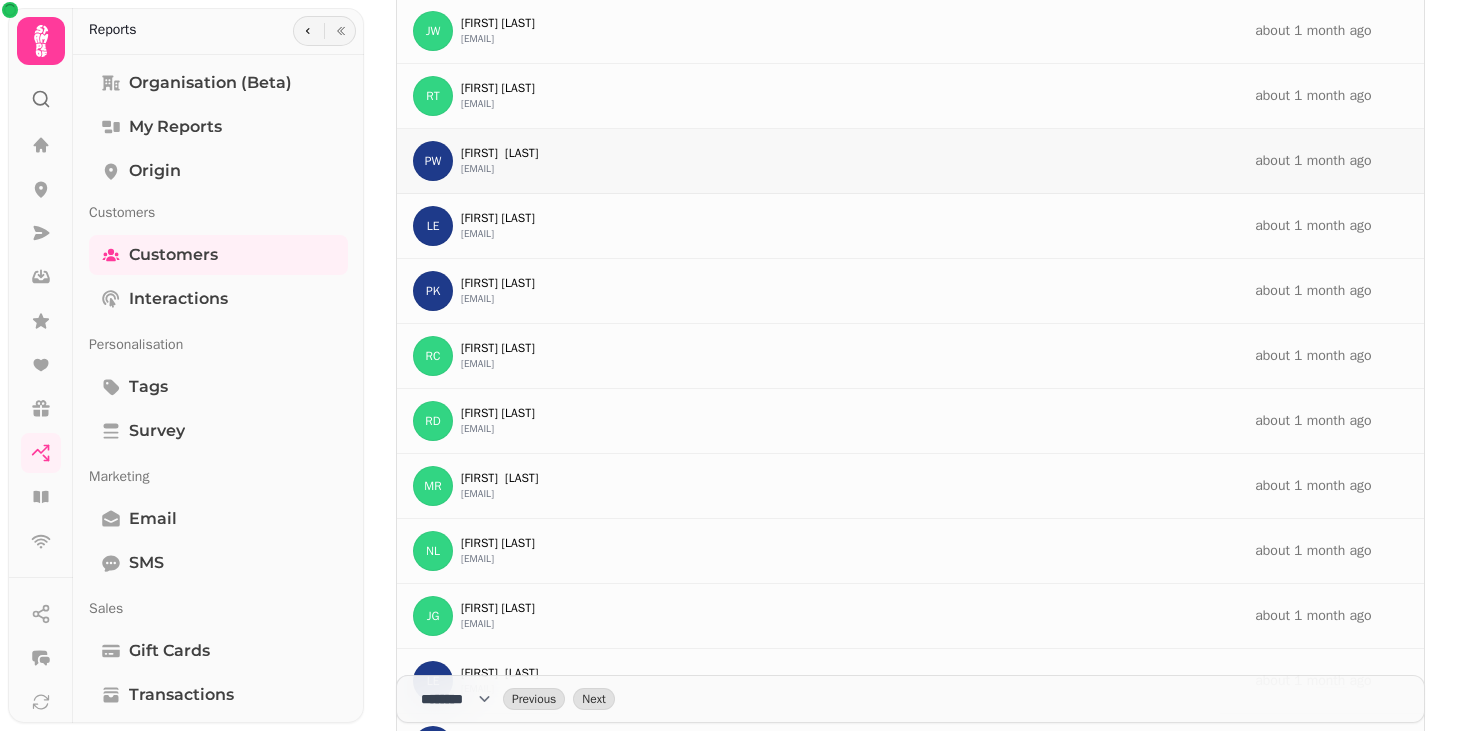 scroll, scrollTop: 18712, scrollLeft: 0, axis: vertical 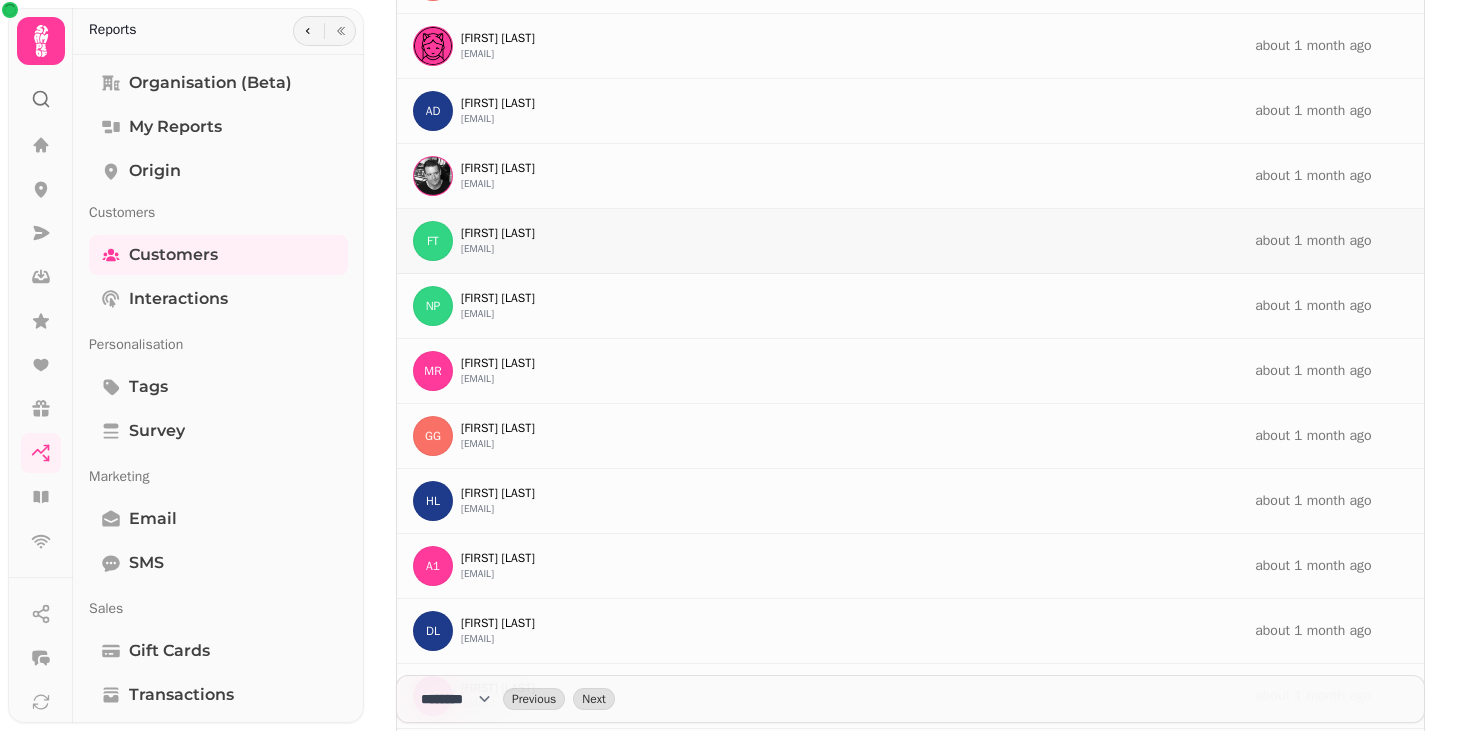 click on "[USERNAME]@[DOMAIN].com" at bounding box center [477, 249] 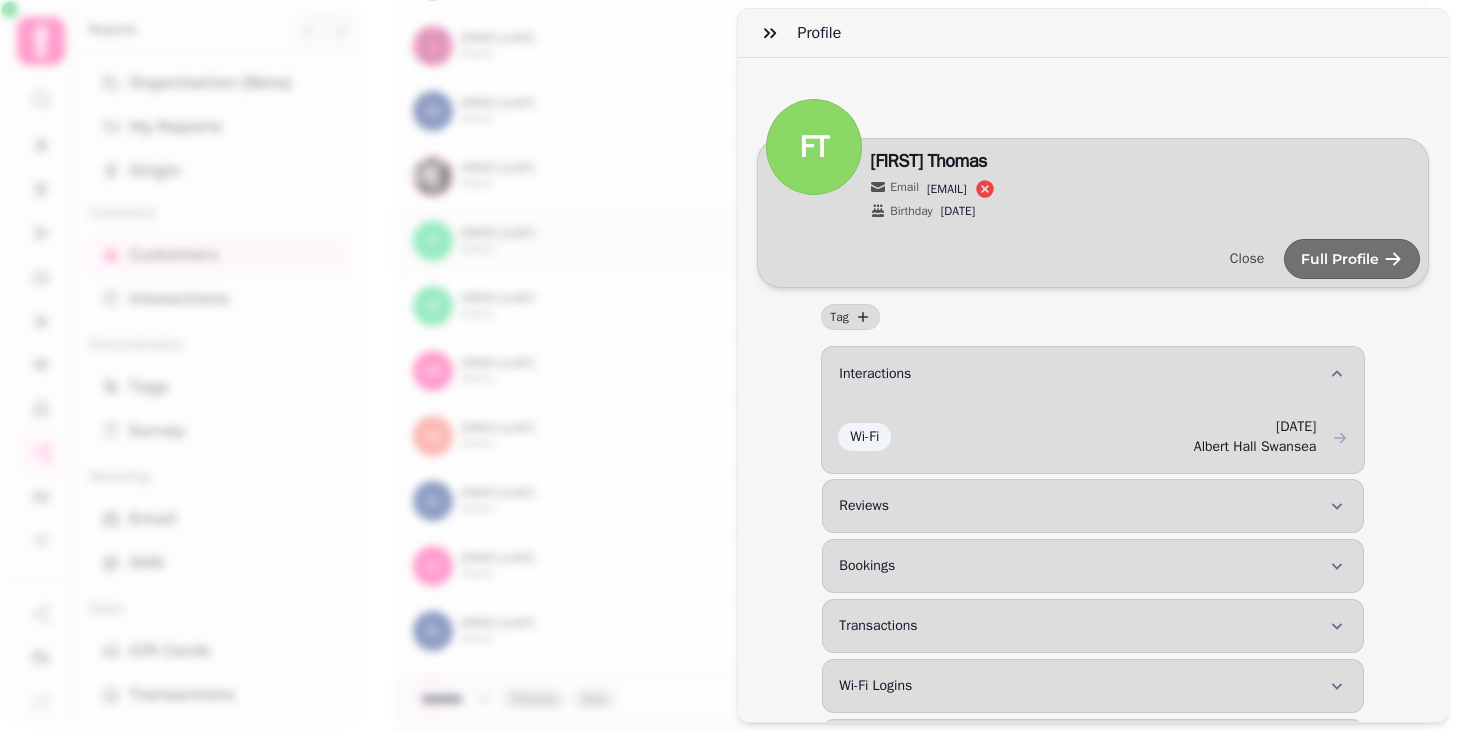 click on "[USERNAME]@[DOMAIN].com" at bounding box center (947, 189) 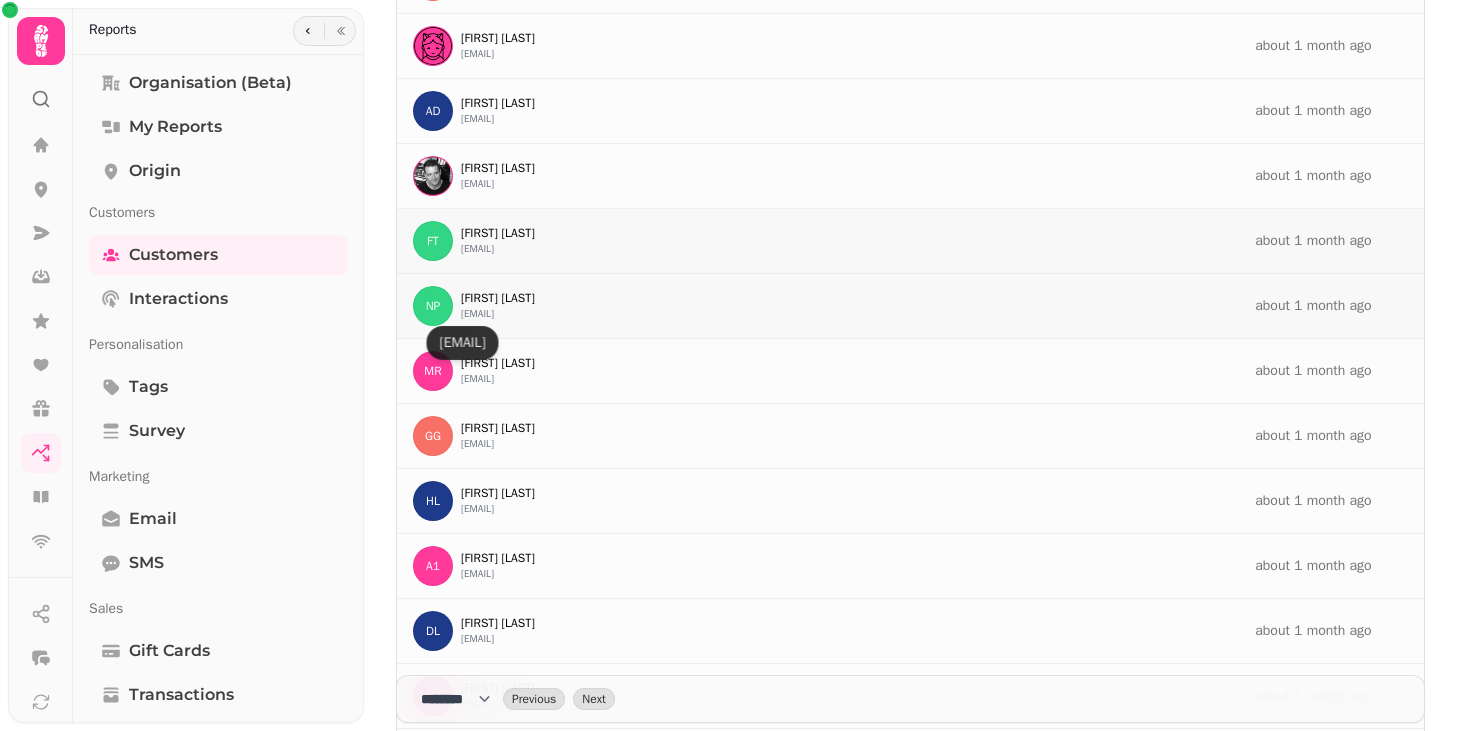 click on "natalie.johnson@[EXAMPLE.COM]" at bounding box center (477, 314) 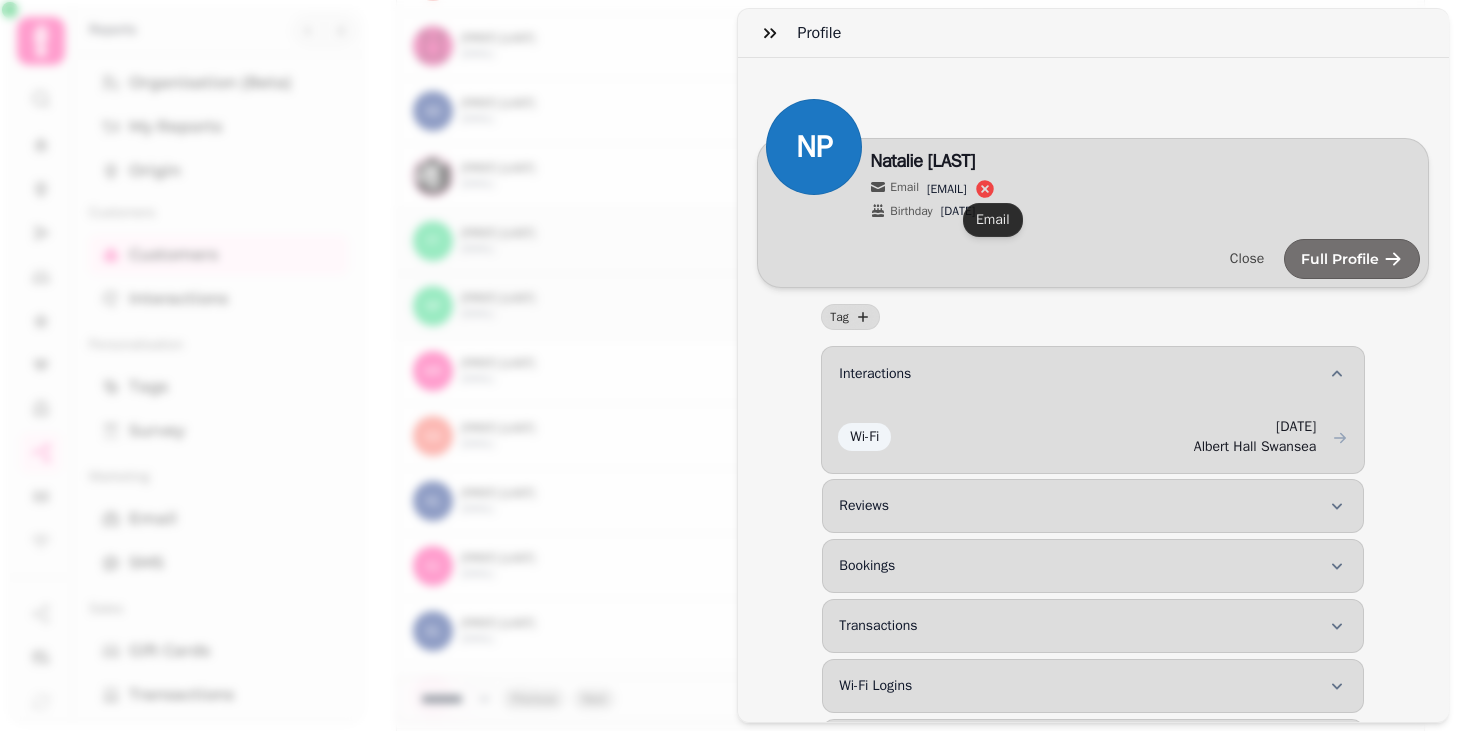 click on "natalie.johnson@[EXAMPLE.COM]" at bounding box center [947, 189] 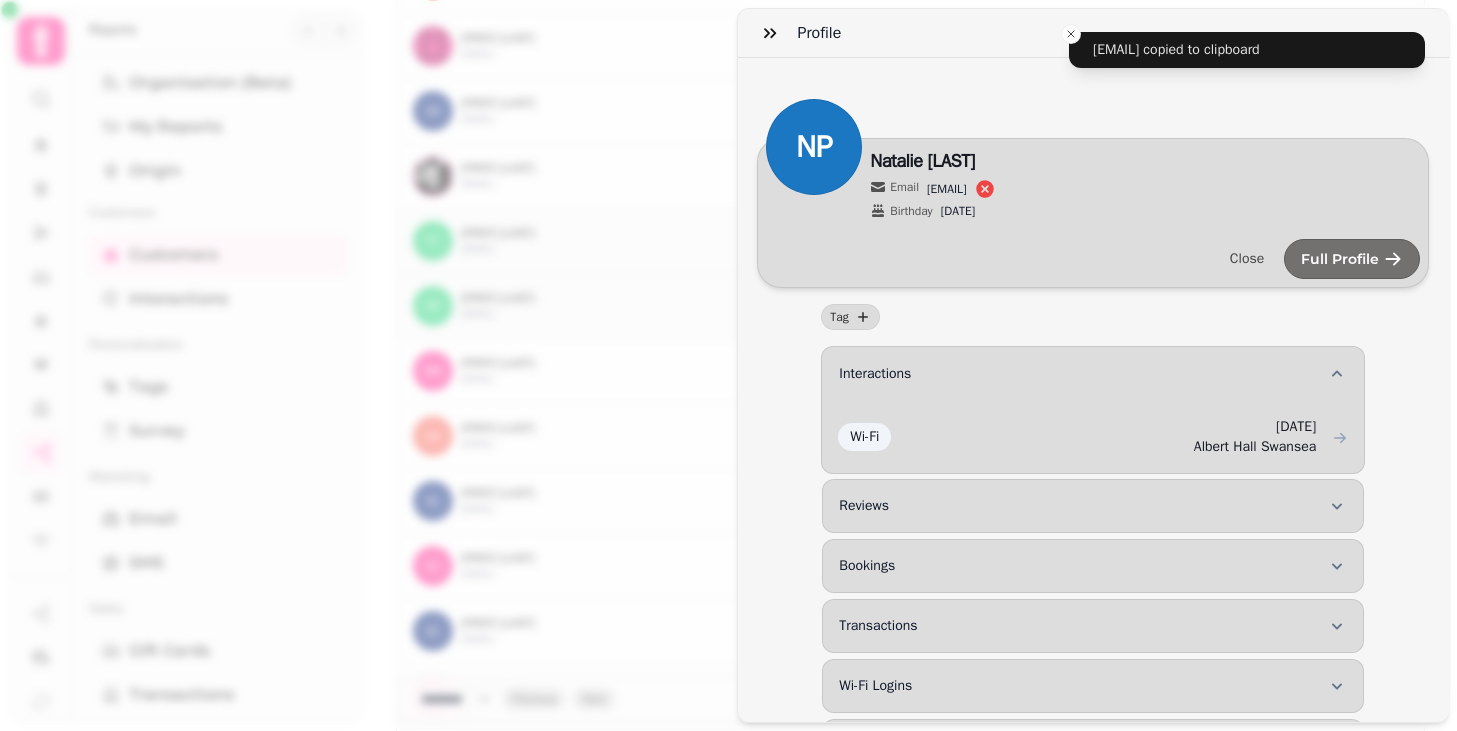 click on "Profile NP Edit Natalie   Poulson Email natalie.johnson@roland.com Birthday 12/3 Close Full Profile Tag Interactions Wi-Fi 2nd Jul-25, 10:24 am Albert Hall Swansea Reviews Bookings Transactions Wi-Fi Logins Wi-Fi Payments Gift Cards" at bounding box center (728, 381) 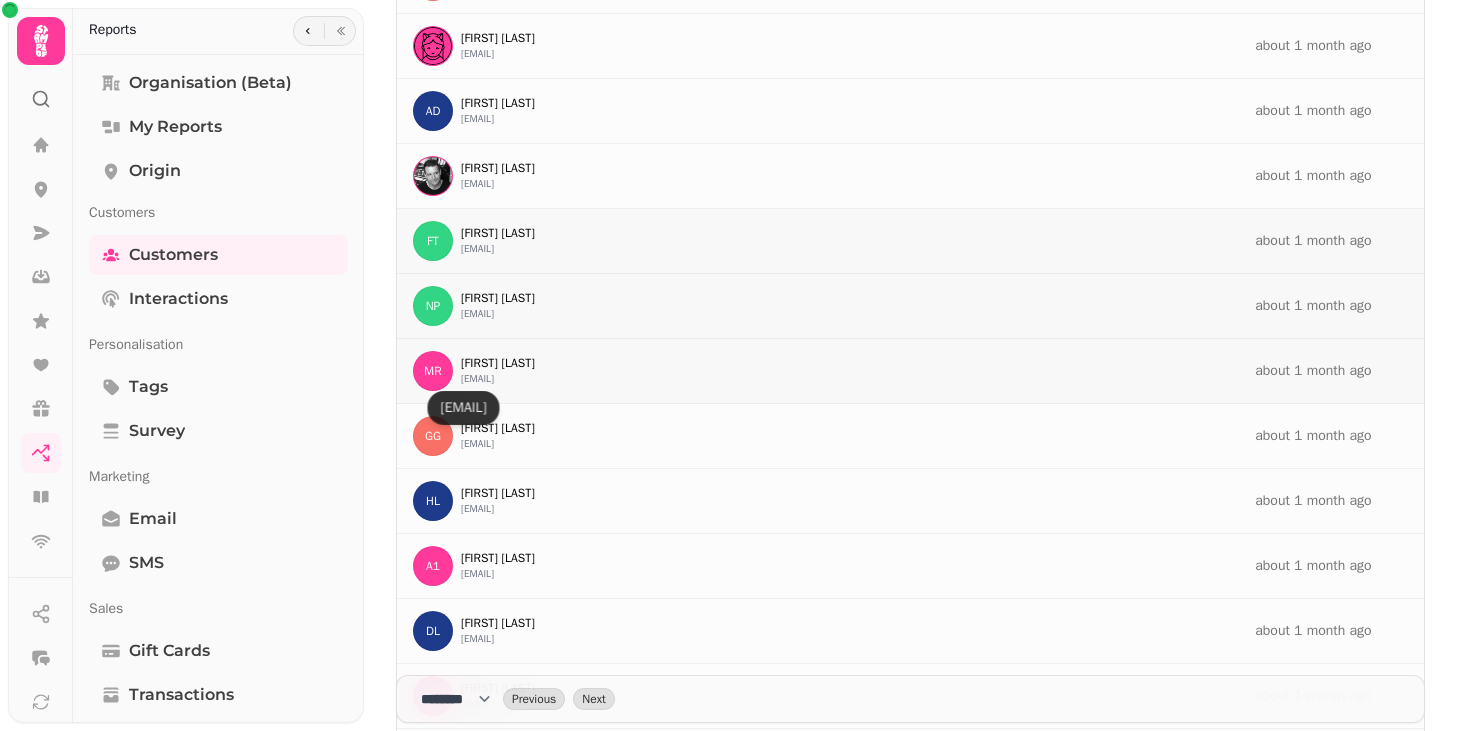 click on "mark.rawlings@[EXAMPLE.COM]" at bounding box center (477, 379) 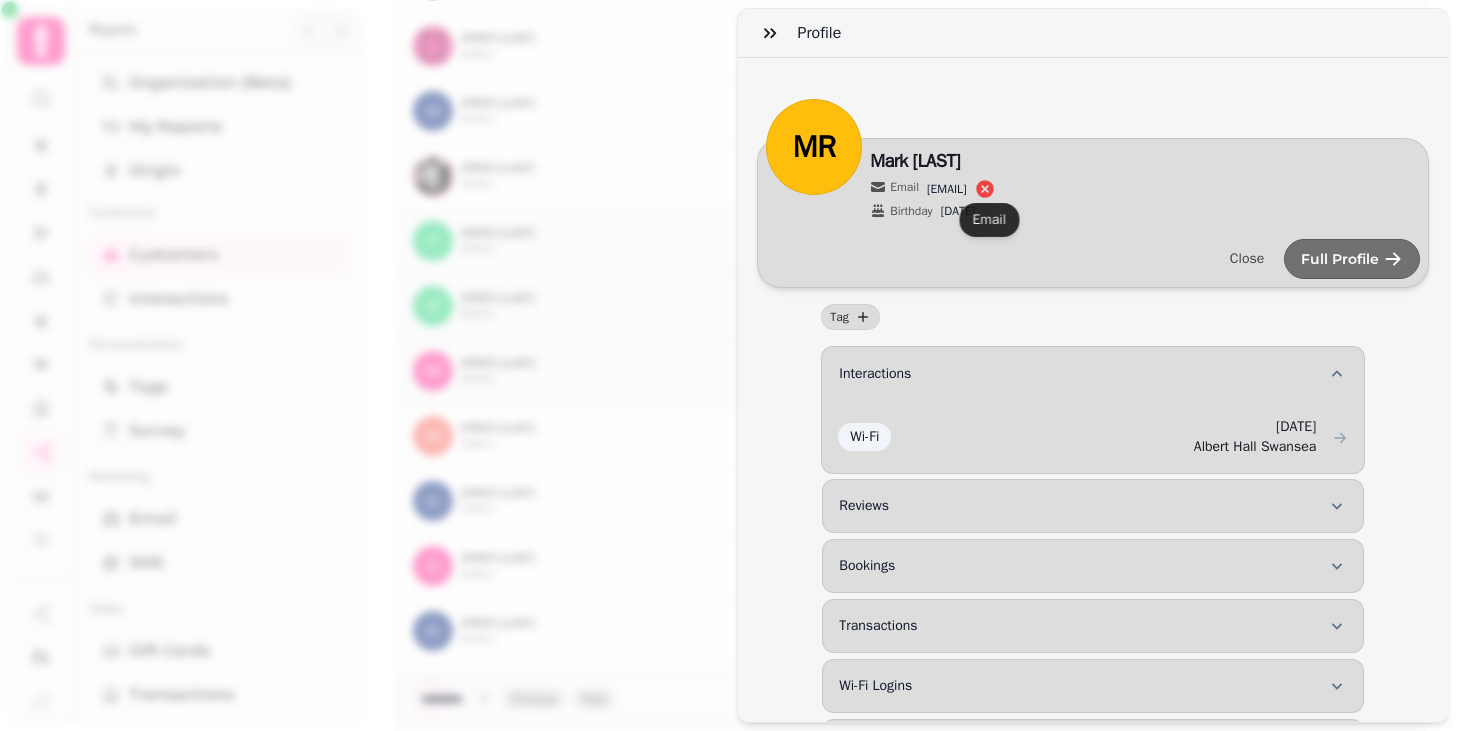 click on "mark.rawlings@[EXAMPLE.COM]" at bounding box center [947, 189] 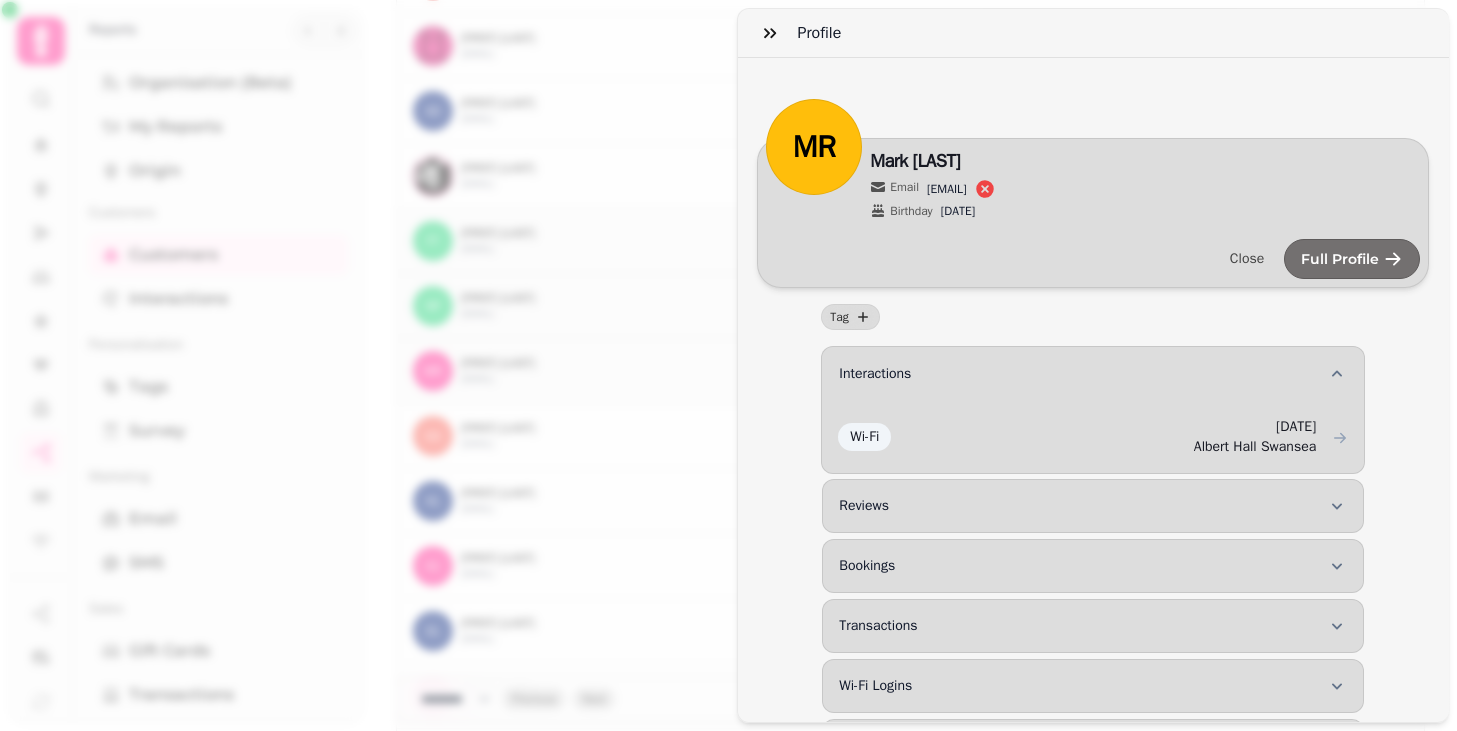 click on "Profile MR Edit Mark   Rawlings Email mark.rawlings@roland.com Birthday 3/1 Close Full Profile Tag Interactions Wi-Fi 2nd Jul-25, 10:14 am Albert Hall Swansea Reviews Bookings Transactions Wi-Fi Logins Wi-Fi Payments Gift Cards" at bounding box center (728, 381) 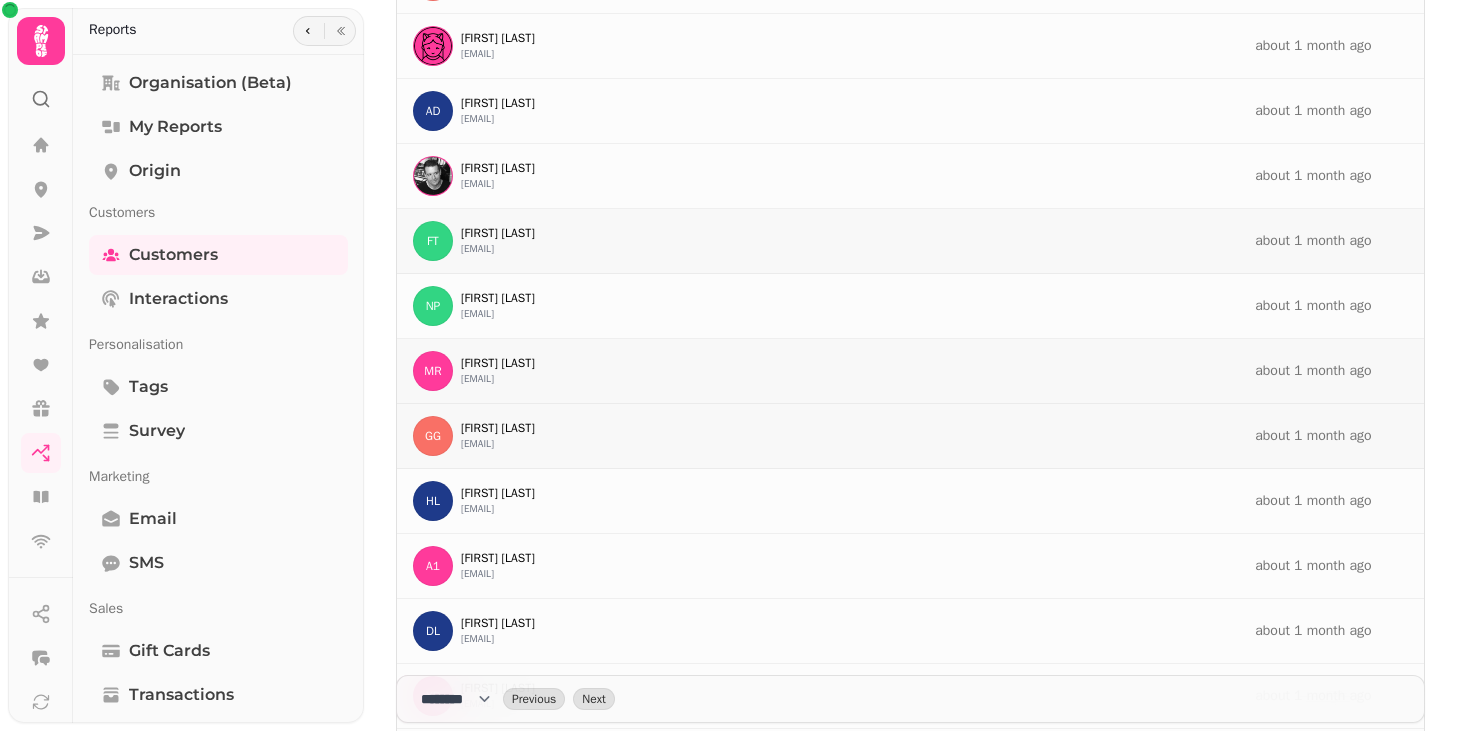 click on "[EMAIL]" at bounding box center [477, 444] 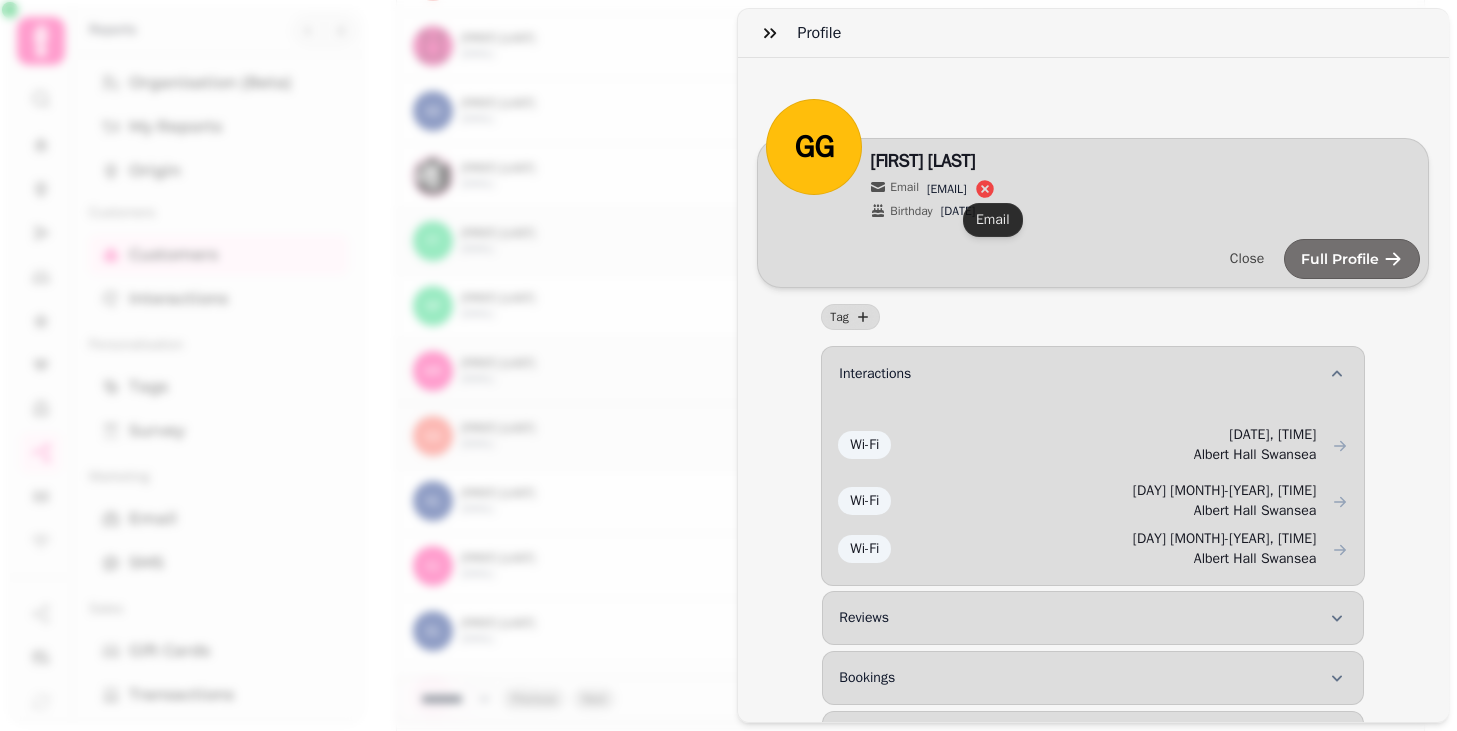 click on "[EMAIL]" at bounding box center (947, 189) 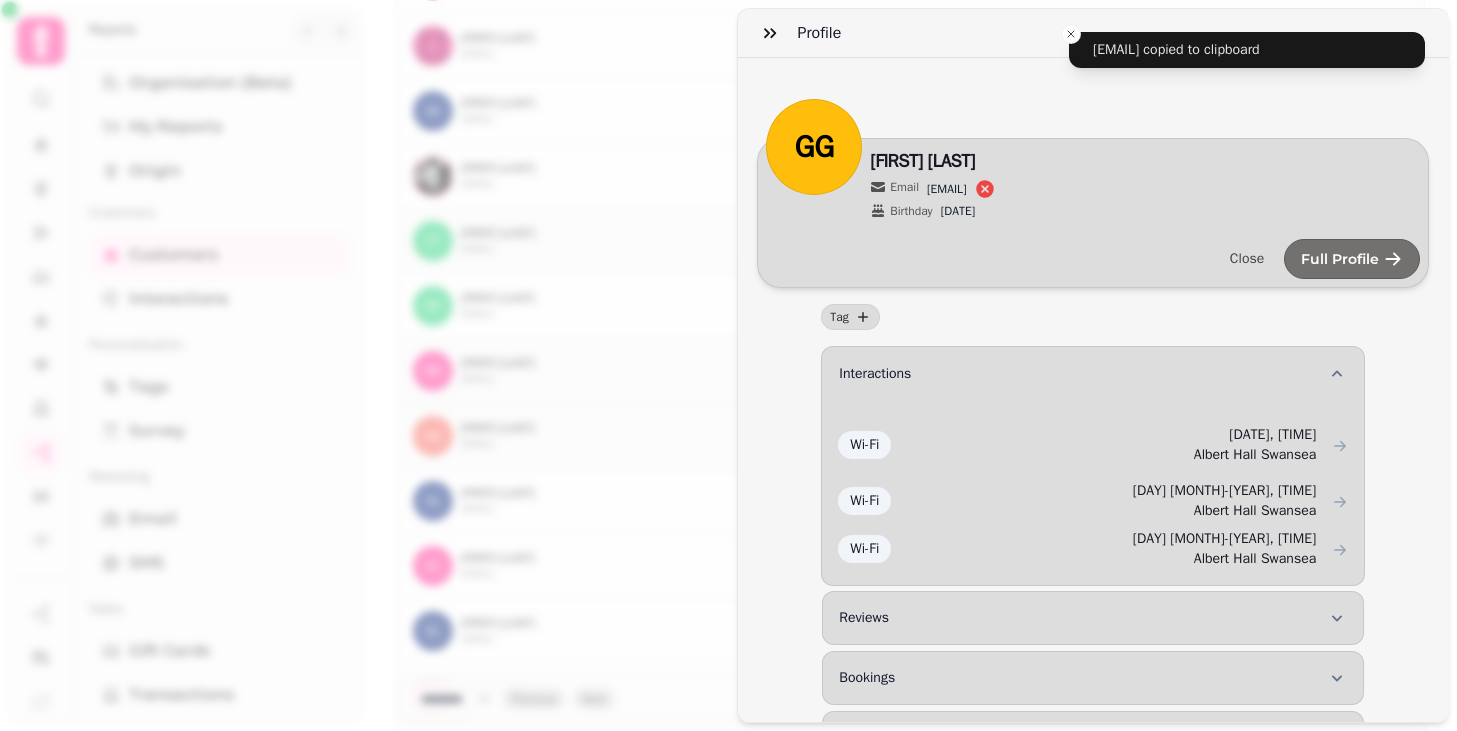 click on "Profile GG Edit Gaynor   Griffiths Email gaynor.griffiths@roland.com Birthday 20/12 Close Full Profile Tag Interactions Wi-Fi 2nd Jul-25, 10:08 am Albert Hall Swansea Wi-Fi 2nd Jul-25, 9:20 am Albert Hall Swansea Wi-Fi 10th Sep-24, 9:39 am Albert Hall Swansea Reviews Bookings Transactions Wi-Fi Logins Wi-Fi Payments Gift Cards" at bounding box center (728, 381) 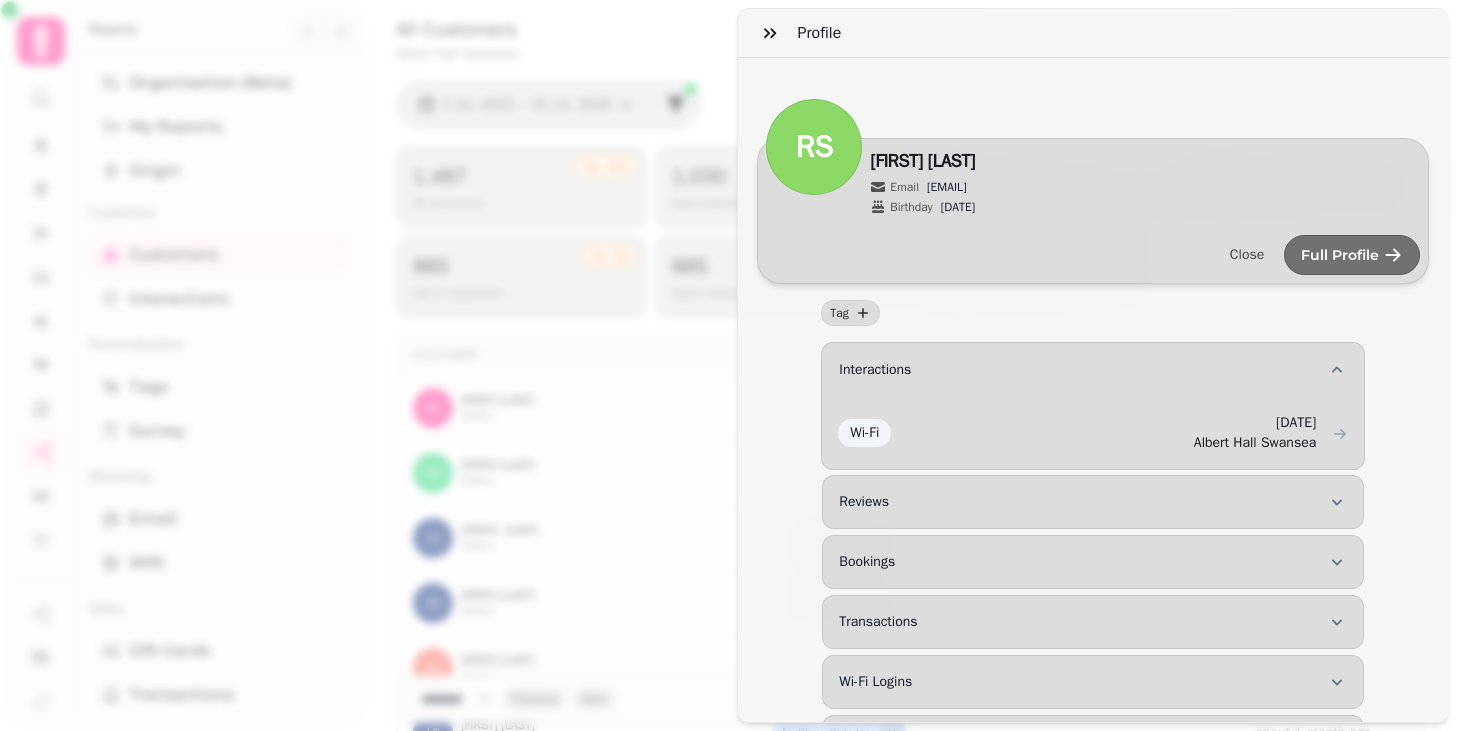 select on "***" 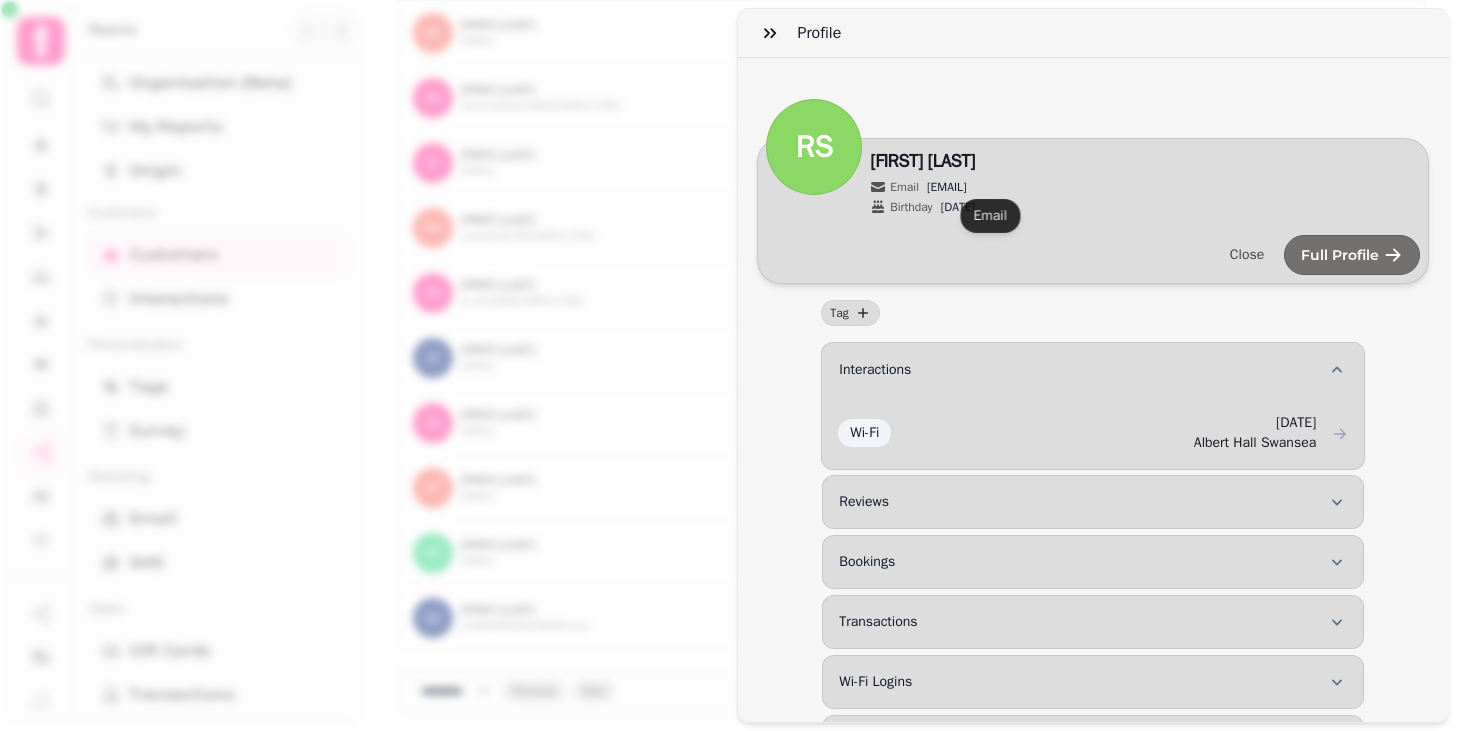 click on "[EMAIL]" at bounding box center (947, 187) 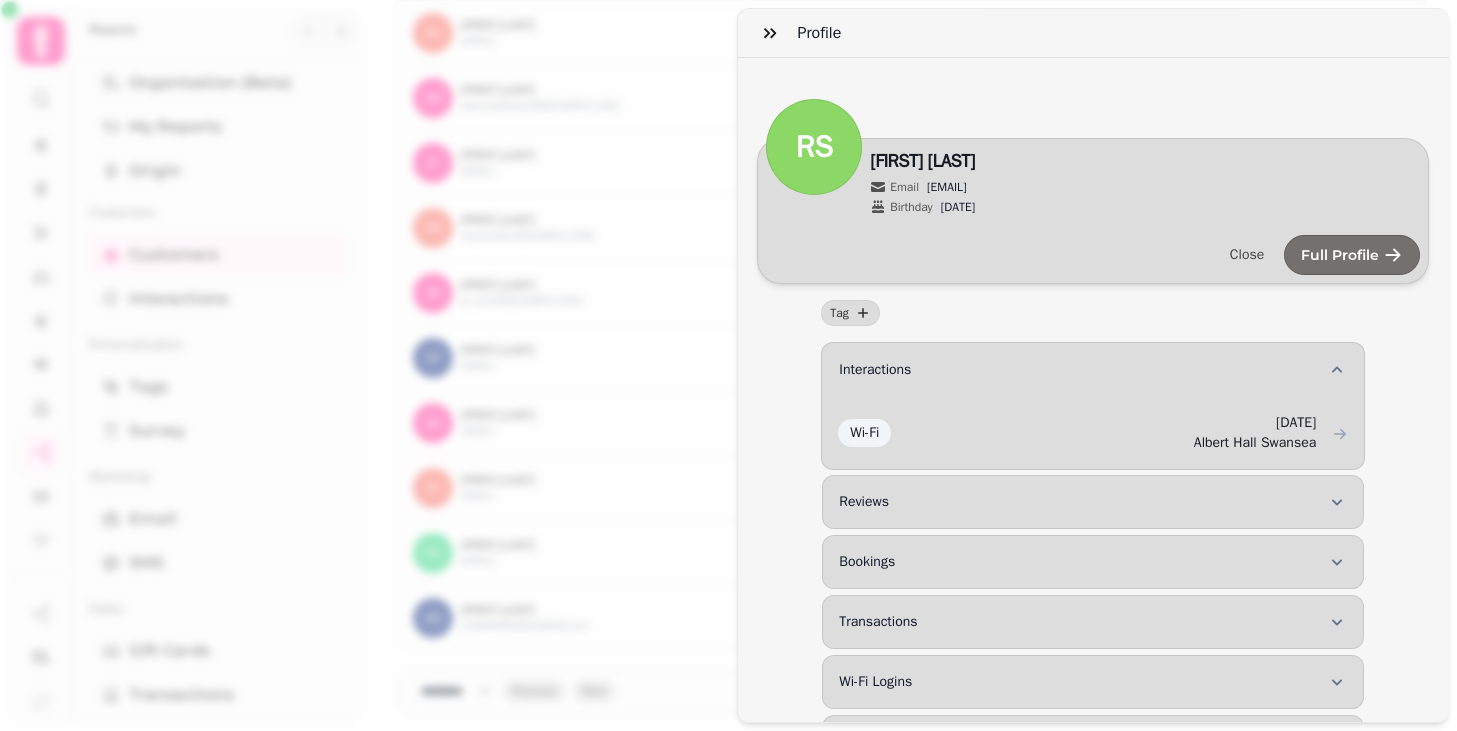 click on "Profile [LAST] Edit [FIRST] [LAST] Email [EMAIL] Birthday [DATE] Close Full Profile Tag Interactions Wi-Fi [DATE], [TIME] [LOCATION] Wi-Fi [DATE], [TIME] [LOCATION] Reviews Bookings Transactions Wi-Fi Logins Wi-Fi Payments Gift Cards" at bounding box center [728, 381] 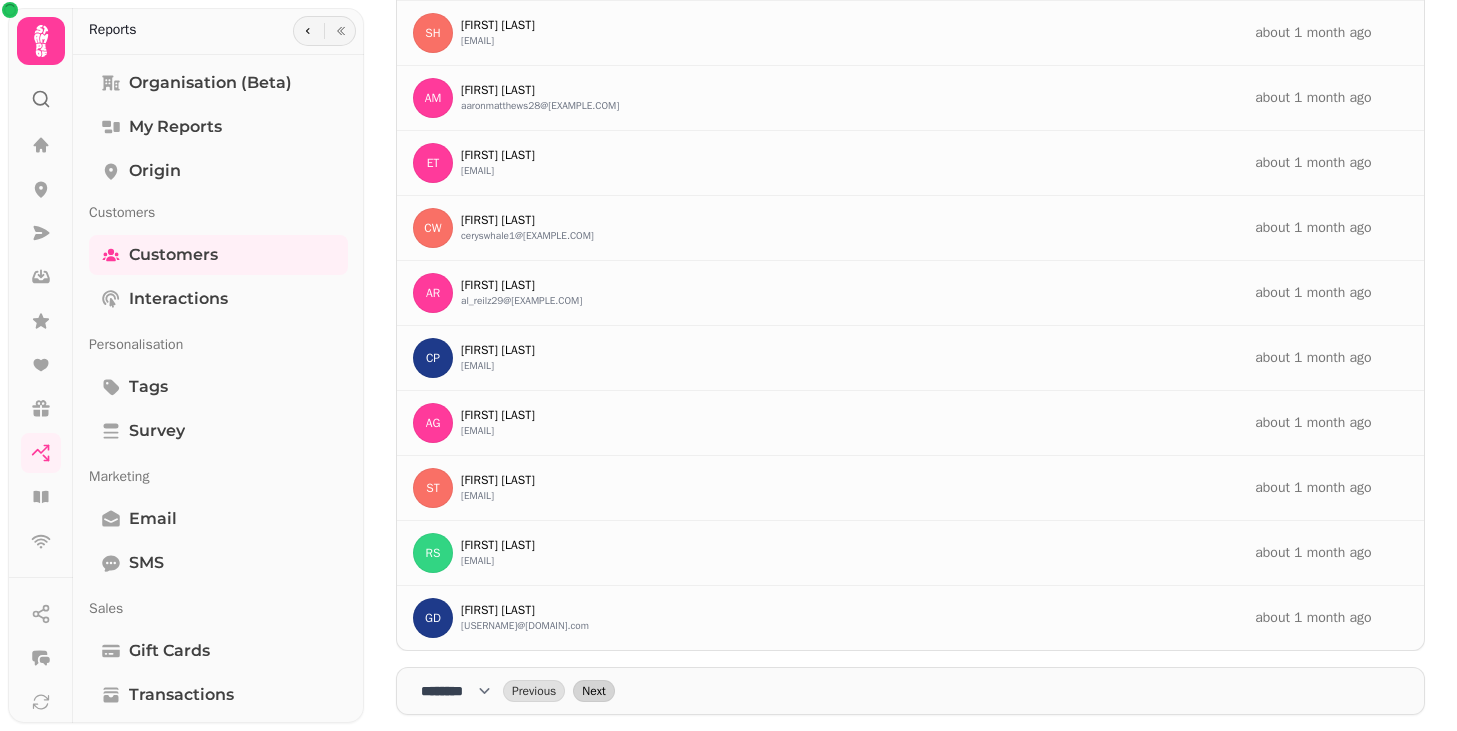 click on "Next" at bounding box center [593, 691] 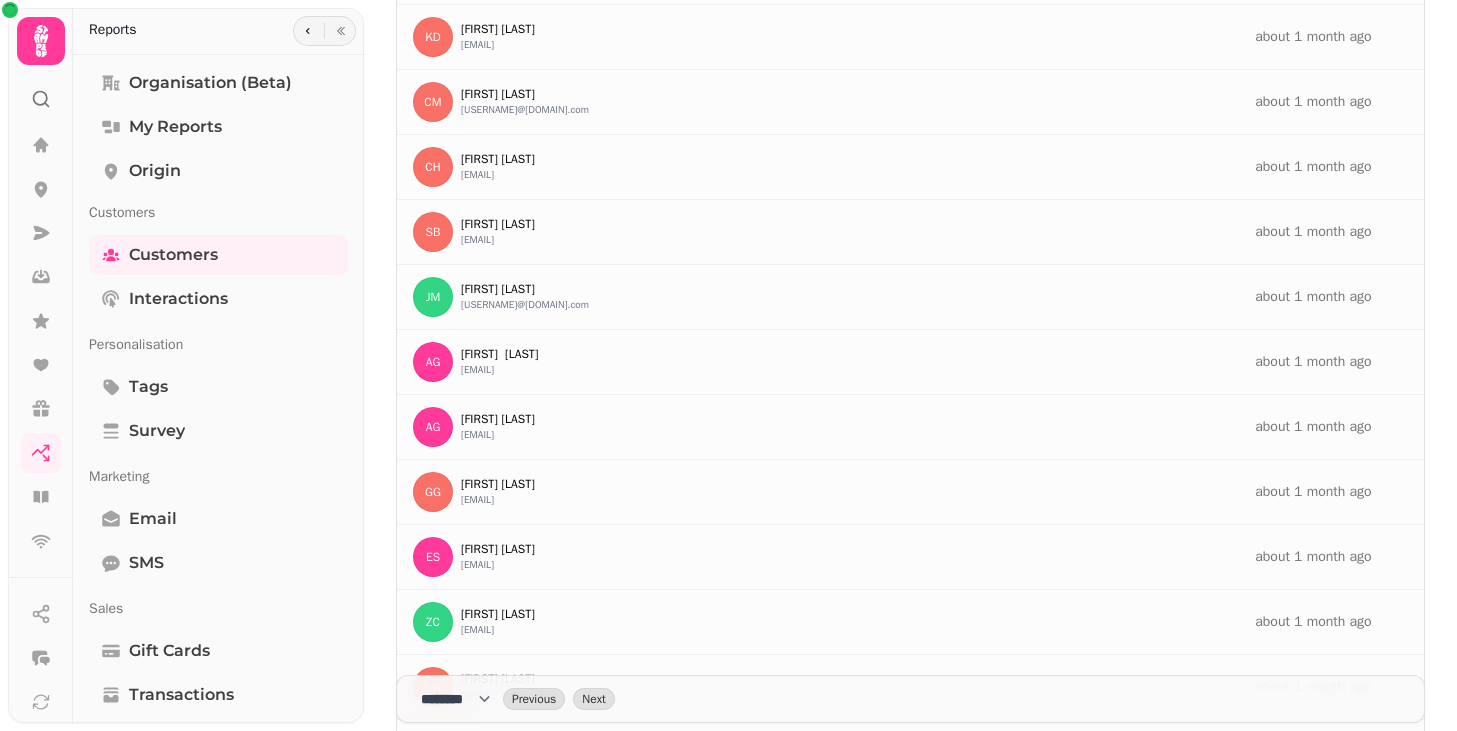 scroll, scrollTop: 15658, scrollLeft: 0, axis: vertical 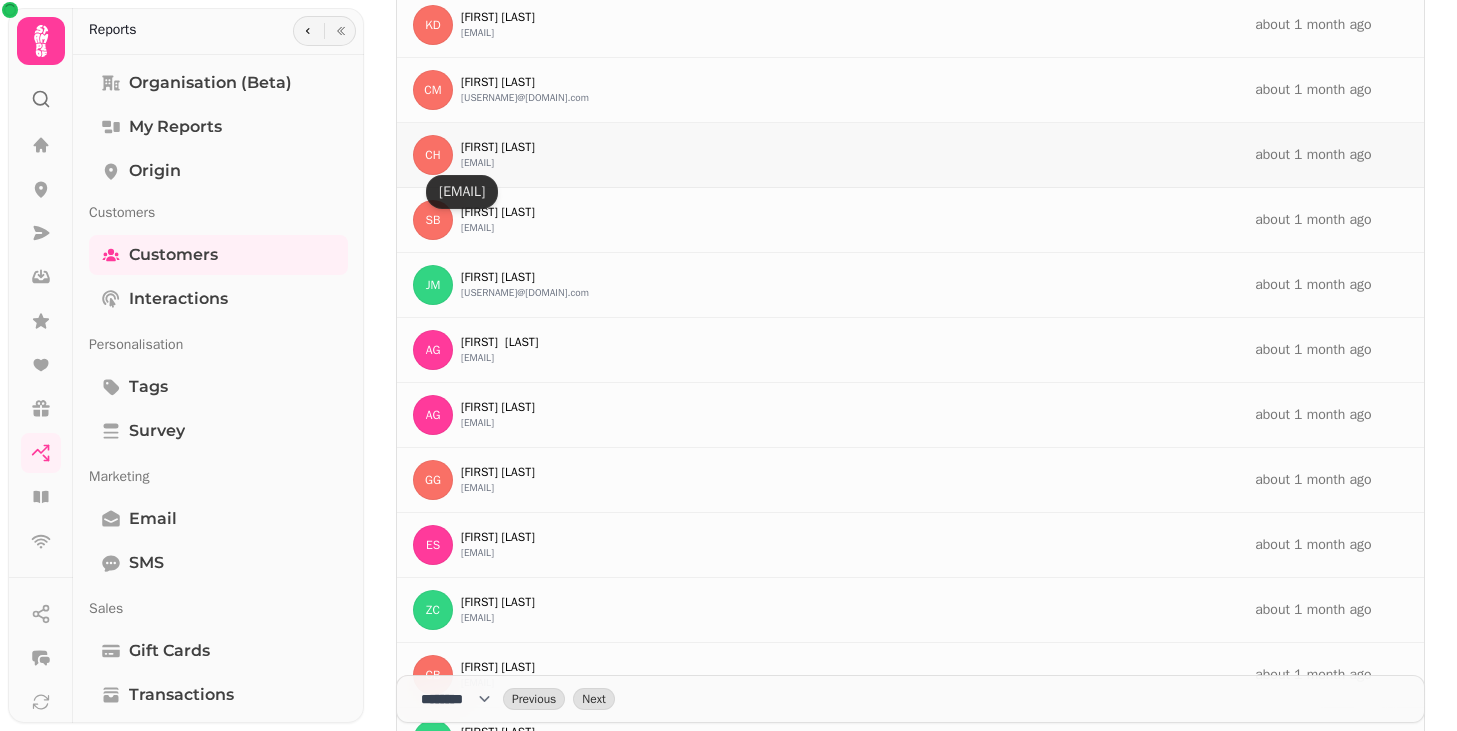 click on "[FIRST] [LAST]" at bounding box center [498, 147] 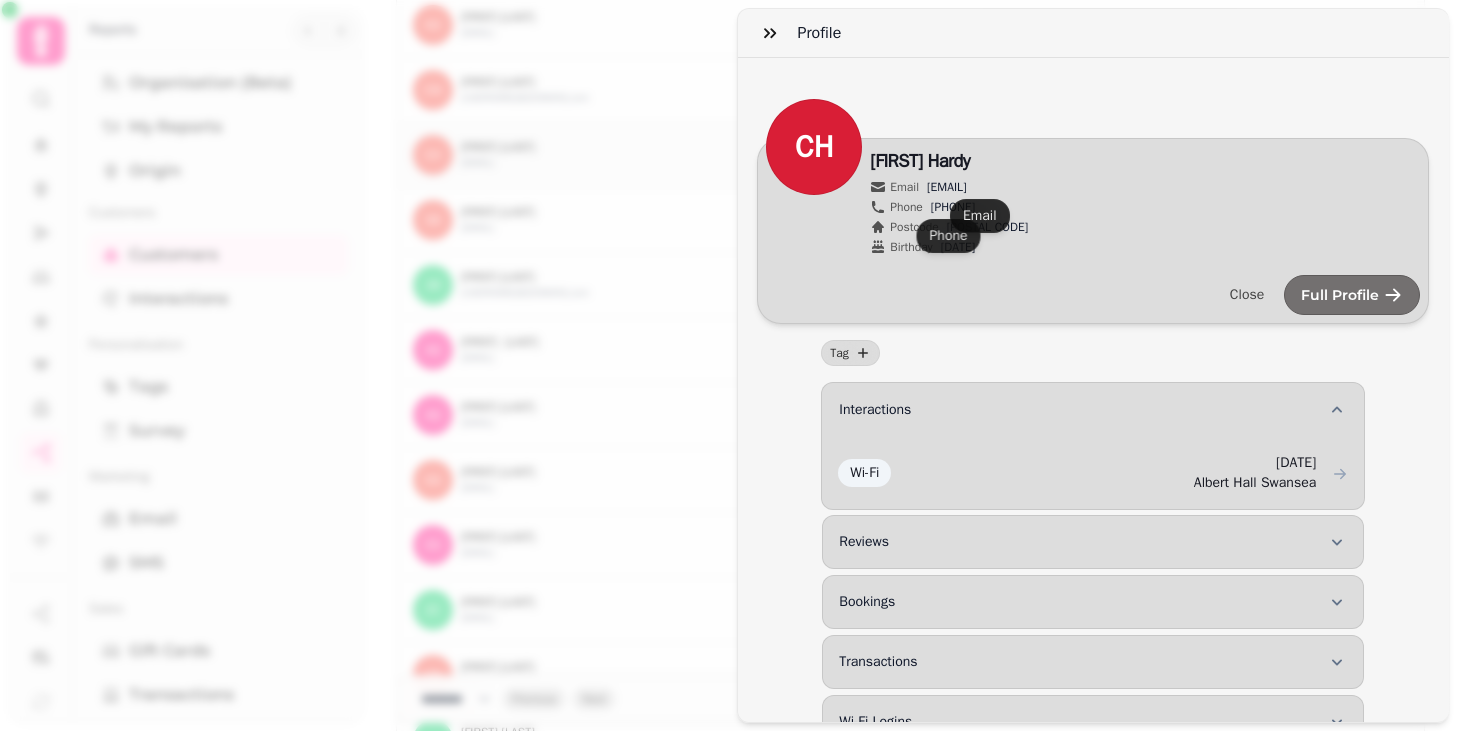 click on "[EMAIL]" at bounding box center (947, 187) 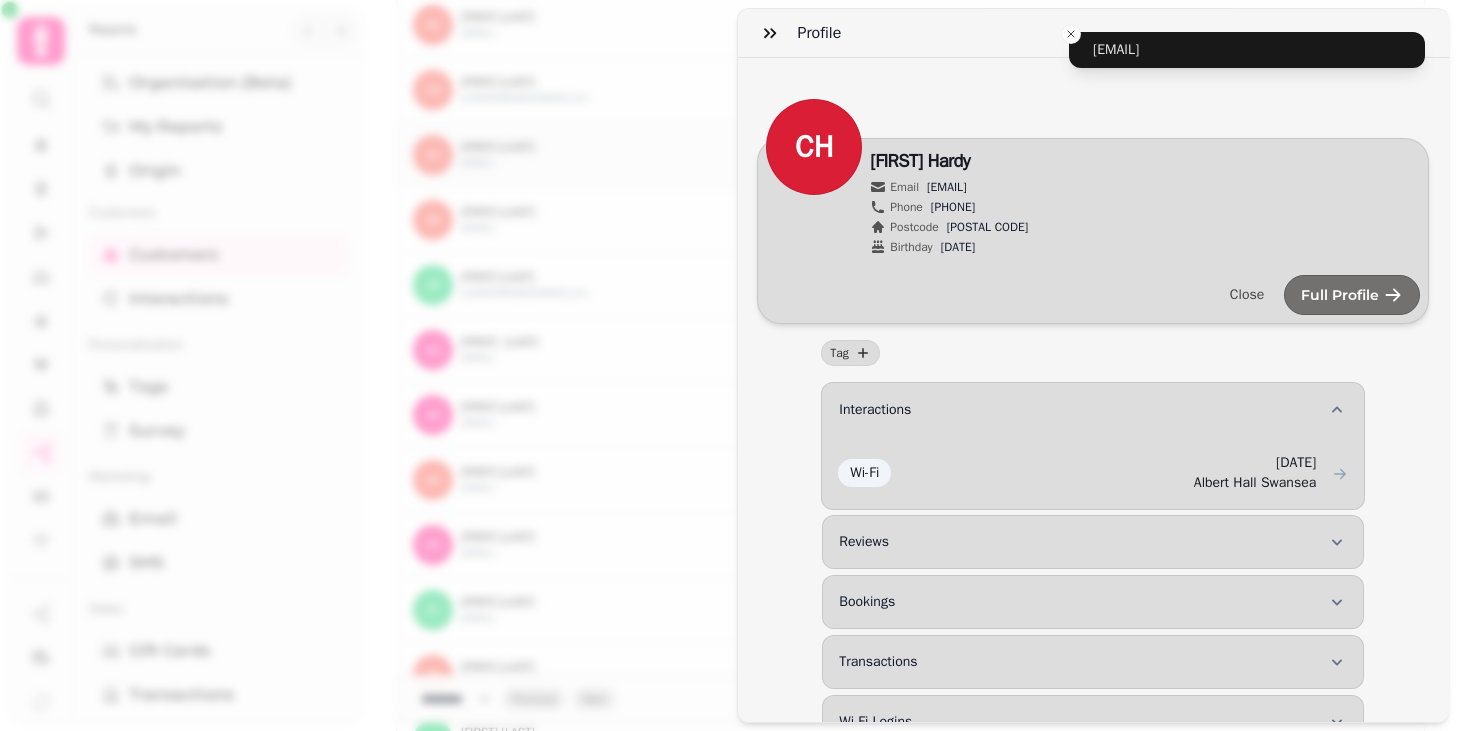 click on "Profile [FIRST] [LAST] Edit [FIRST] [LAST] Email [EMAIL] Phone +[PHONE] Postcode [POSTAL CODE] Birthday [DATE] Close Full Profile Tag Interactions Wi-Fi [DATE], [TIME] [LOCATION] Reviews Bookings Transactions Wi-Fi Logins Wi-Fi Payments Gift Cards" at bounding box center [728, 381] 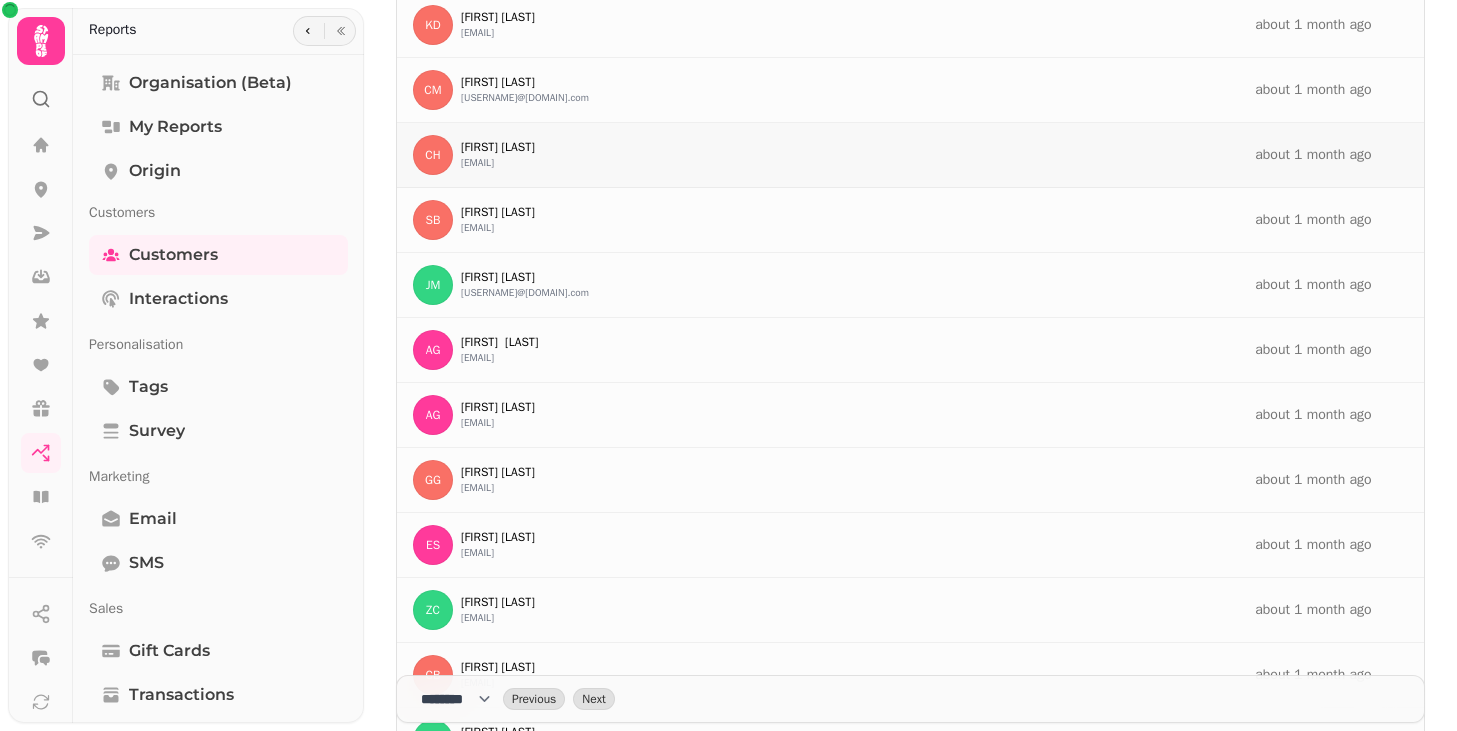 scroll, scrollTop: 15683, scrollLeft: 0, axis: vertical 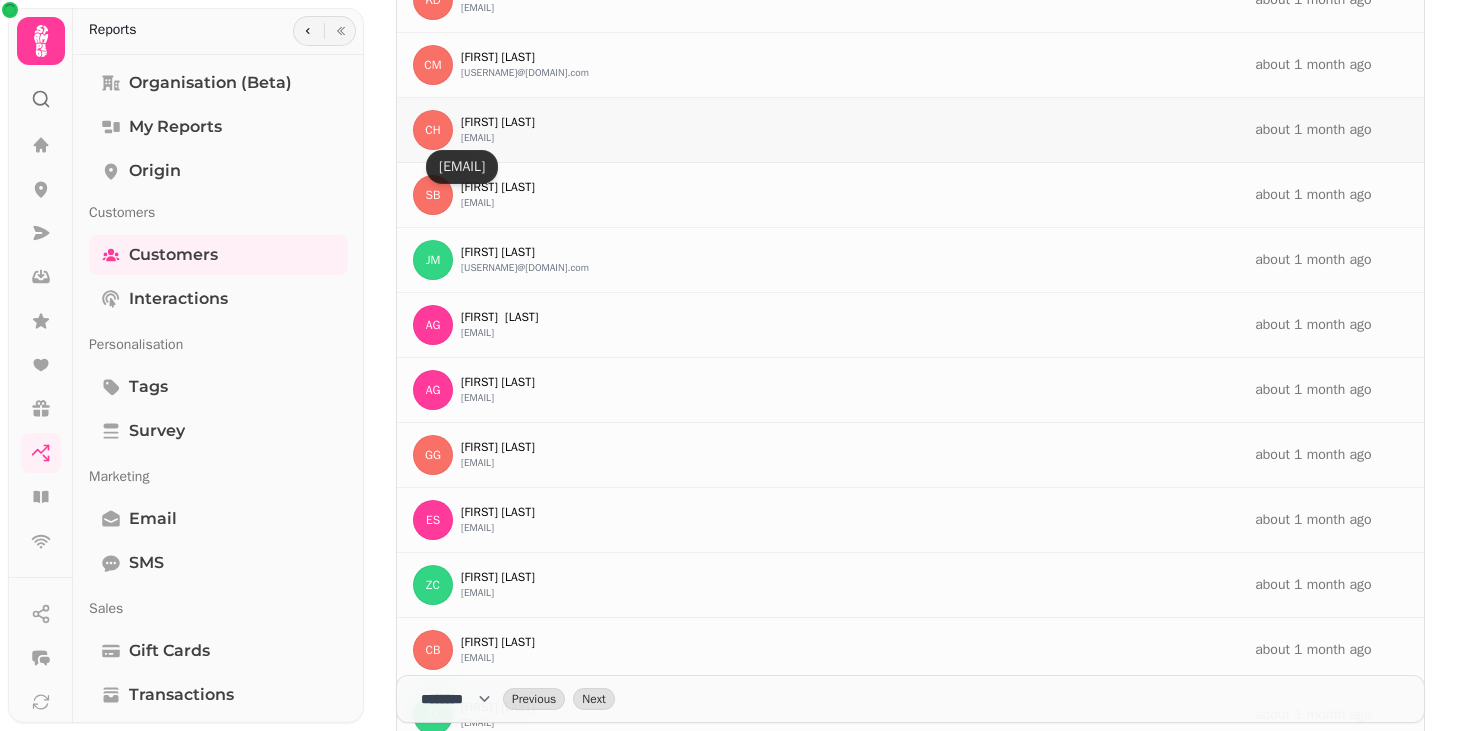 click on "[EMAIL]" at bounding box center [477, 138] 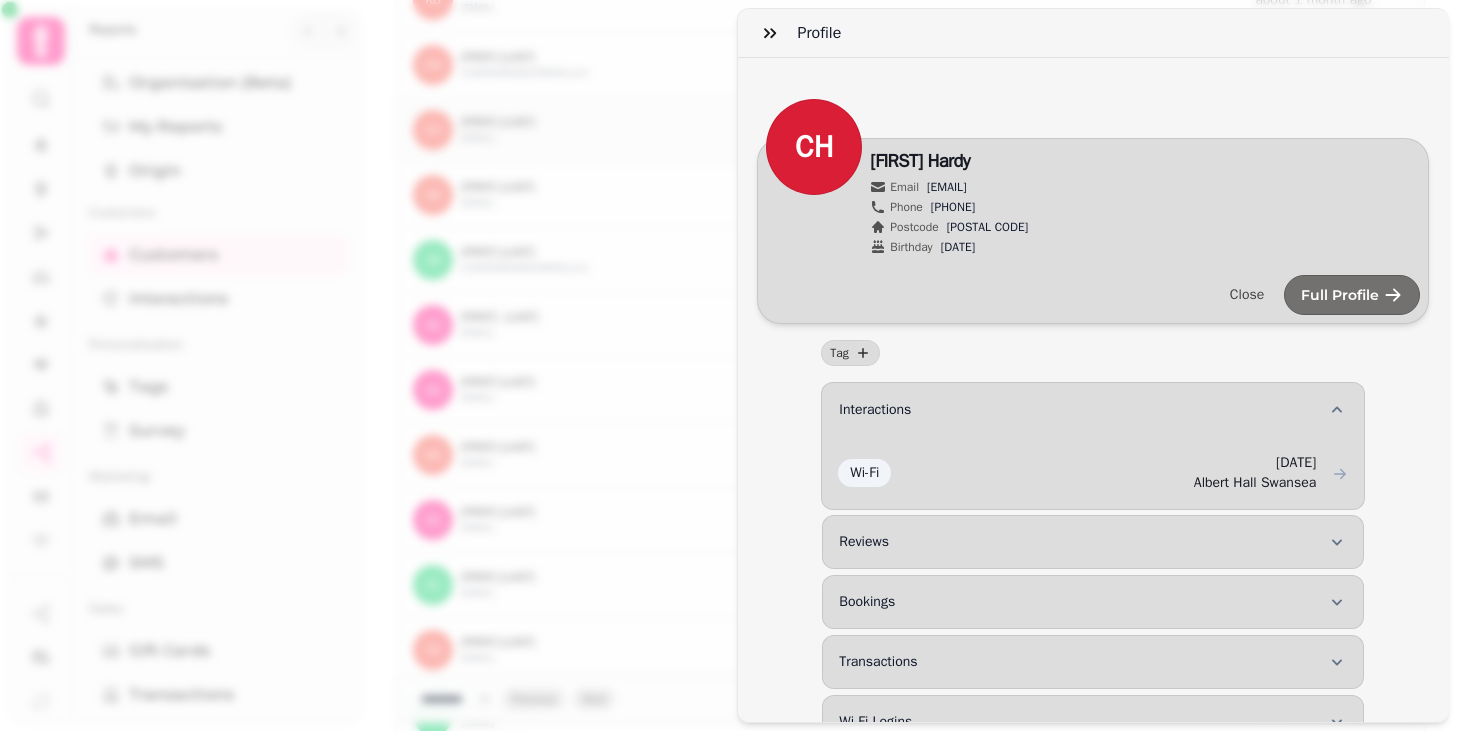 click on "[EMAIL]" at bounding box center (947, 187) 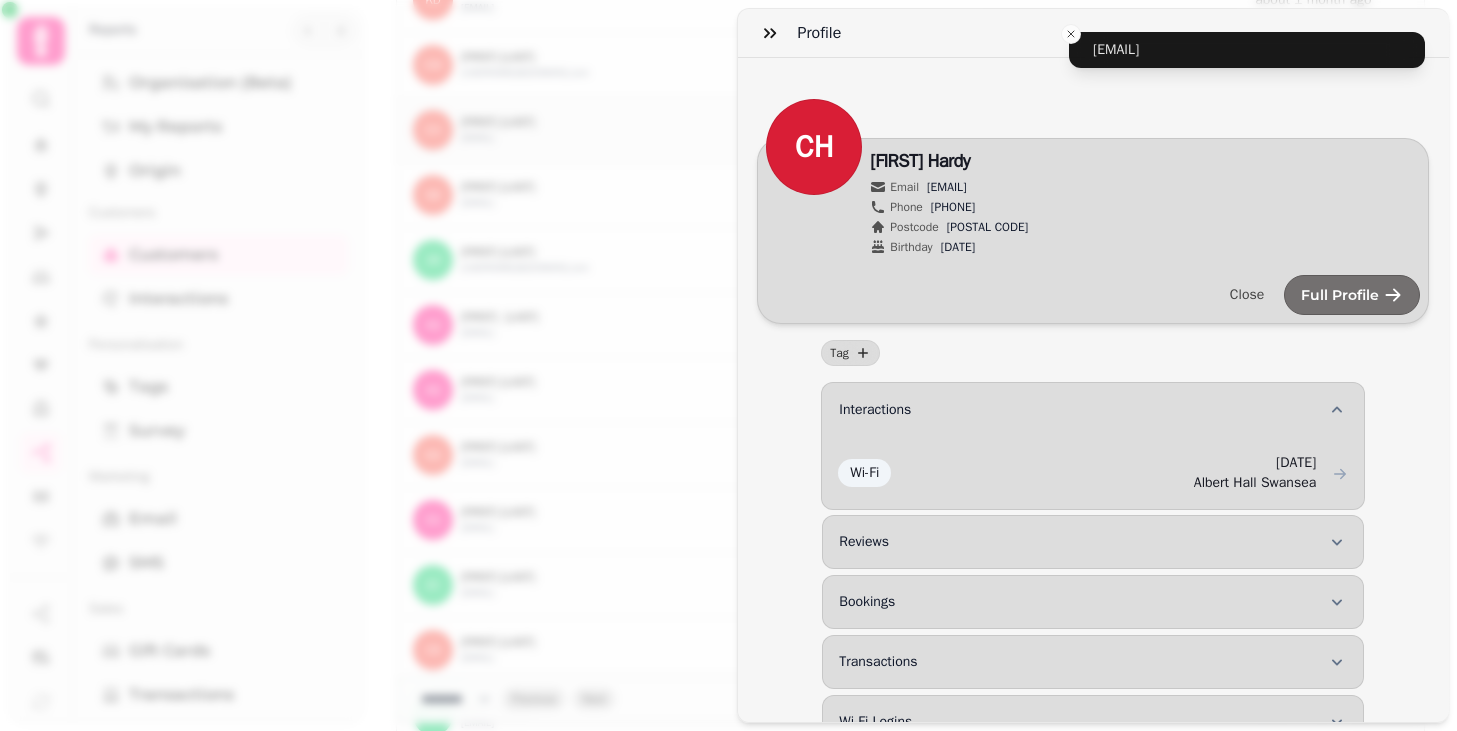 click on "Profile [FIRST] [LAST] Edit [FIRST] [LAST] Email [EMAIL] Phone +[PHONE] Postcode [POSTAL CODE] Birthday [DATE] Close Full Profile Tag Interactions Wi-Fi [DATE], [TIME] [LOCATION] Reviews Bookings Transactions Wi-Fi Logins Wi-Fi Payments Gift Cards" at bounding box center (728, 381) 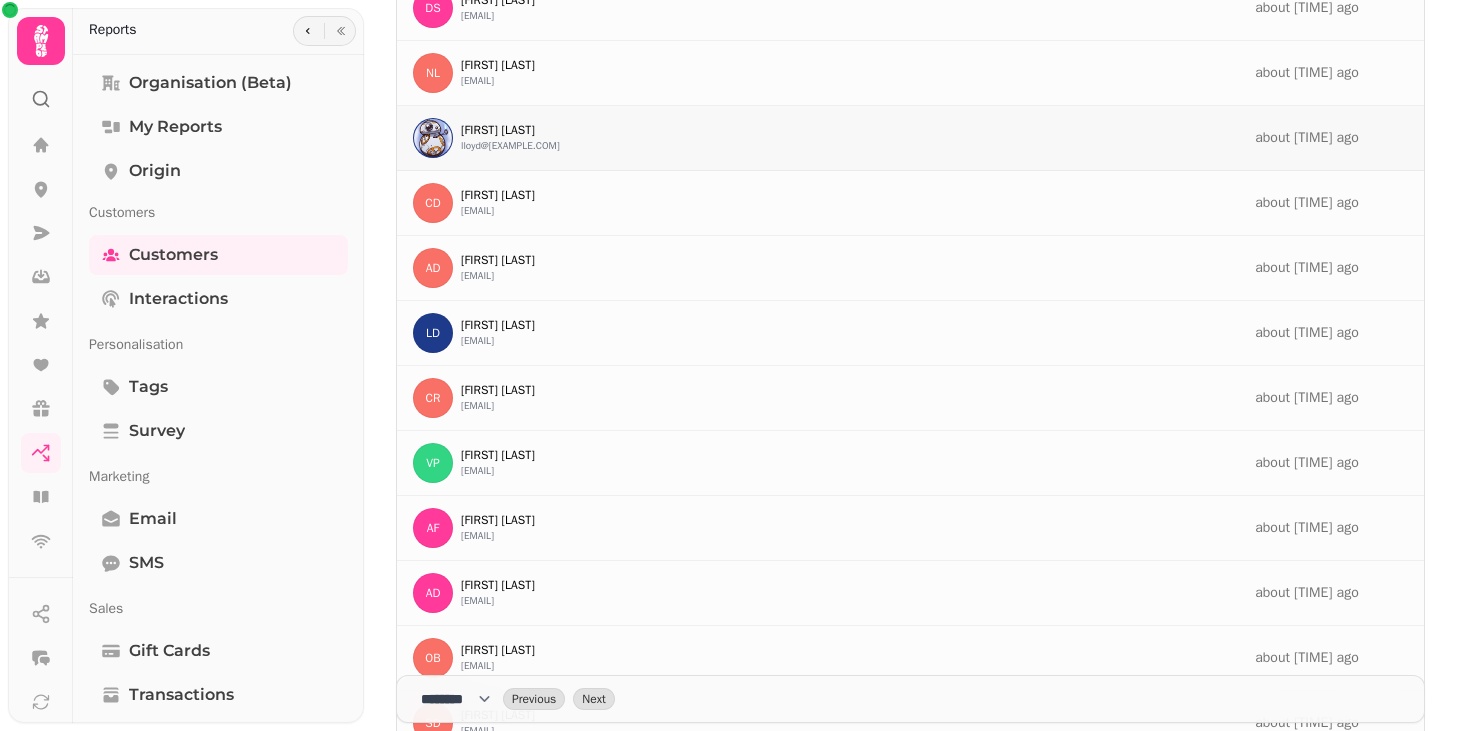scroll, scrollTop: 19382, scrollLeft: 0, axis: vertical 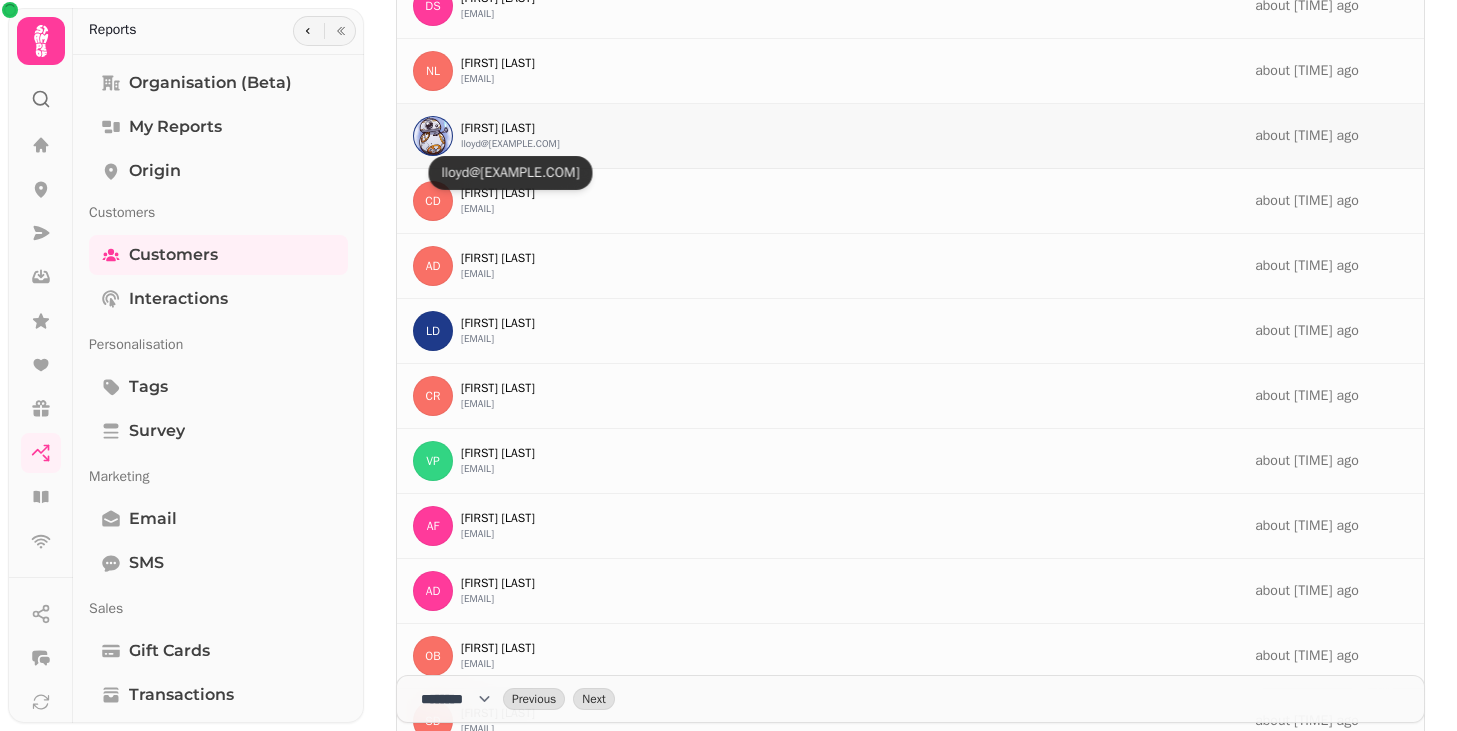 click on "lloyd@[EXAMPLE.COM]" at bounding box center (510, 144) 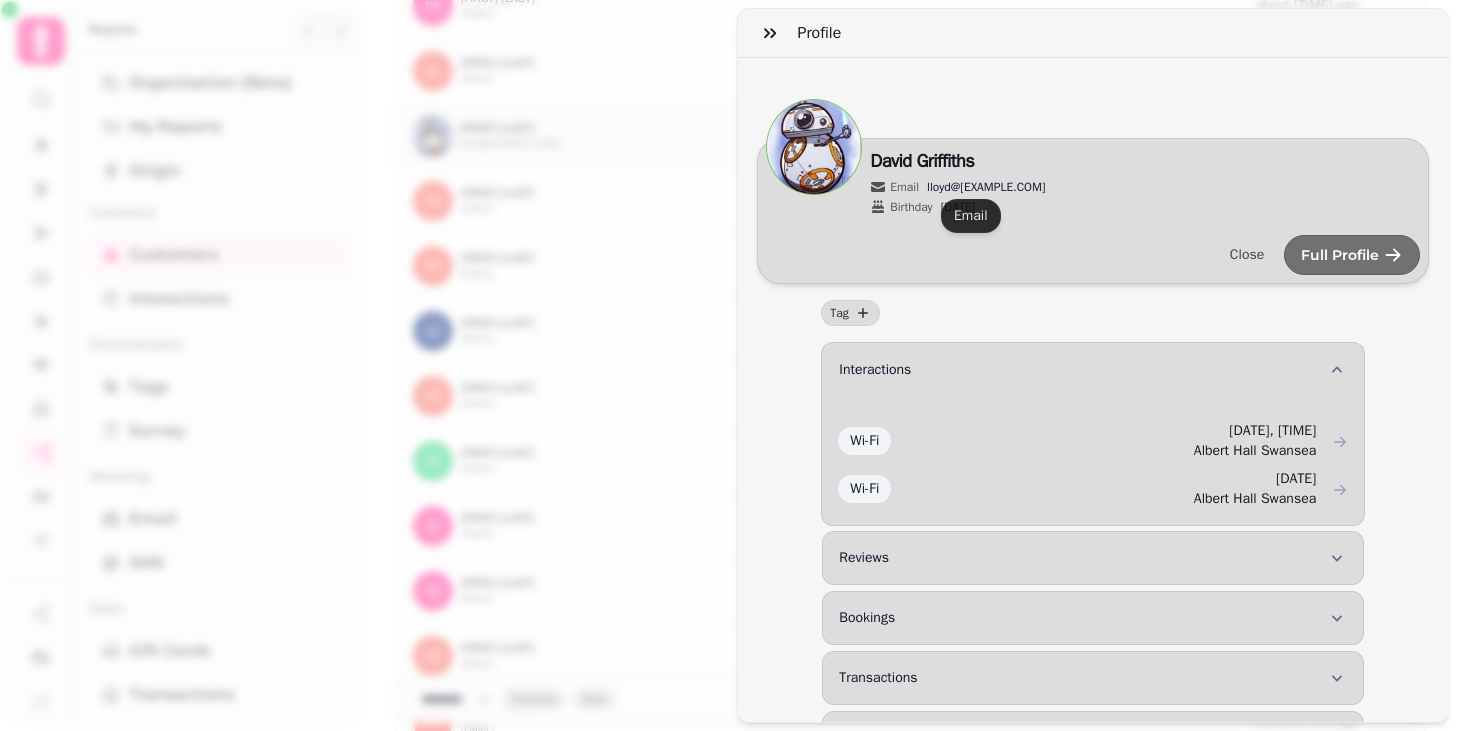 click on "lloyd@[EXAMPLE.COM]" at bounding box center [986, 187] 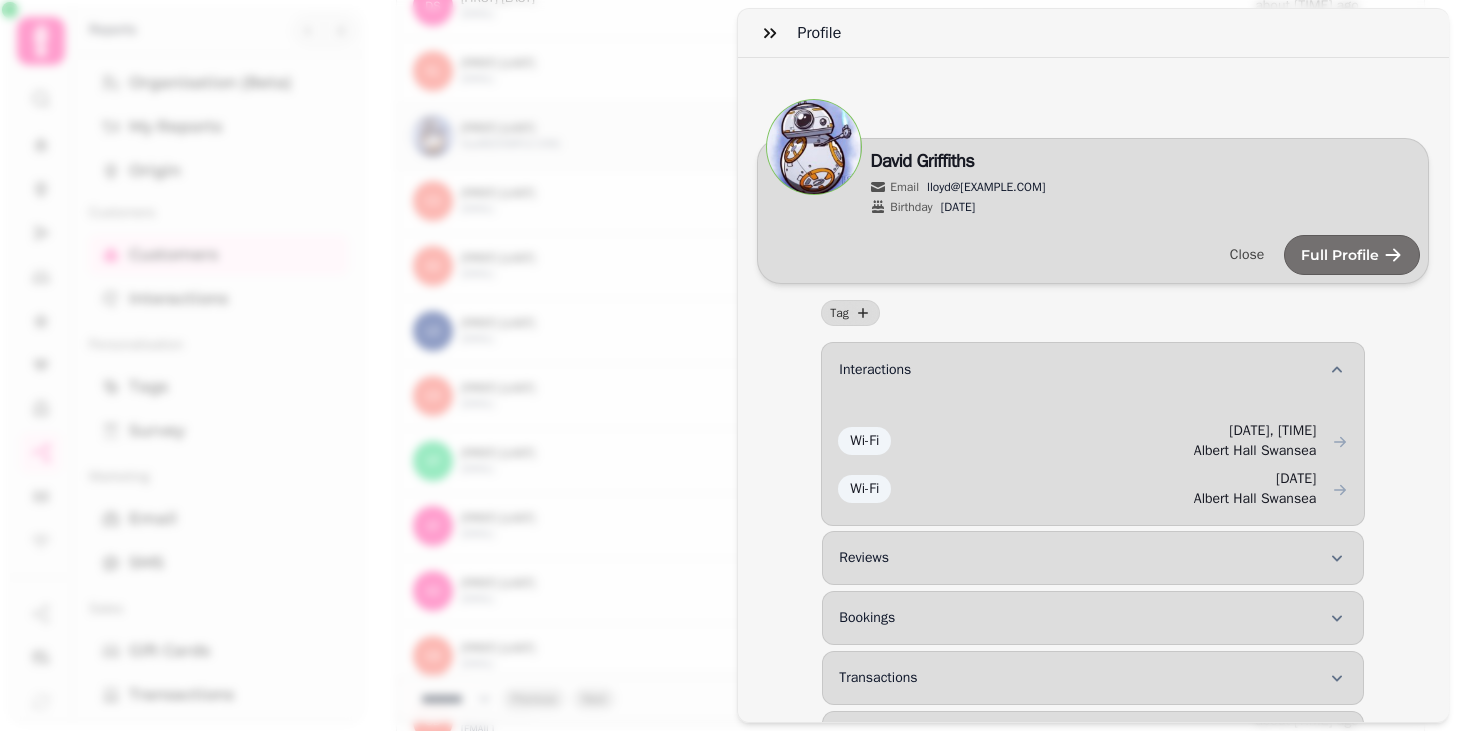 click on "Profile [LAST] Edit [FIRST] [LAST] Email [EMAIL] Birthday [DATE] Close Full Profile Tag Interactions Wi-Fi [DATE], [TIME] [LOCATION] Wi-Fi [DATE], [TIME] [LOCATION] Reviews Bookings Transactions Wi-Fi Logins Wi-Fi Payments Gift Cards" at bounding box center (728, 381) 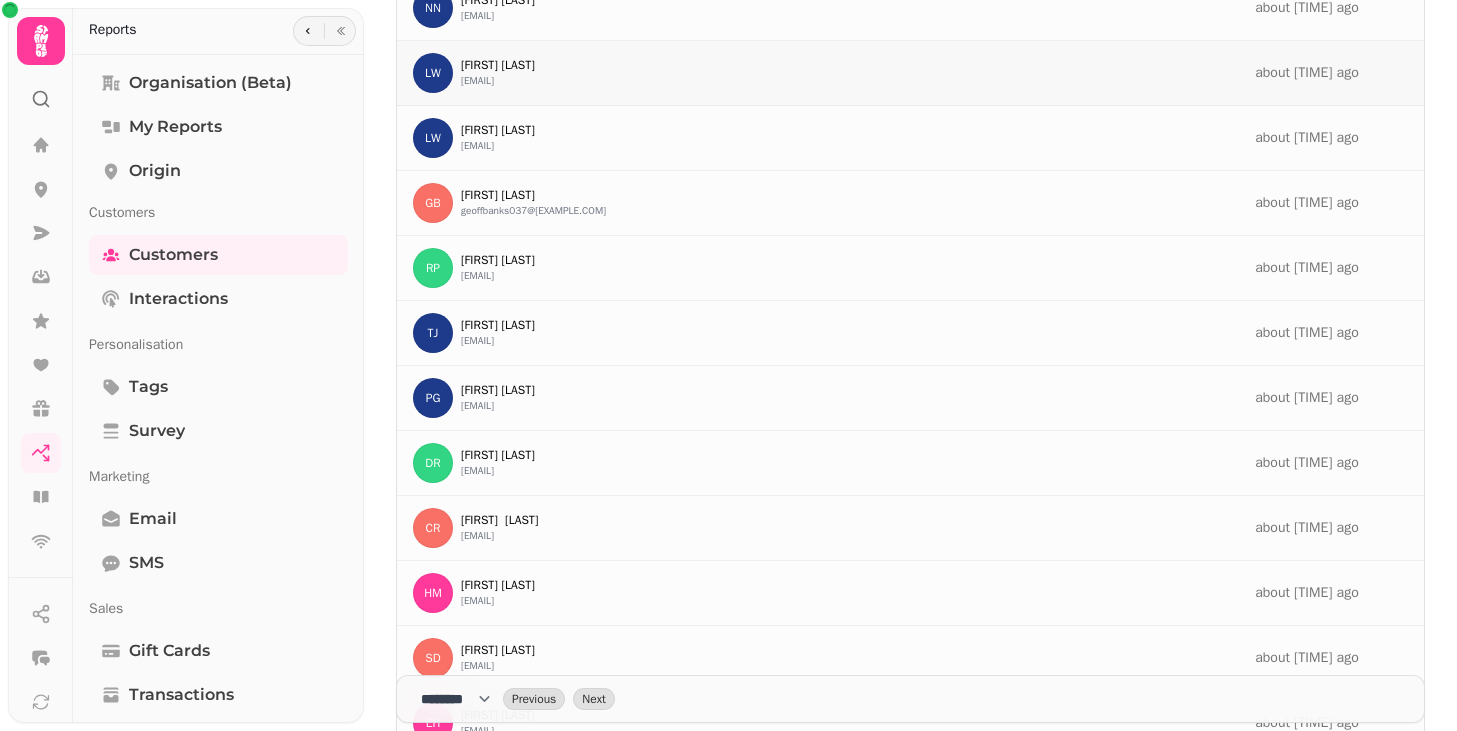 scroll, scrollTop: 32225, scrollLeft: 0, axis: vertical 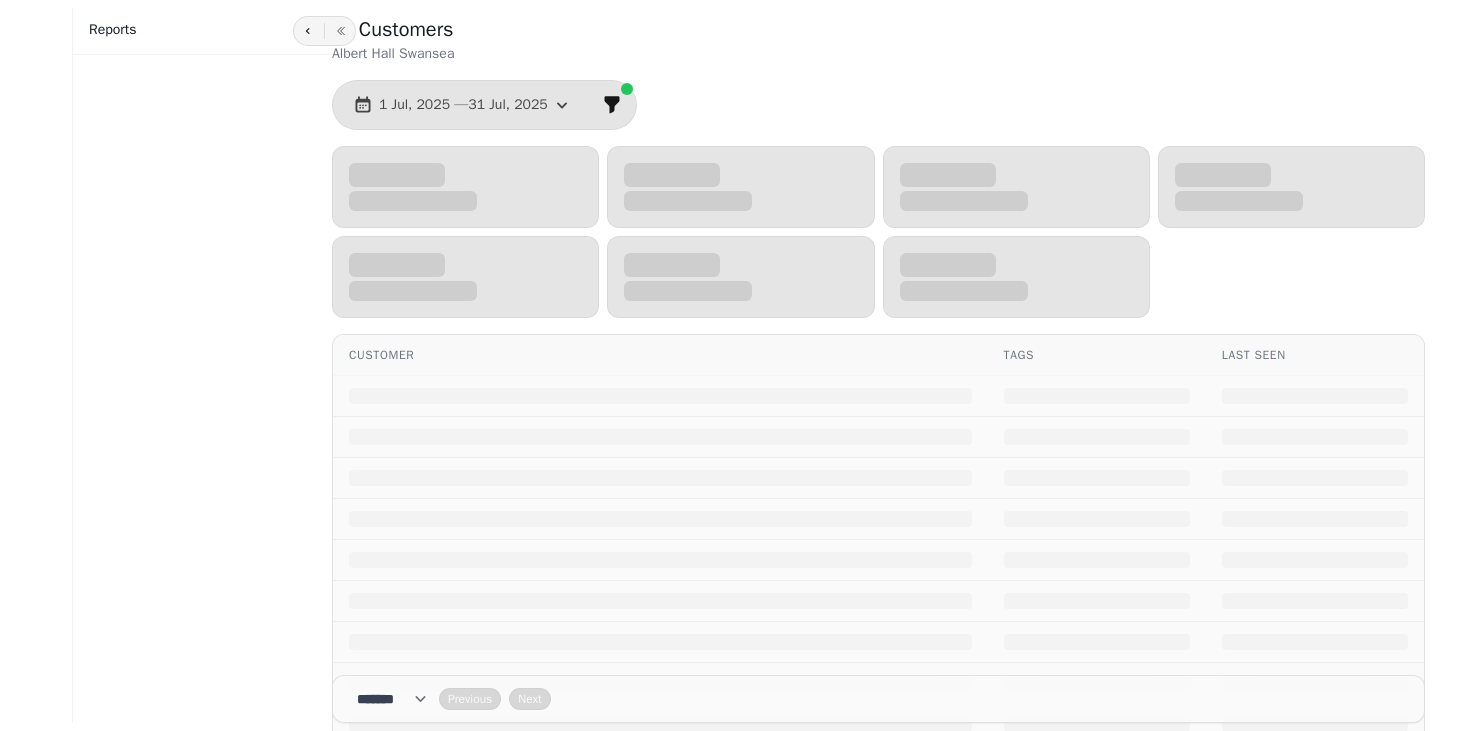 select on "**" 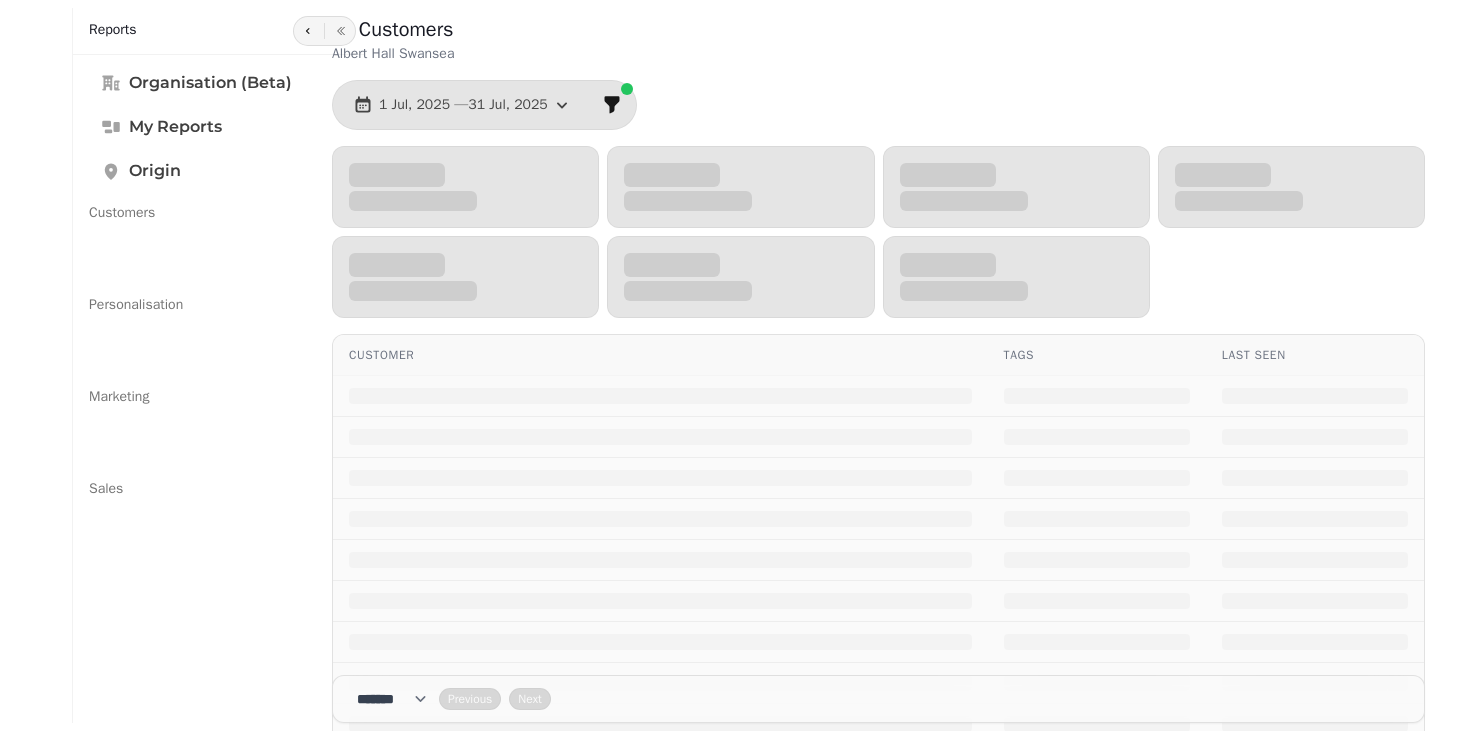scroll, scrollTop: 0, scrollLeft: 0, axis: both 